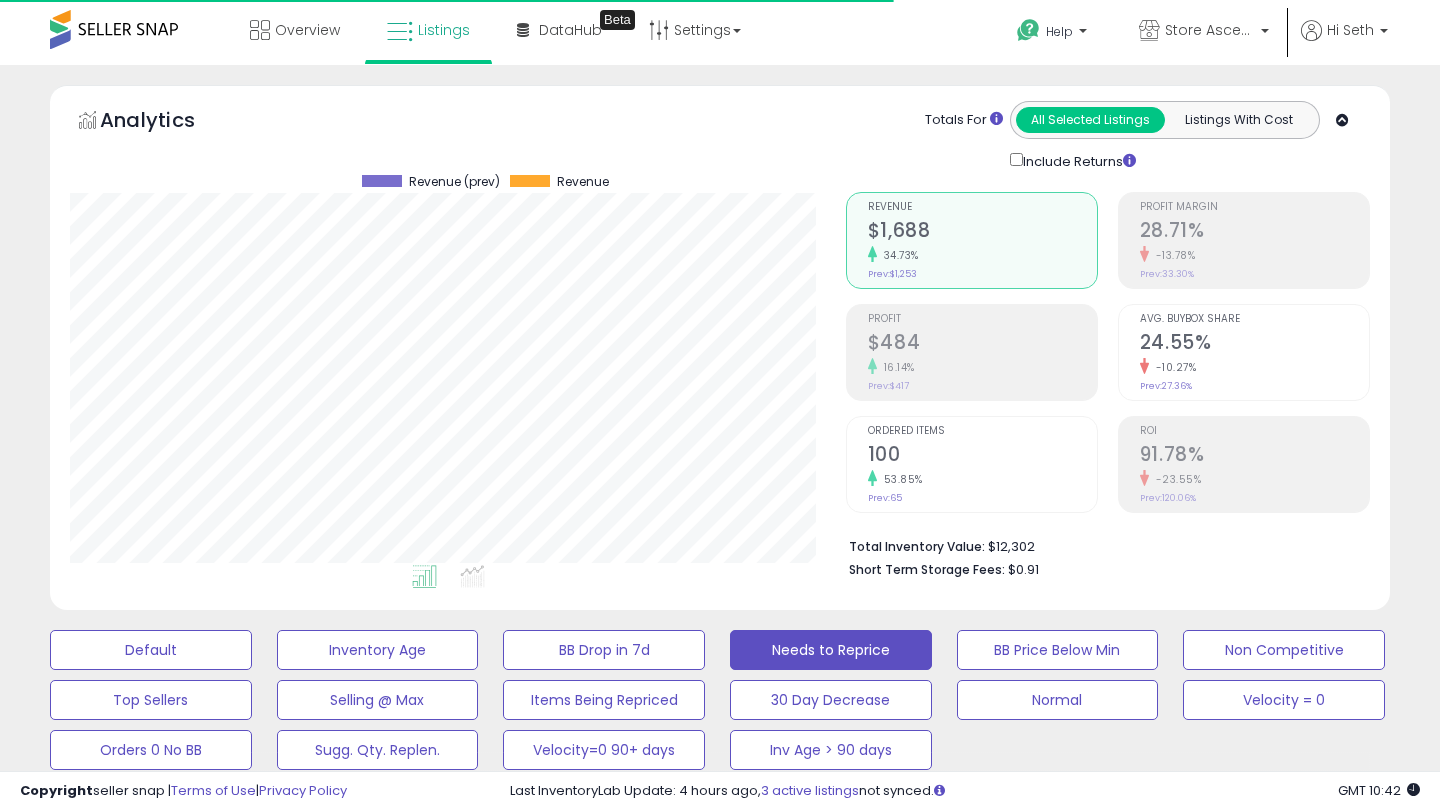 select on "**" 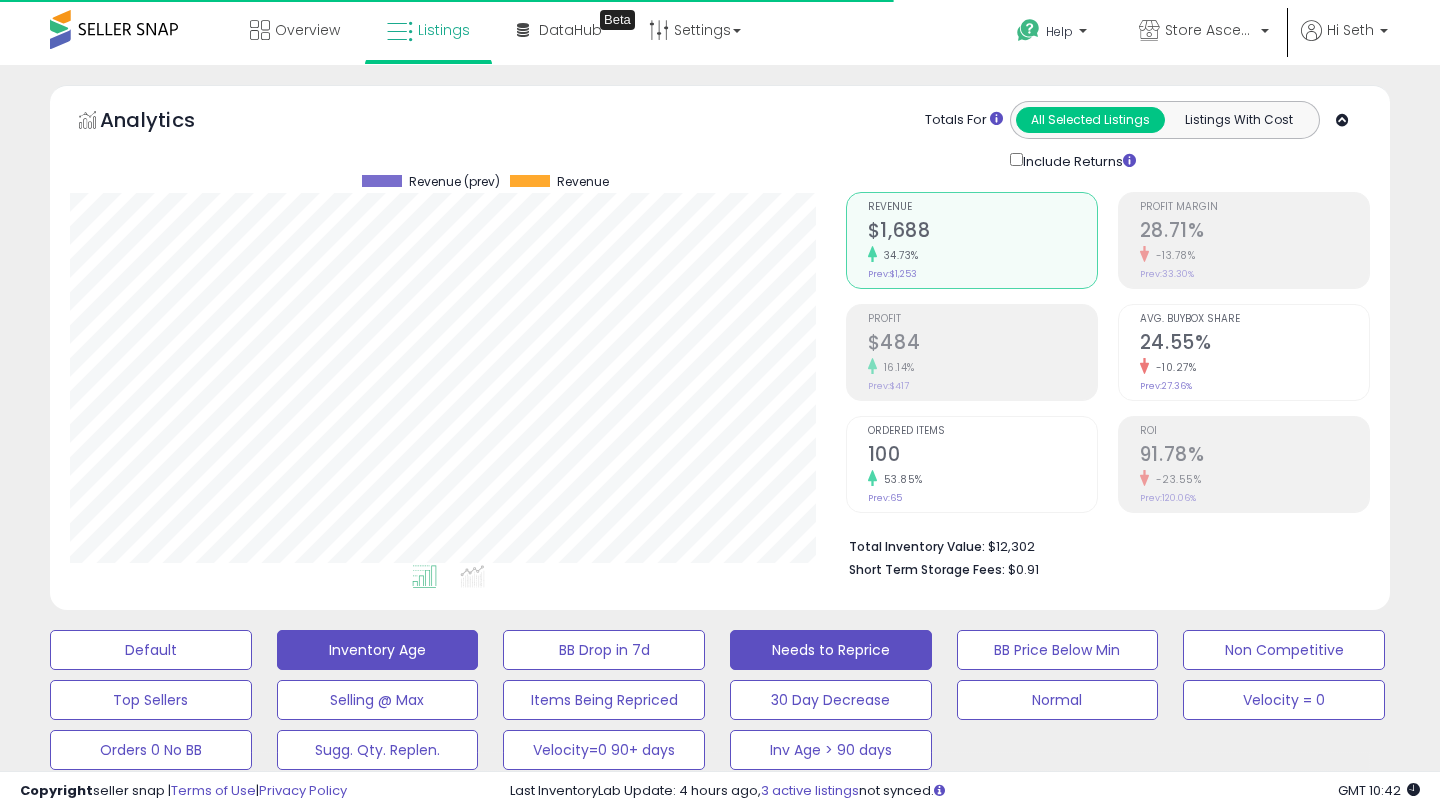 scroll, scrollTop: 493, scrollLeft: 0, axis: vertical 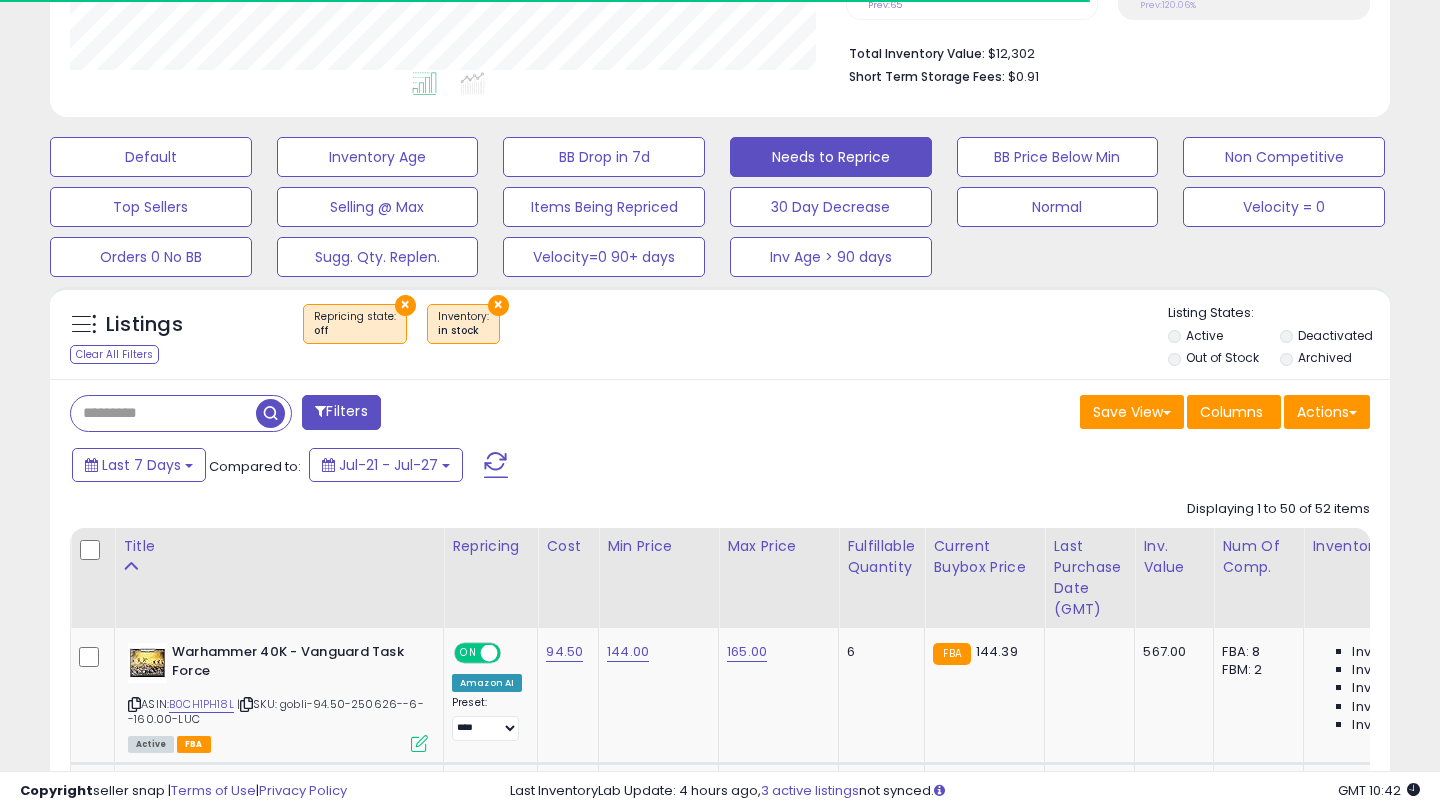 click at bounding box center [496, 465] 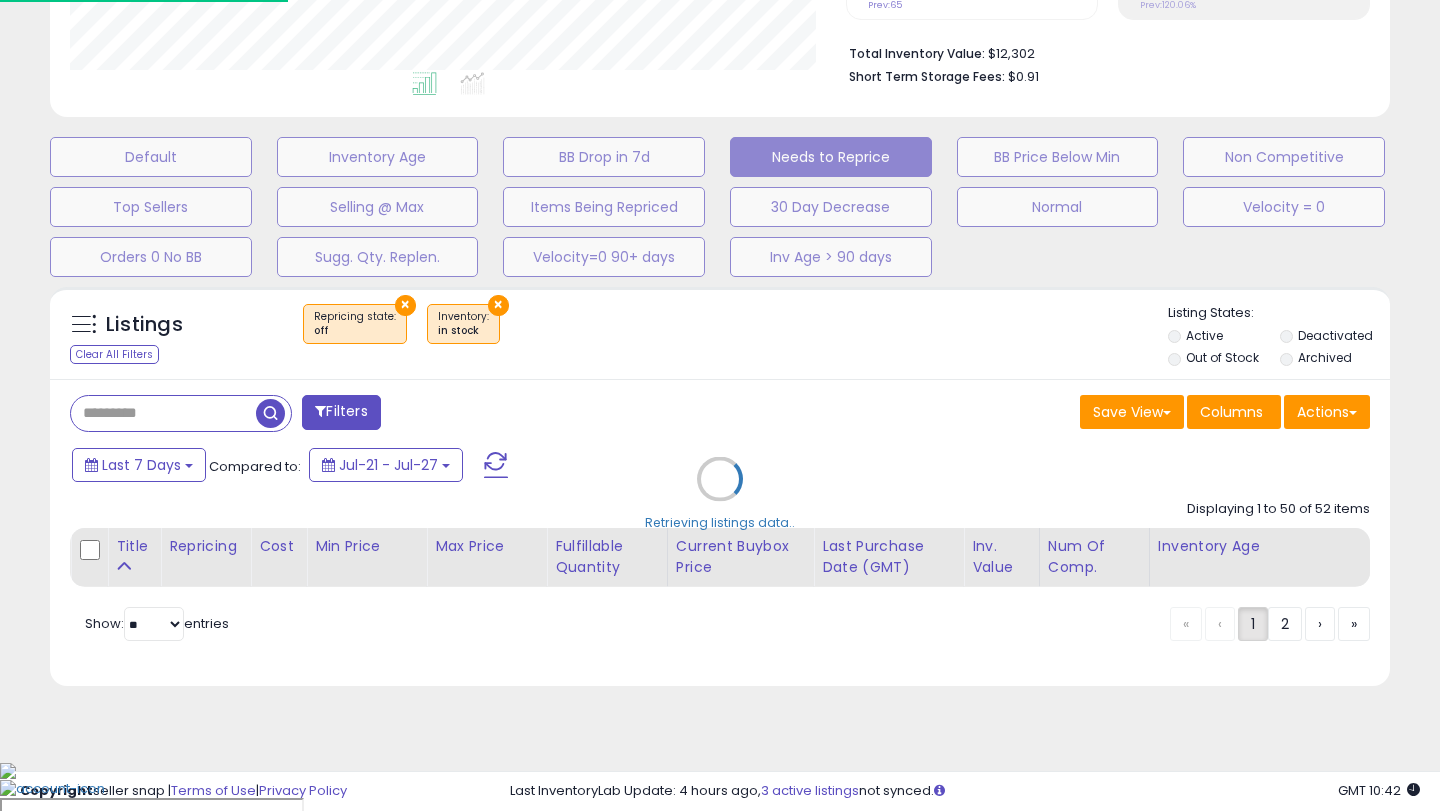 scroll, scrollTop: 443, scrollLeft: 0, axis: vertical 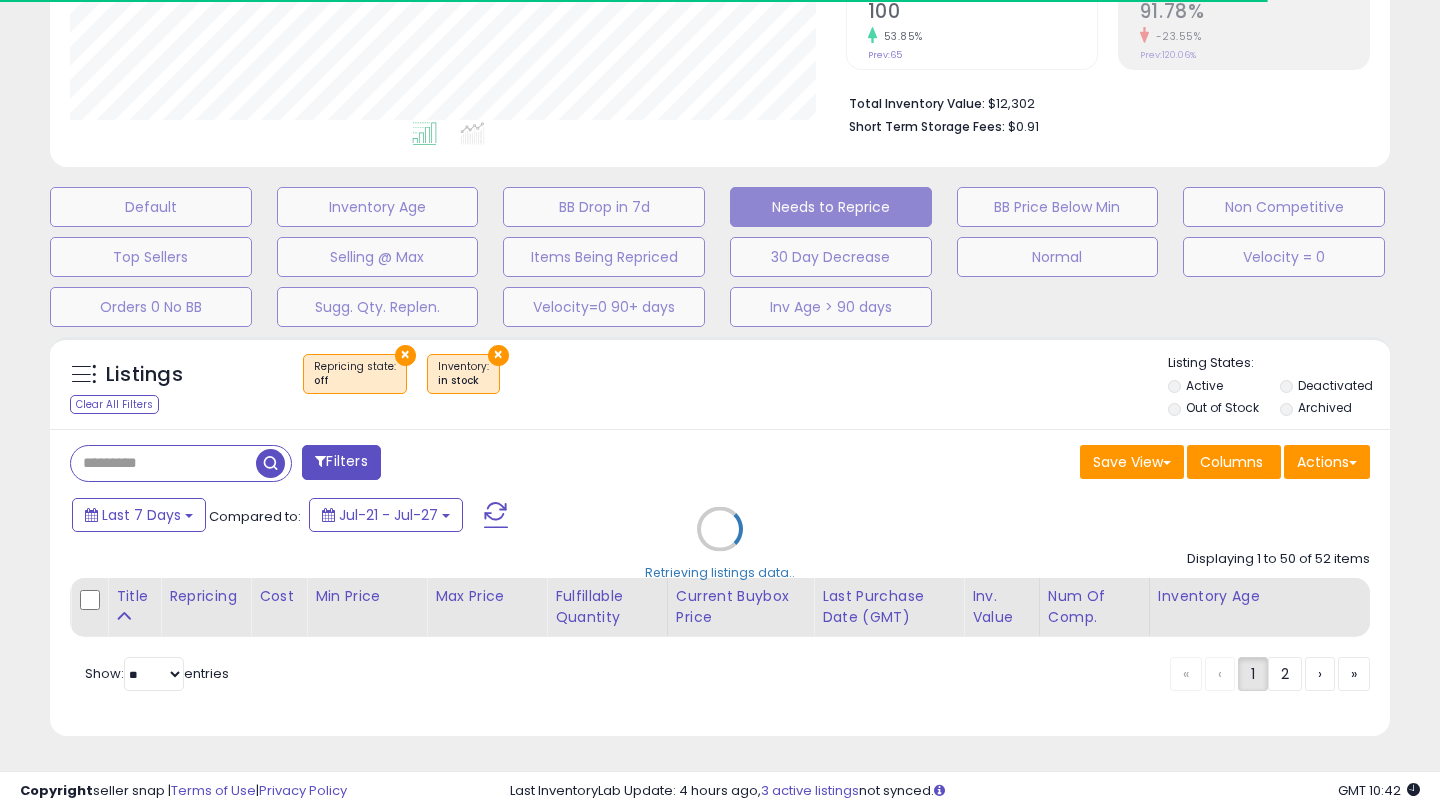 type 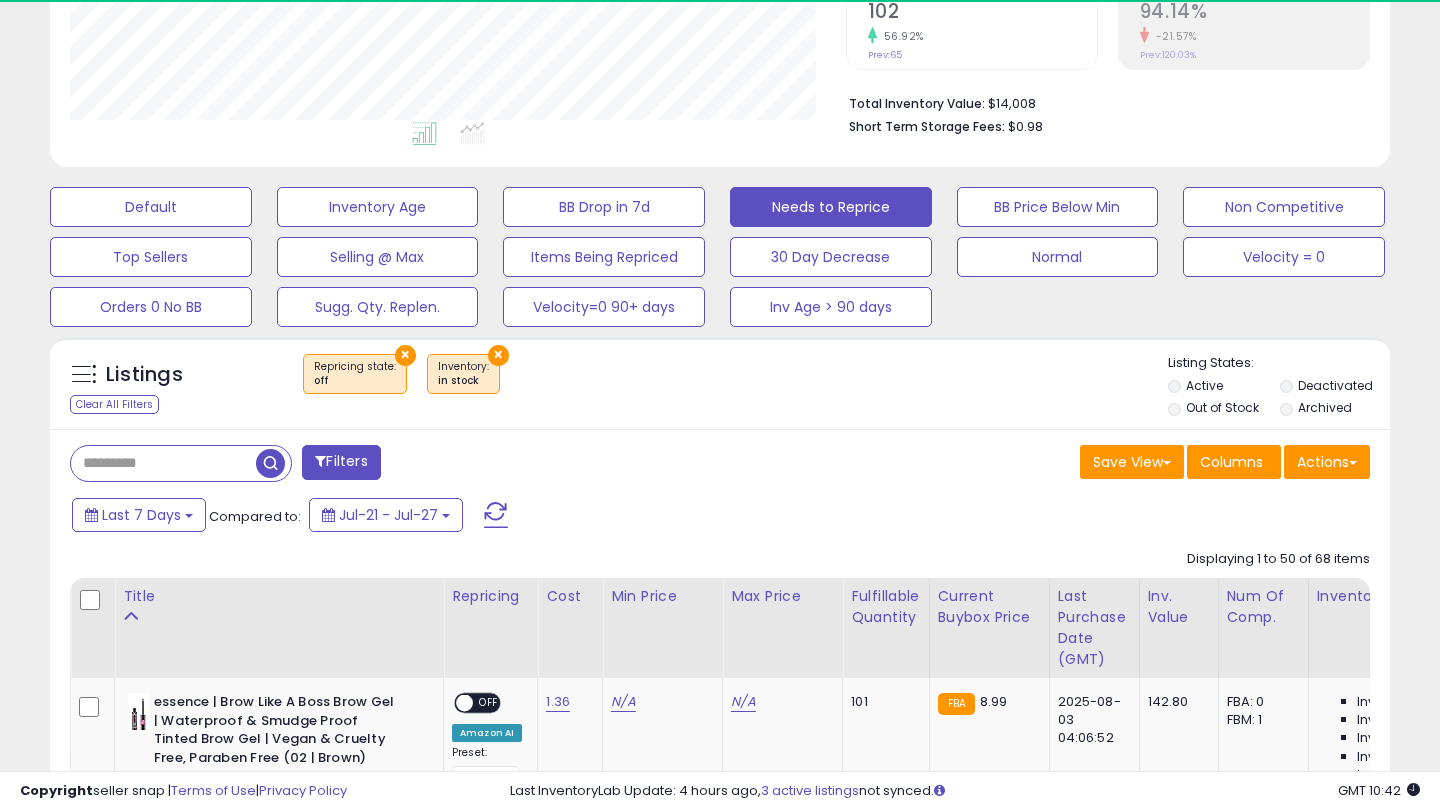 scroll, scrollTop: 493, scrollLeft: 0, axis: vertical 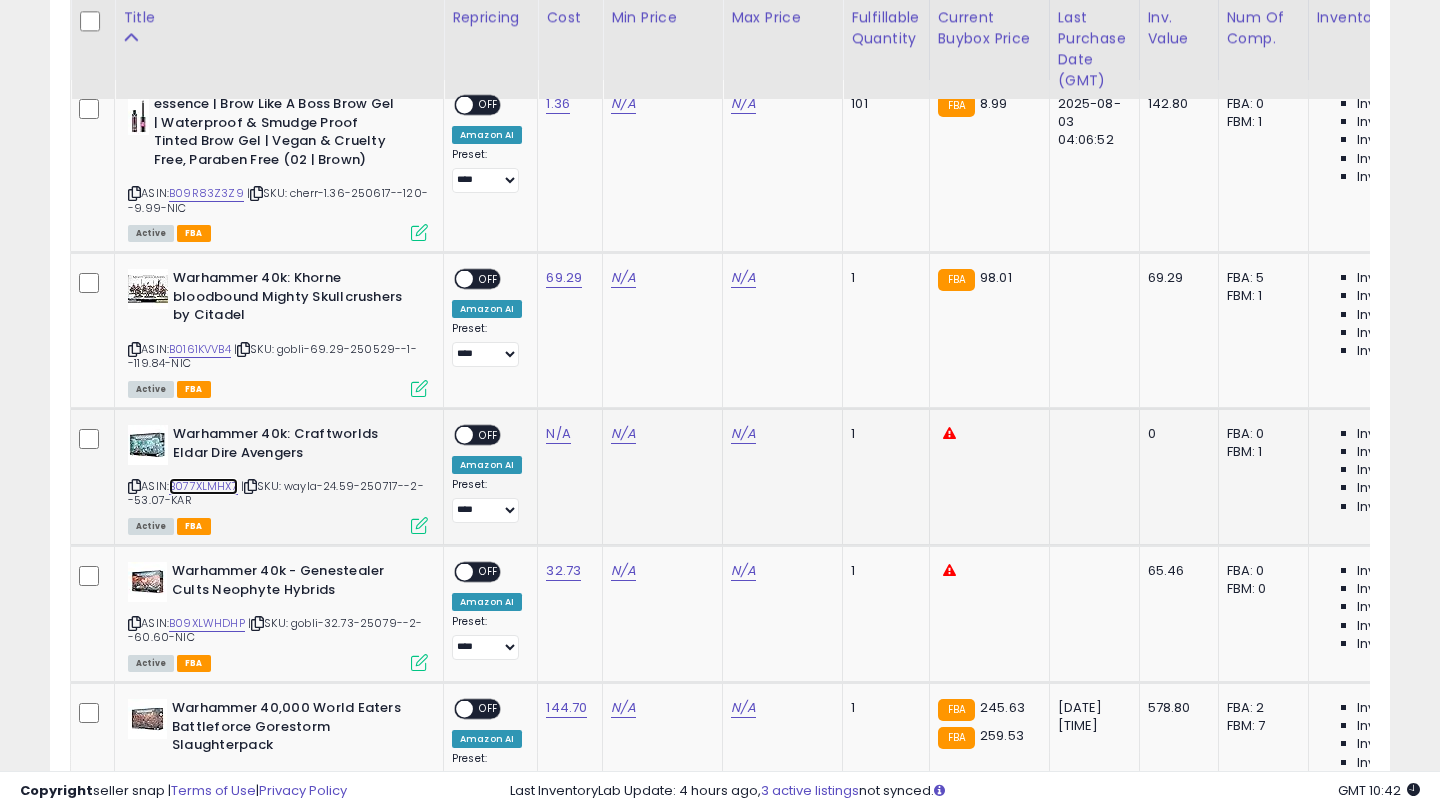 click on "B077XLMHX7" at bounding box center (203, 486) 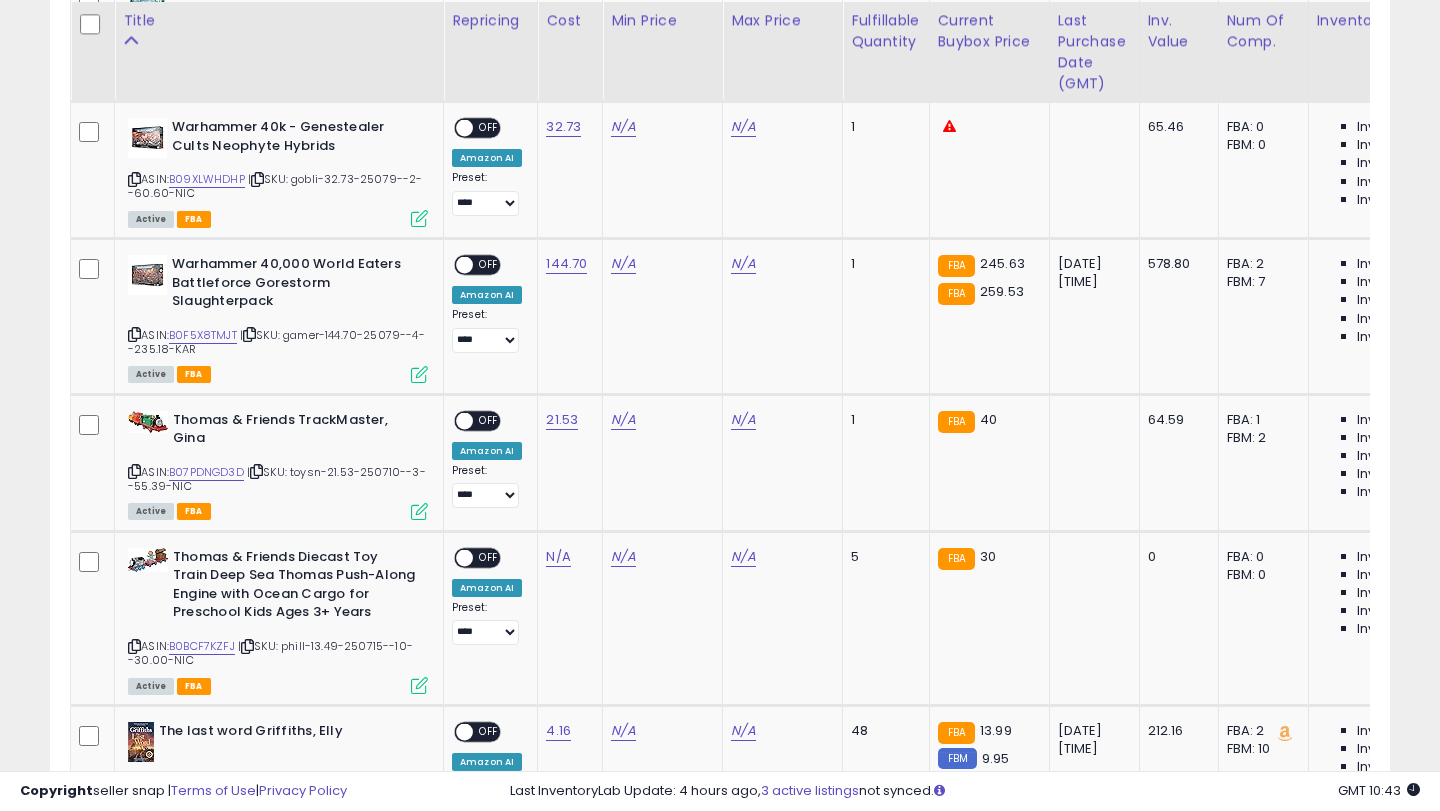 scroll, scrollTop: 1488, scrollLeft: 0, axis: vertical 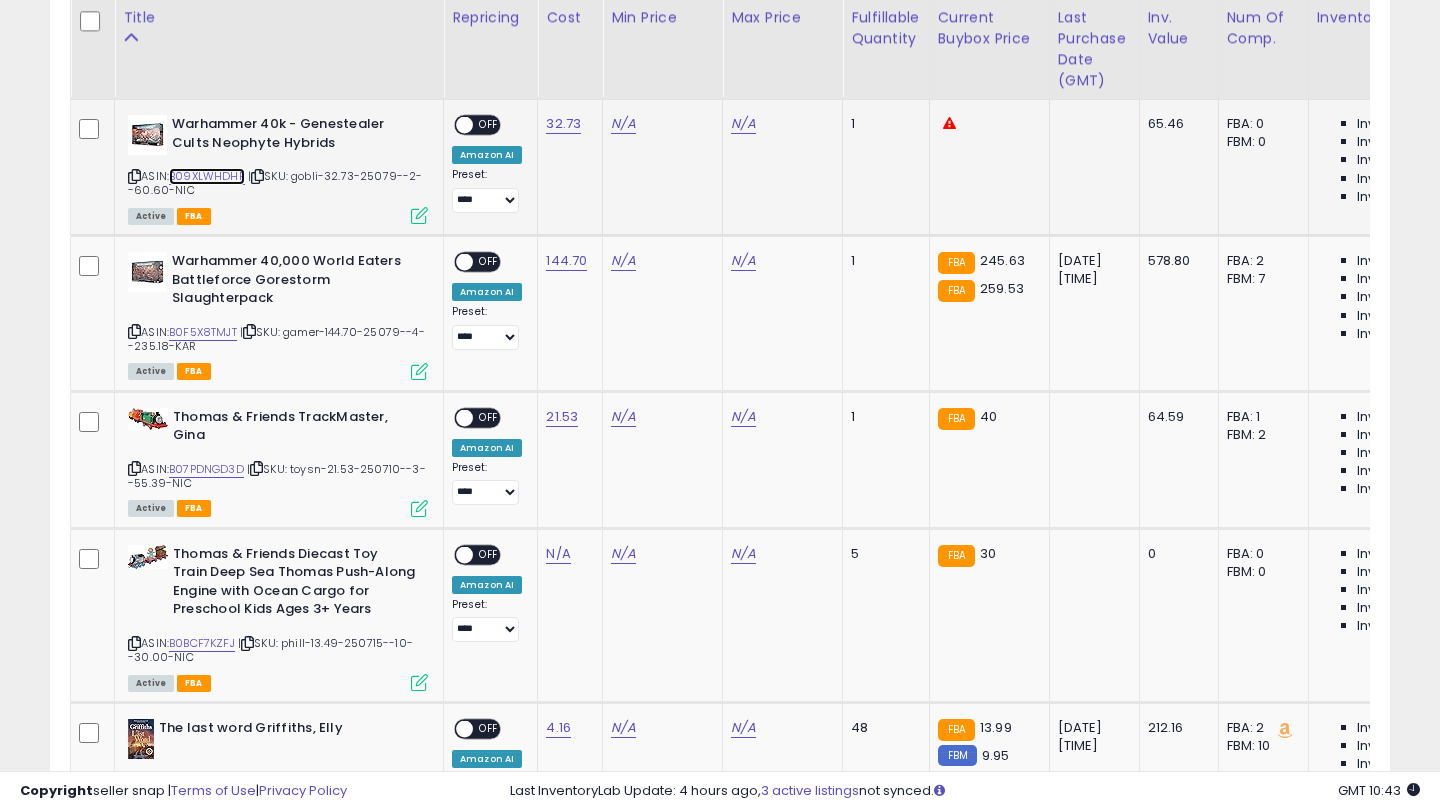 click on "B09XLWHDHP" at bounding box center [207, 176] 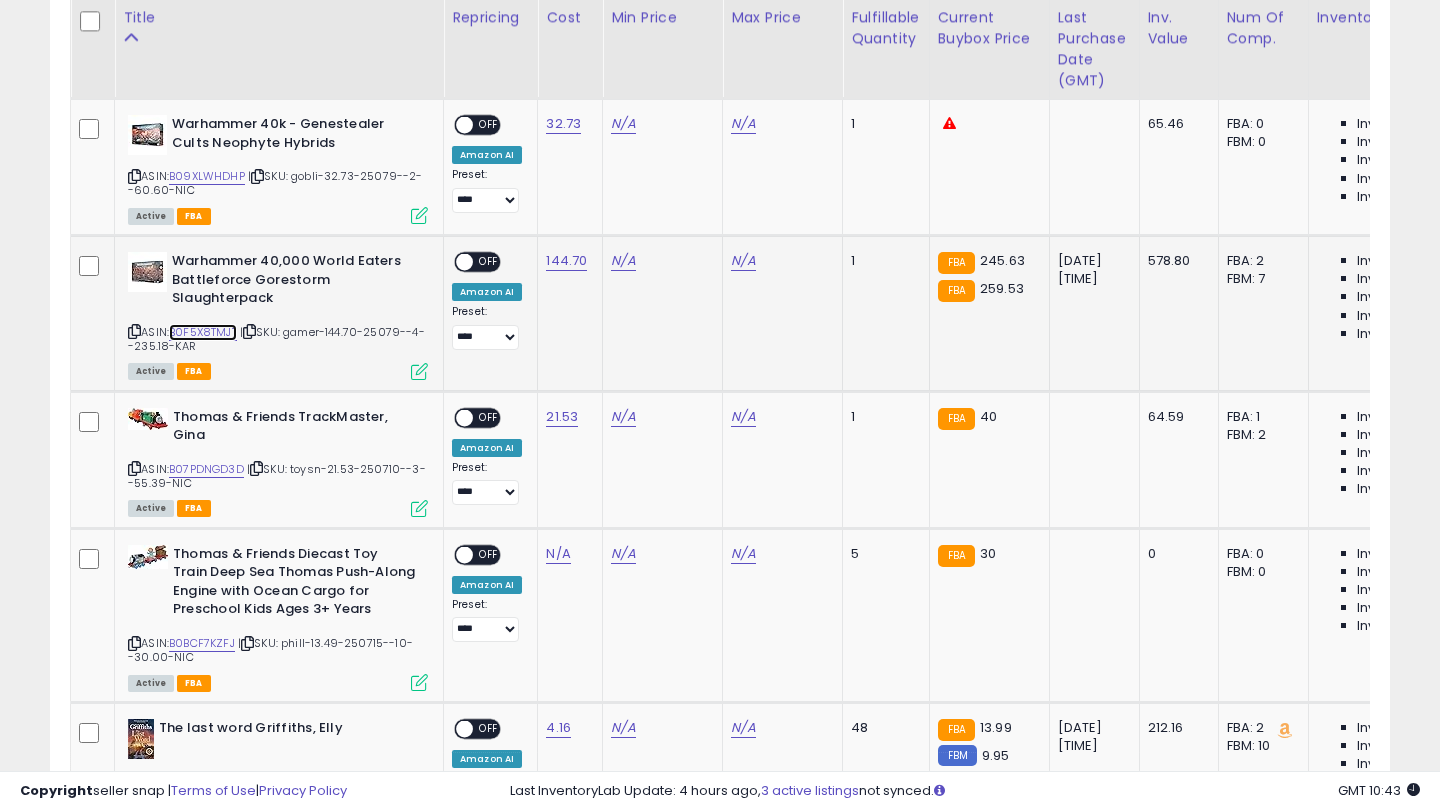 click on "B0F5X8TMJT" at bounding box center [203, 332] 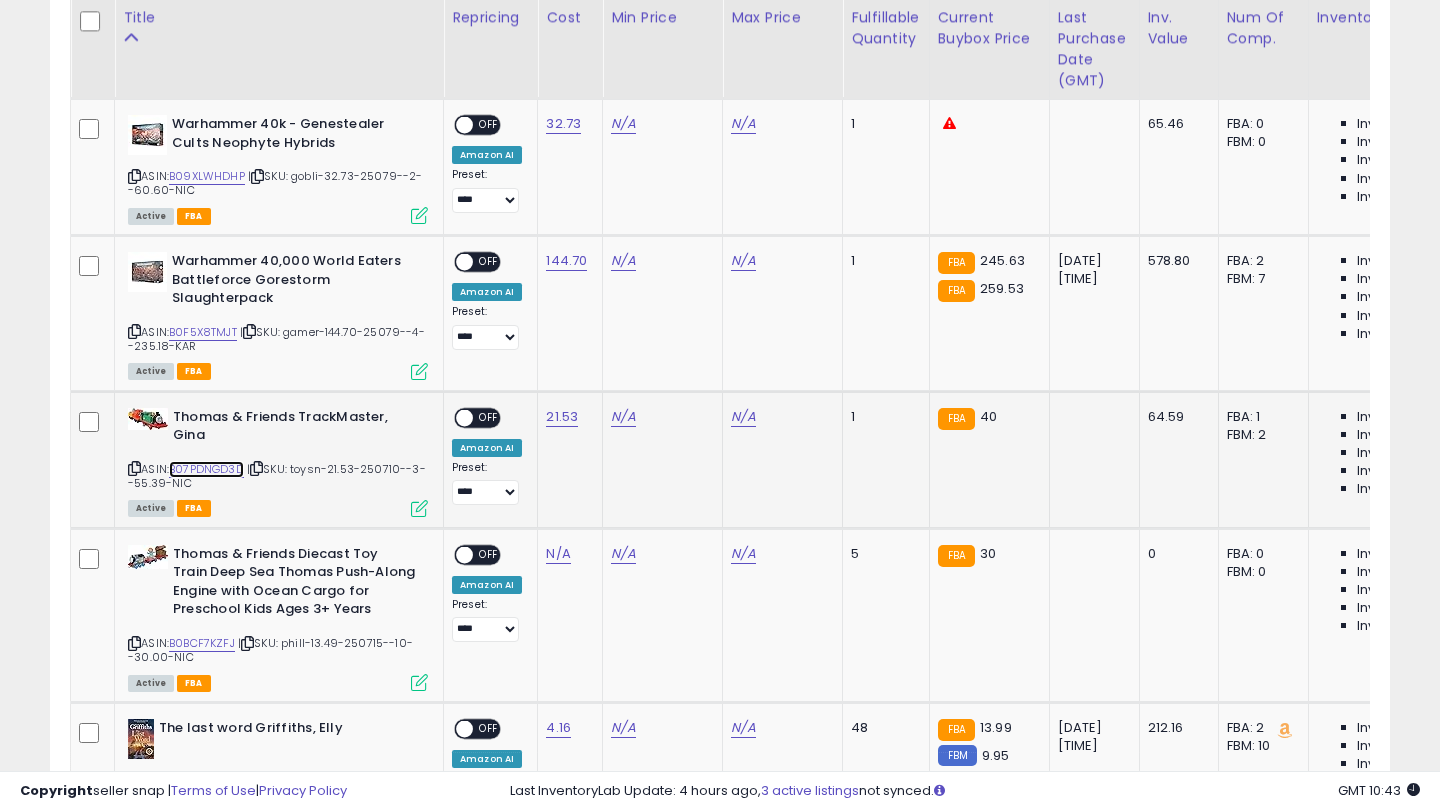 click on "B07PDNGD3D" at bounding box center [206, 469] 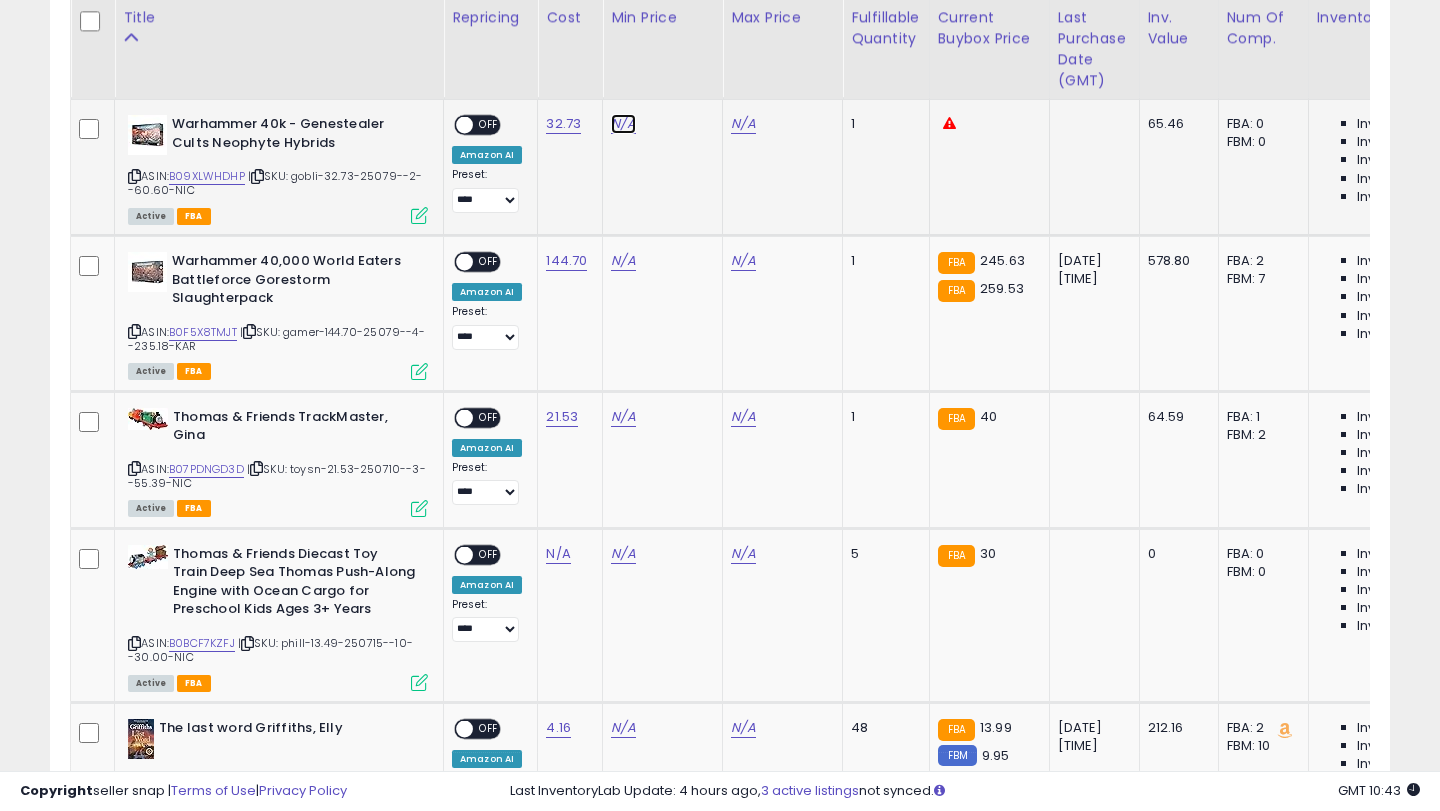 click on "N/A" at bounding box center [623, -343] 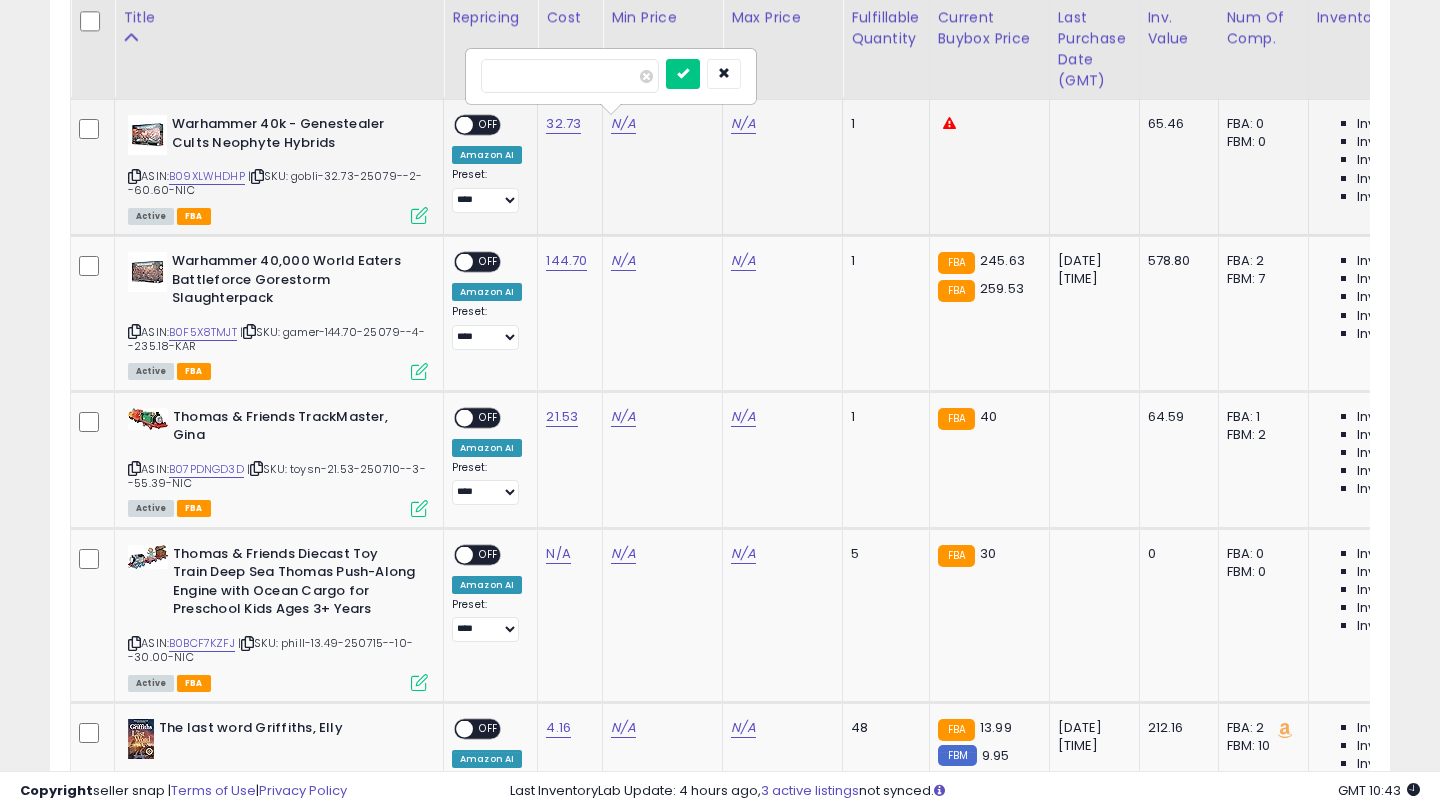 type on "**" 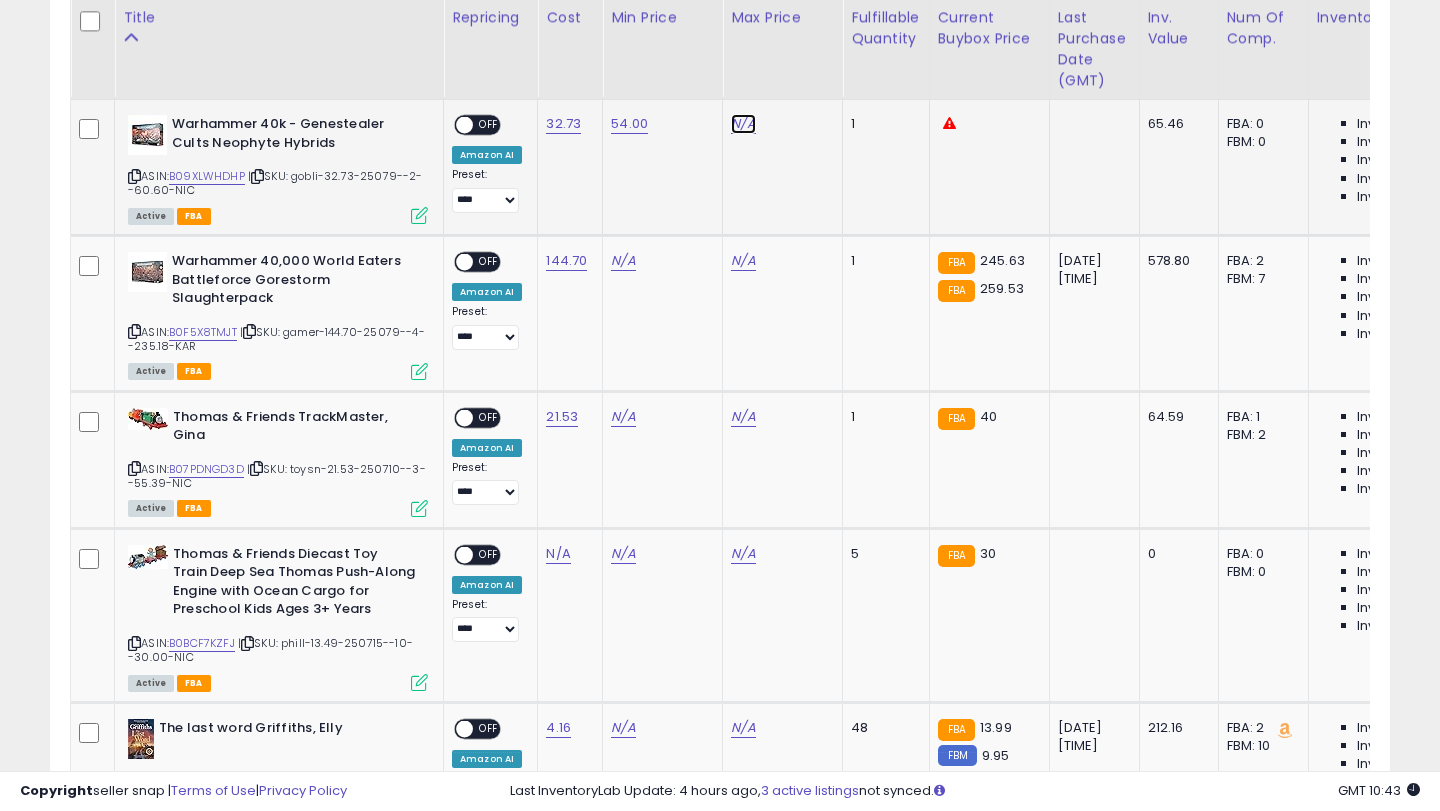 click on "N/A" at bounding box center [743, -343] 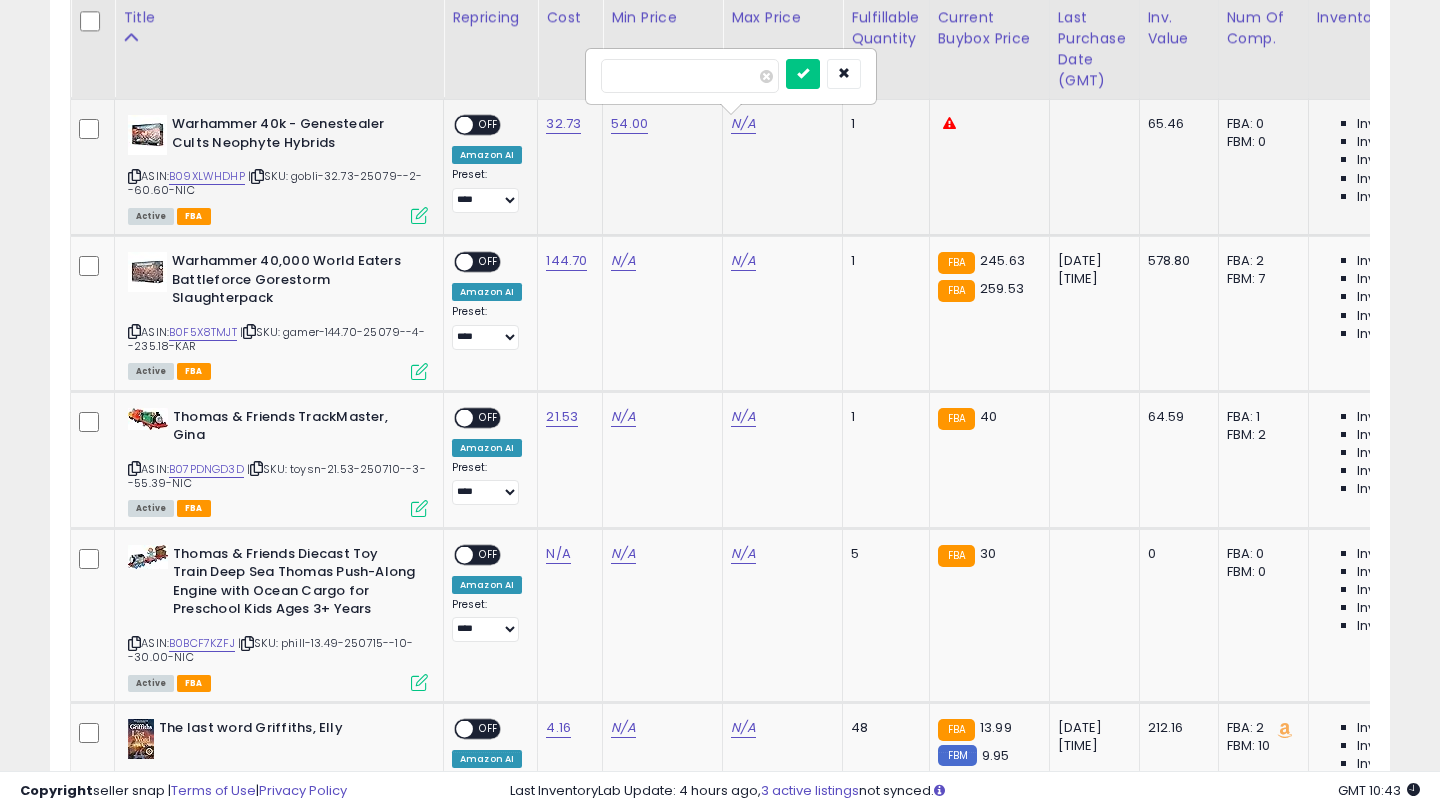 type on "**" 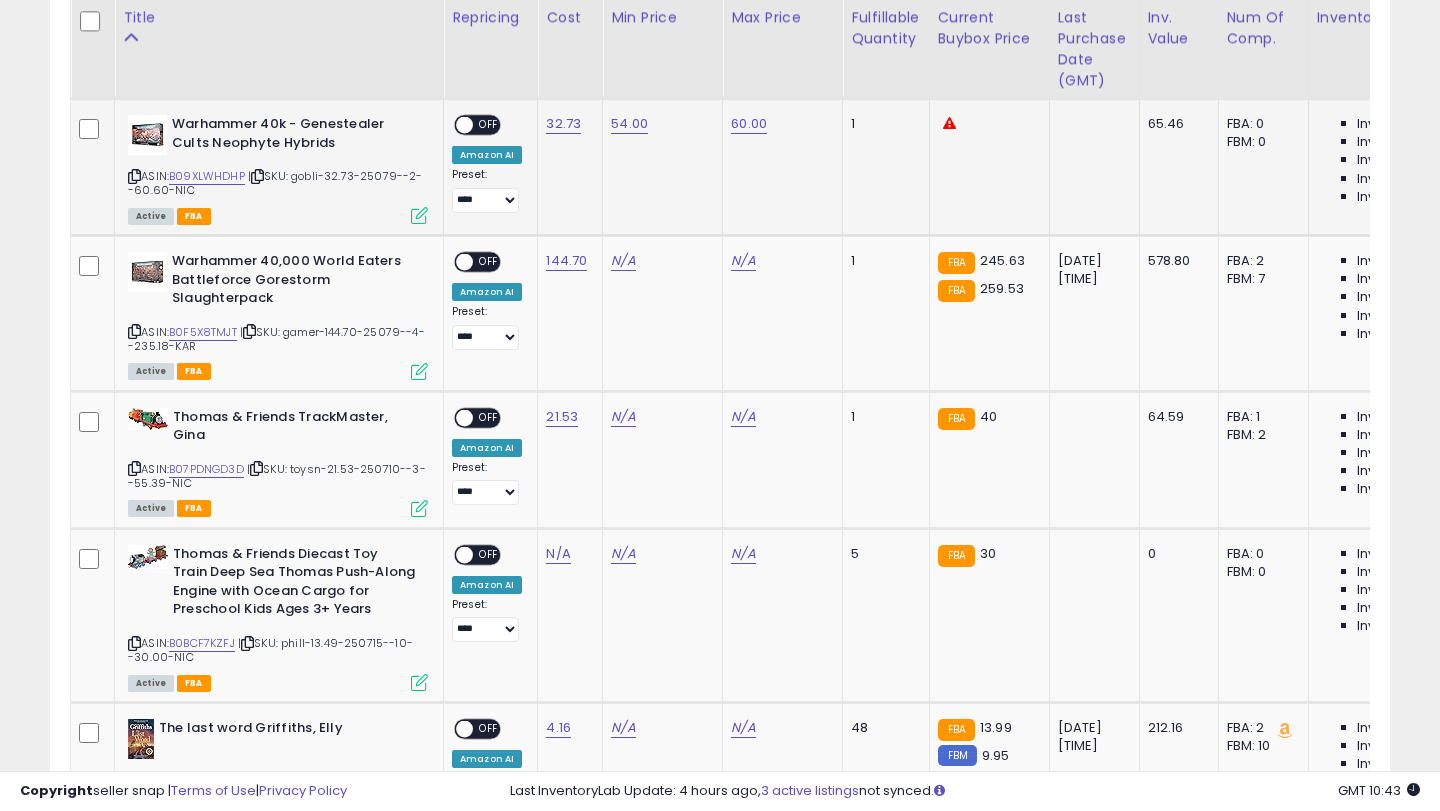 click on "OFF" at bounding box center (489, 125) 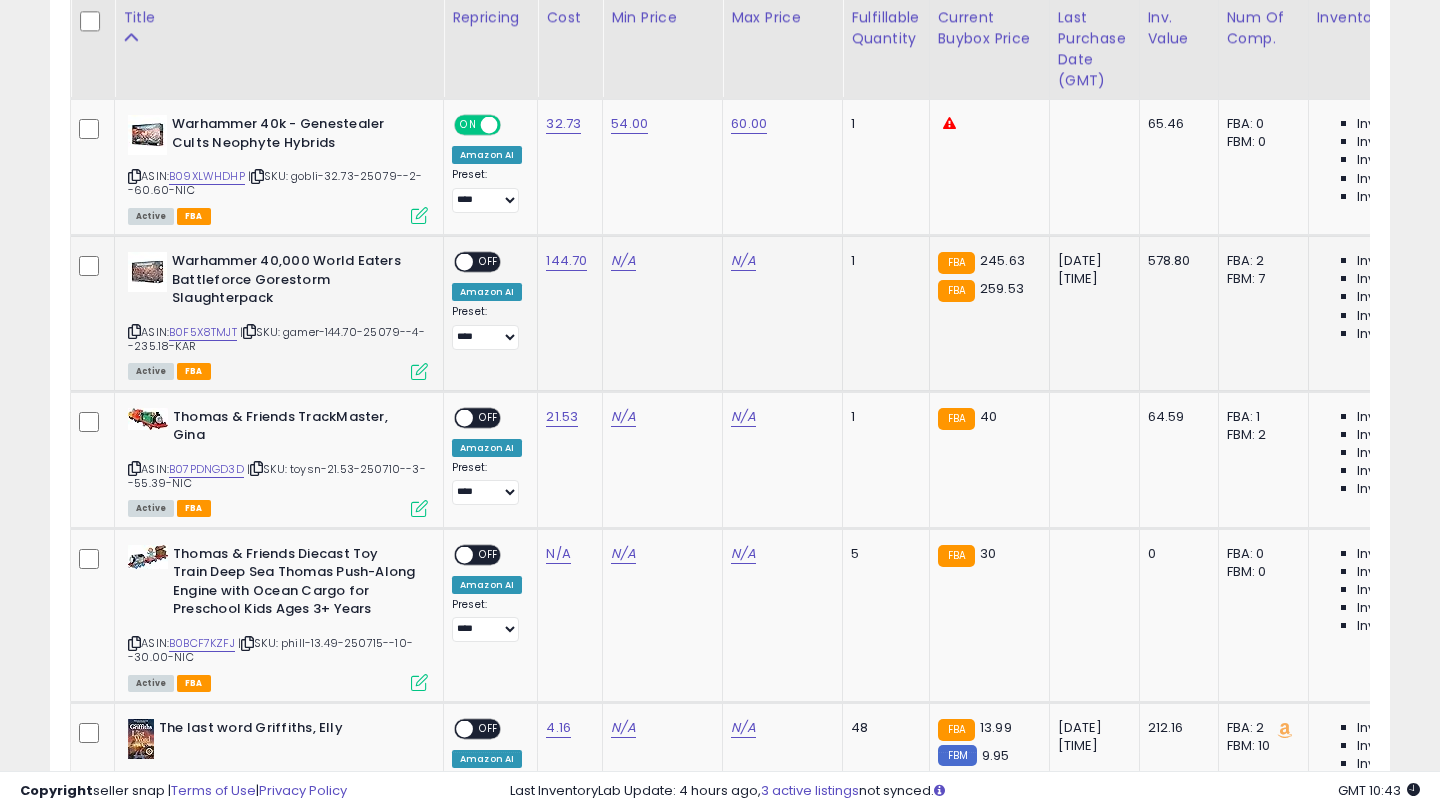 click on "N/A" 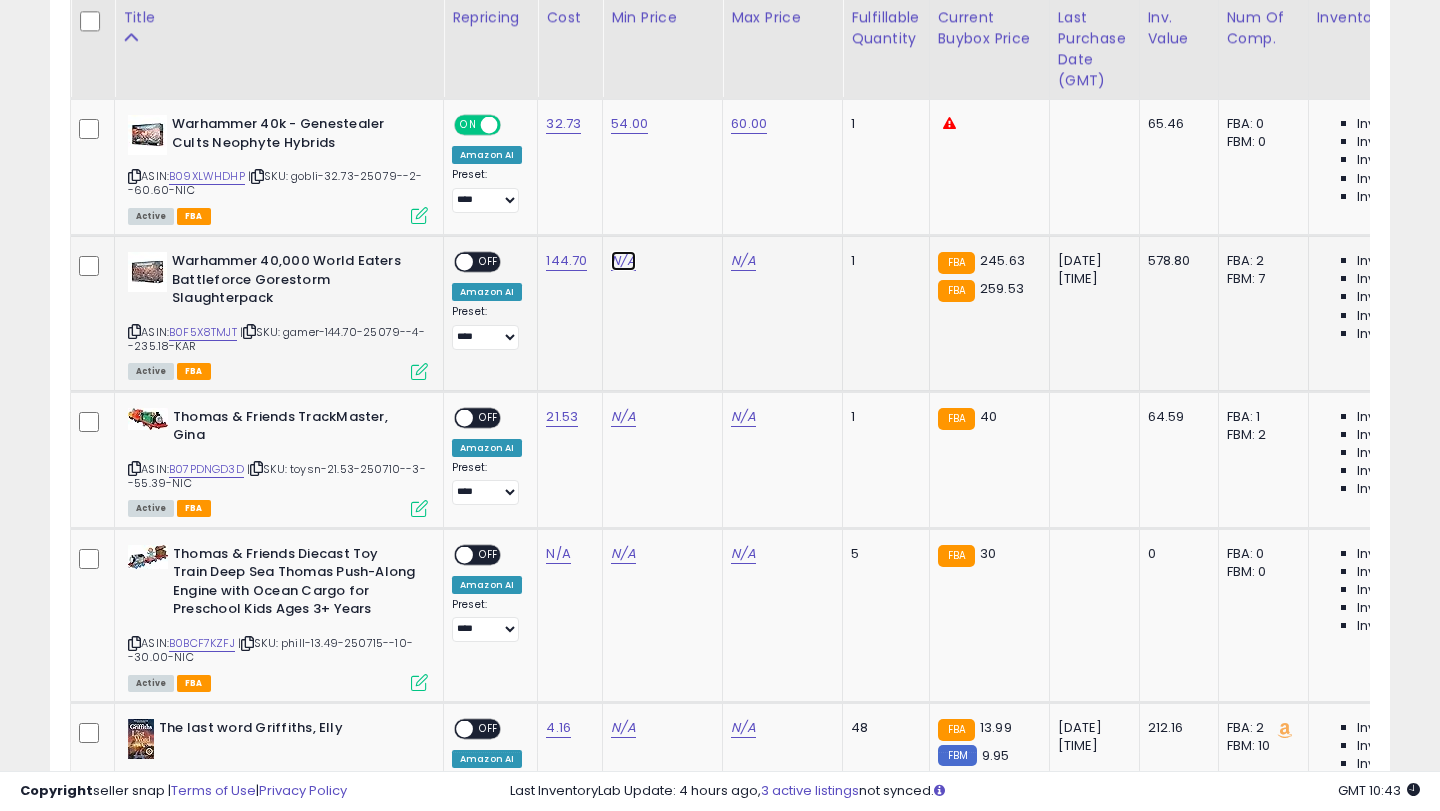 click on "N/A" at bounding box center (623, -343) 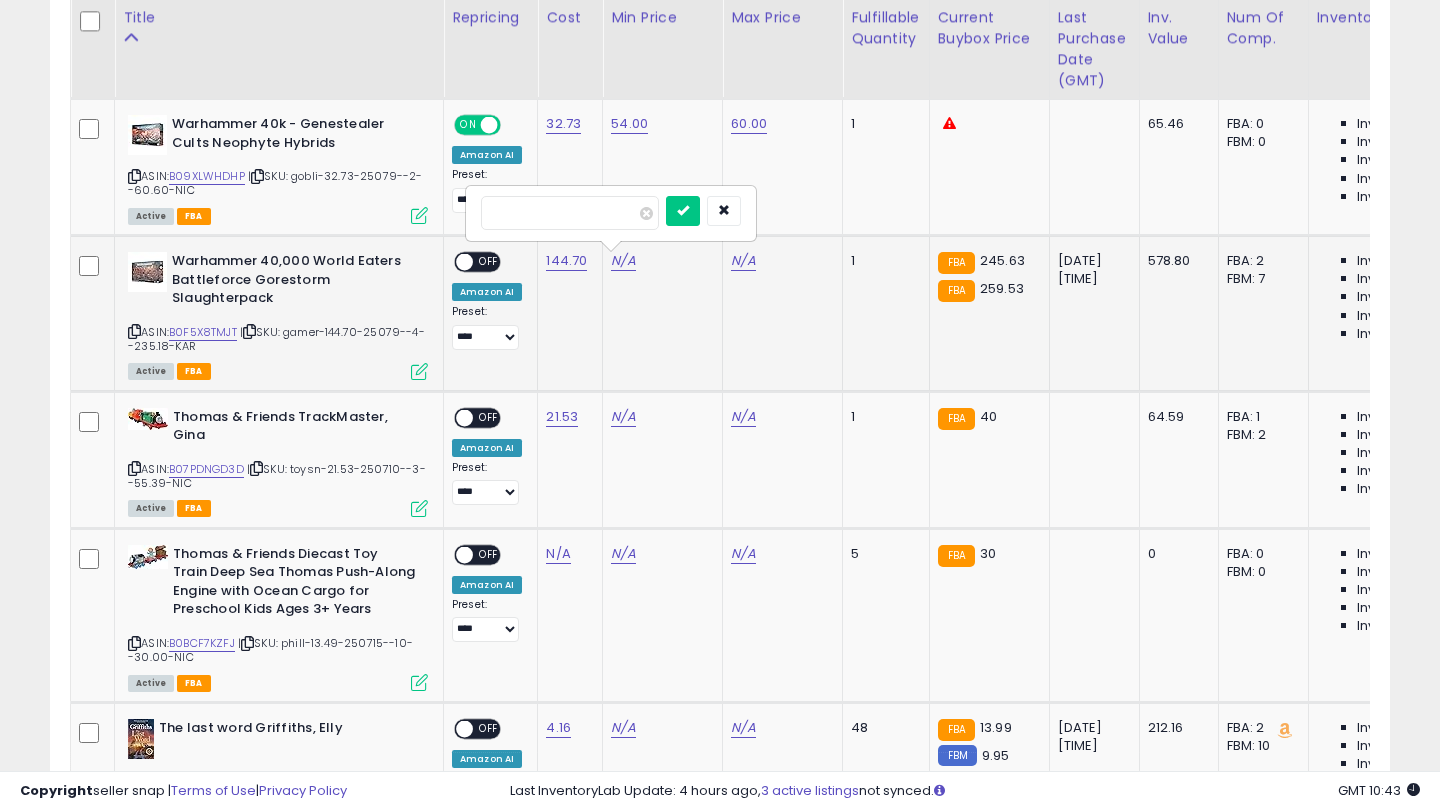 type on "***" 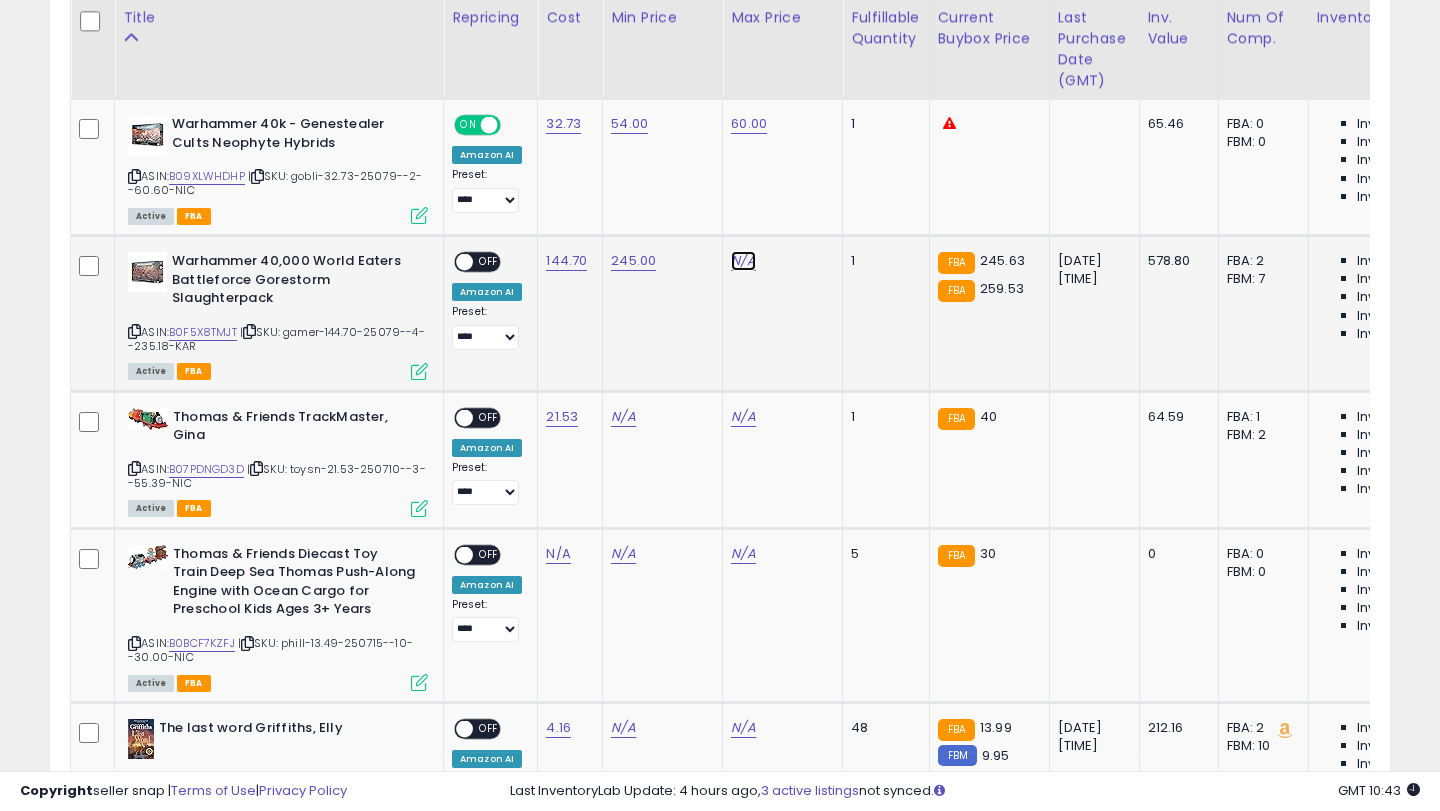 click on "N/A" at bounding box center [743, -343] 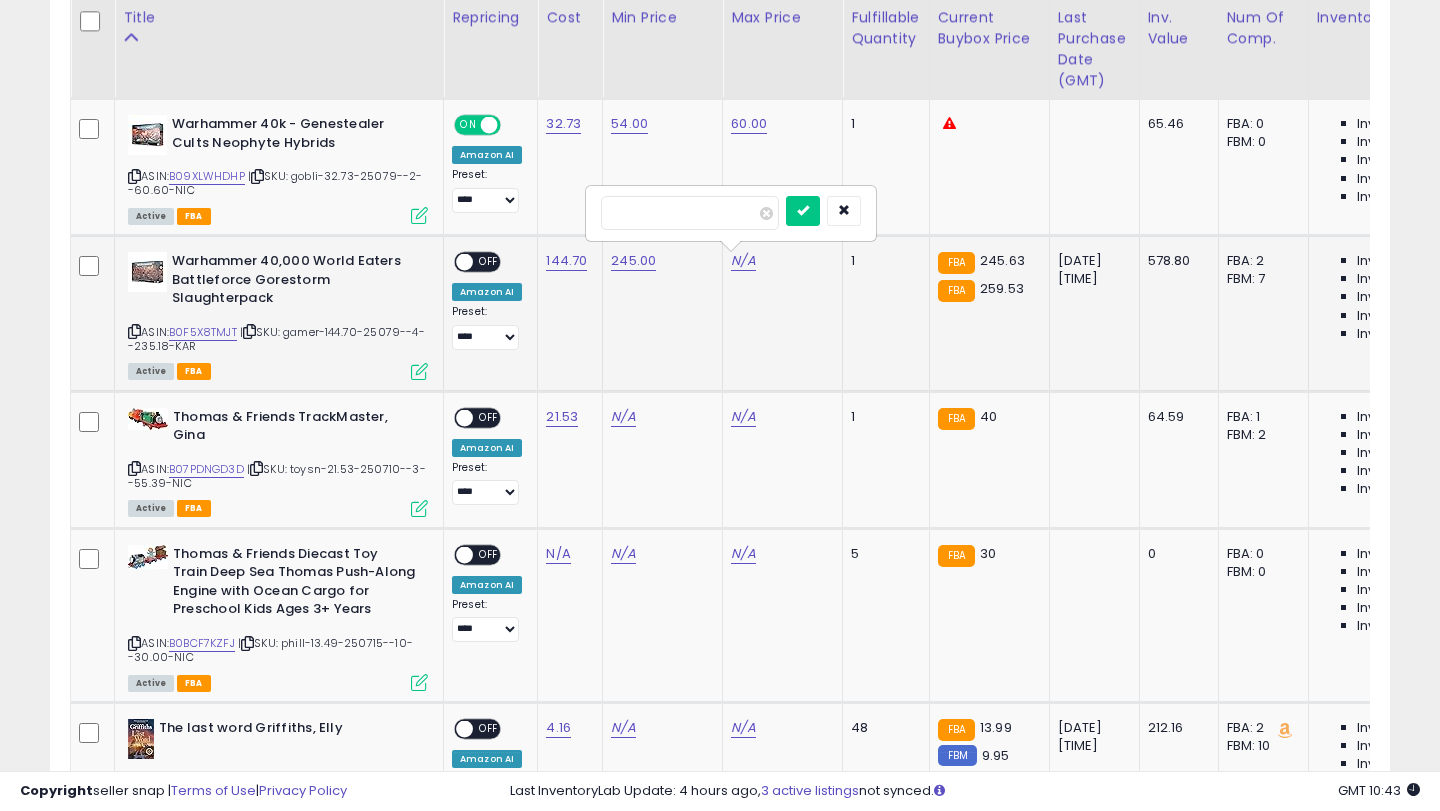 type on "***" 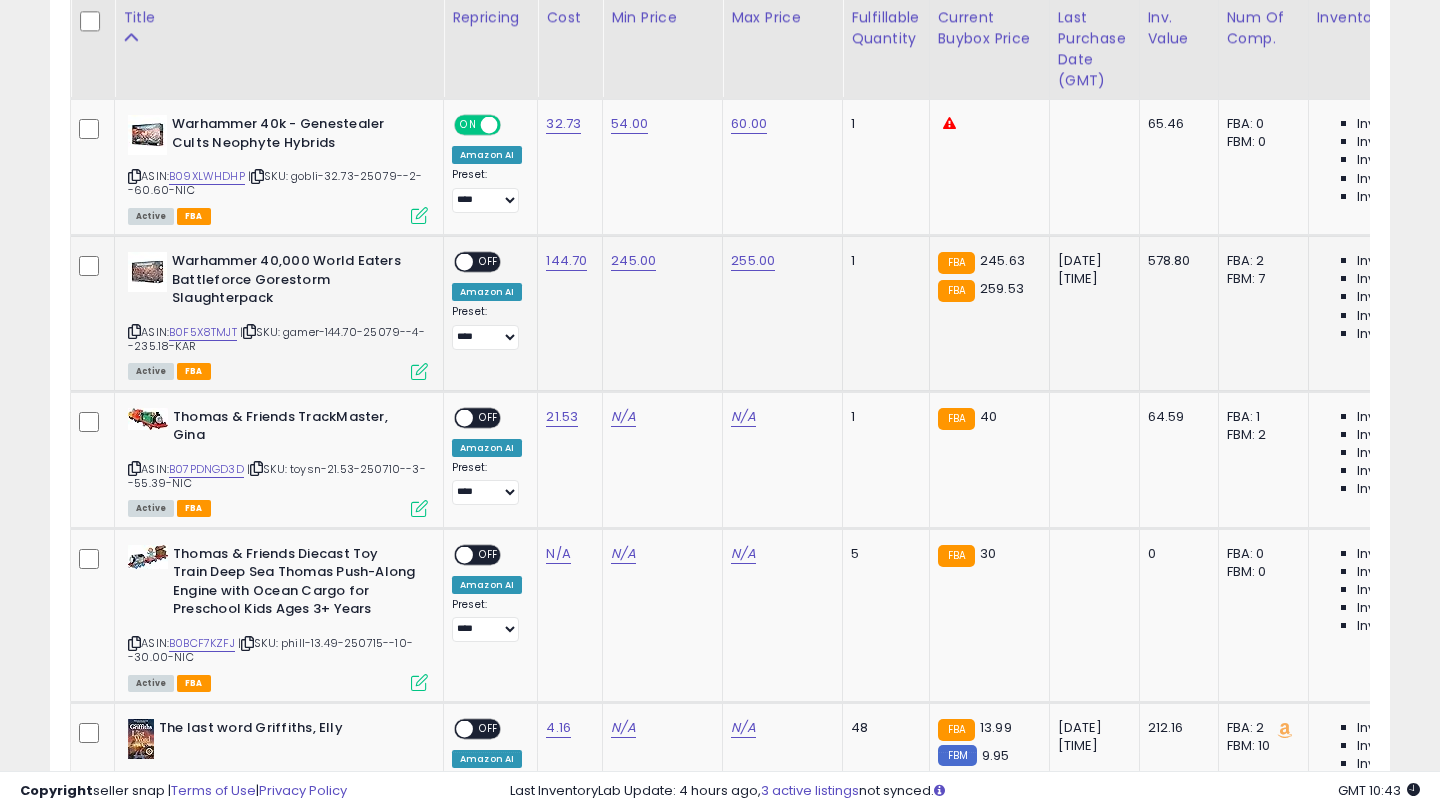 click on "OFF" at bounding box center (489, 262) 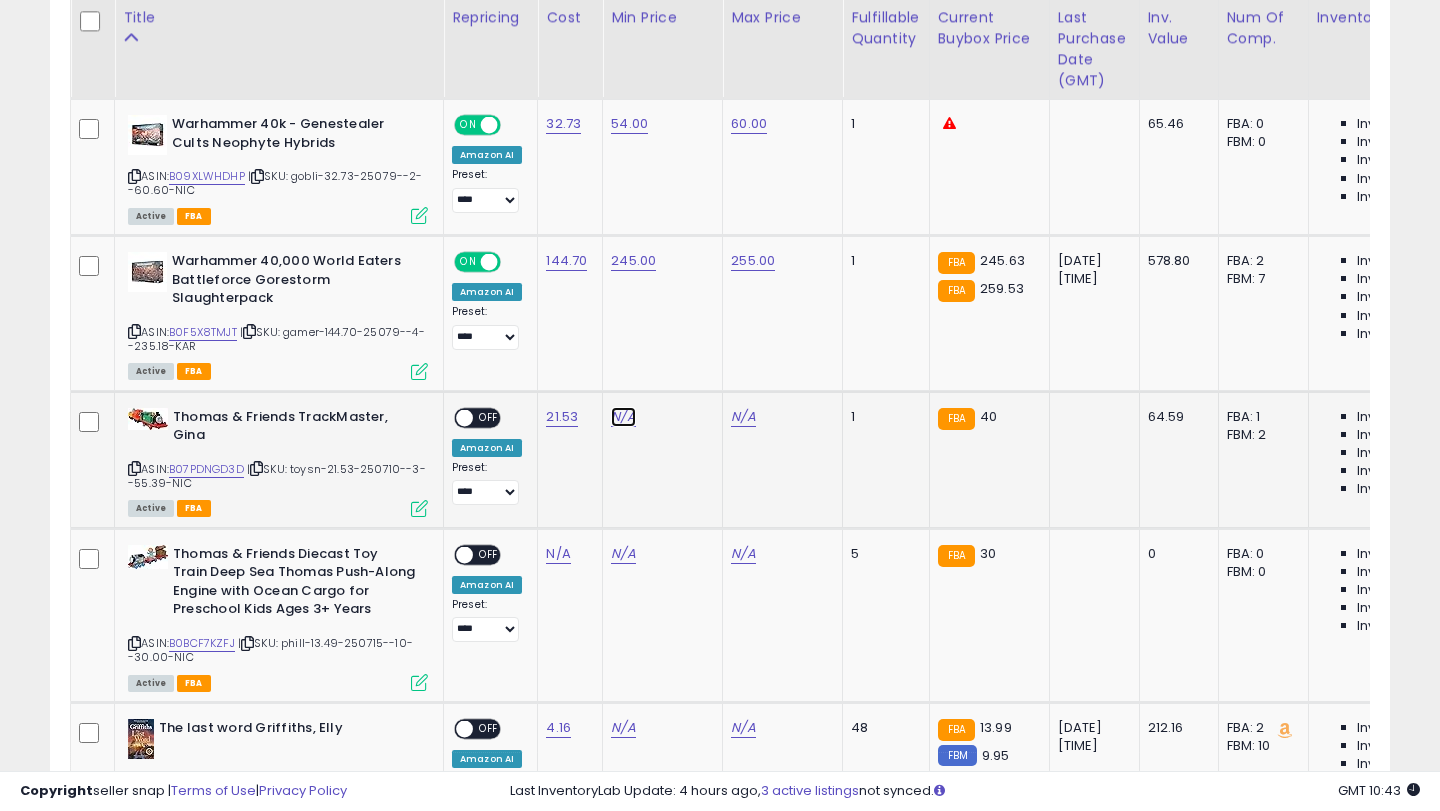 click on "N/A" at bounding box center (623, -343) 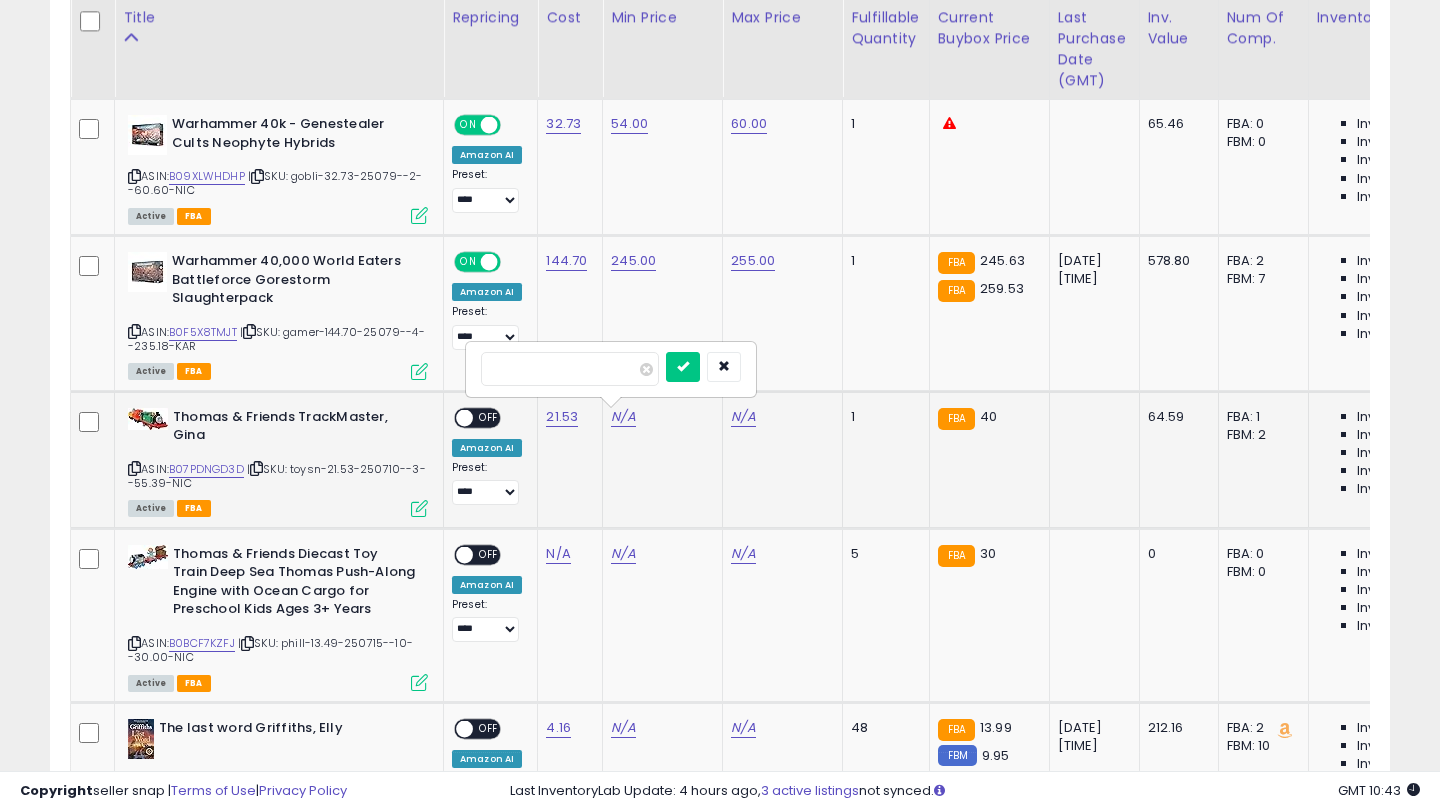 type on "**" 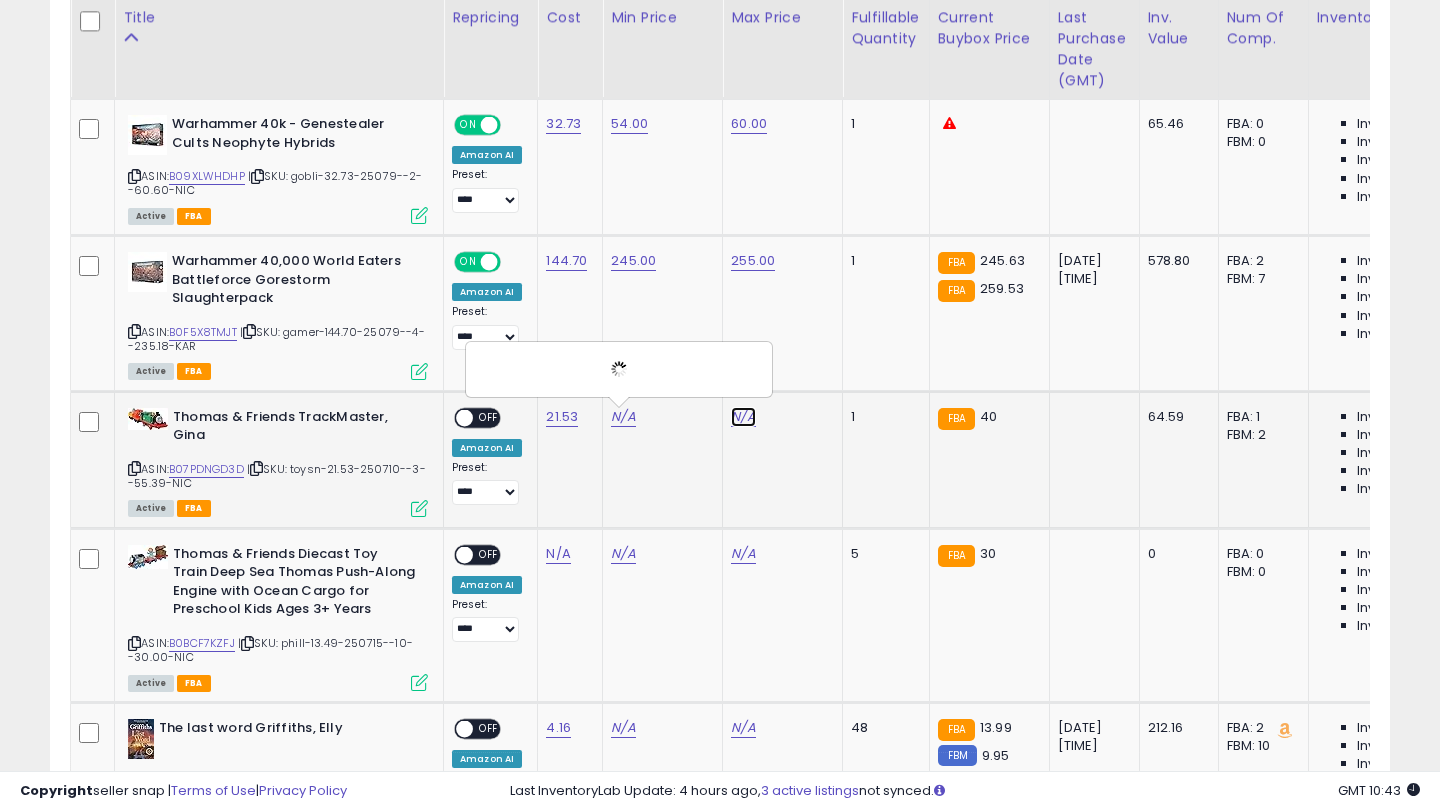 click on "N/A" at bounding box center [743, -343] 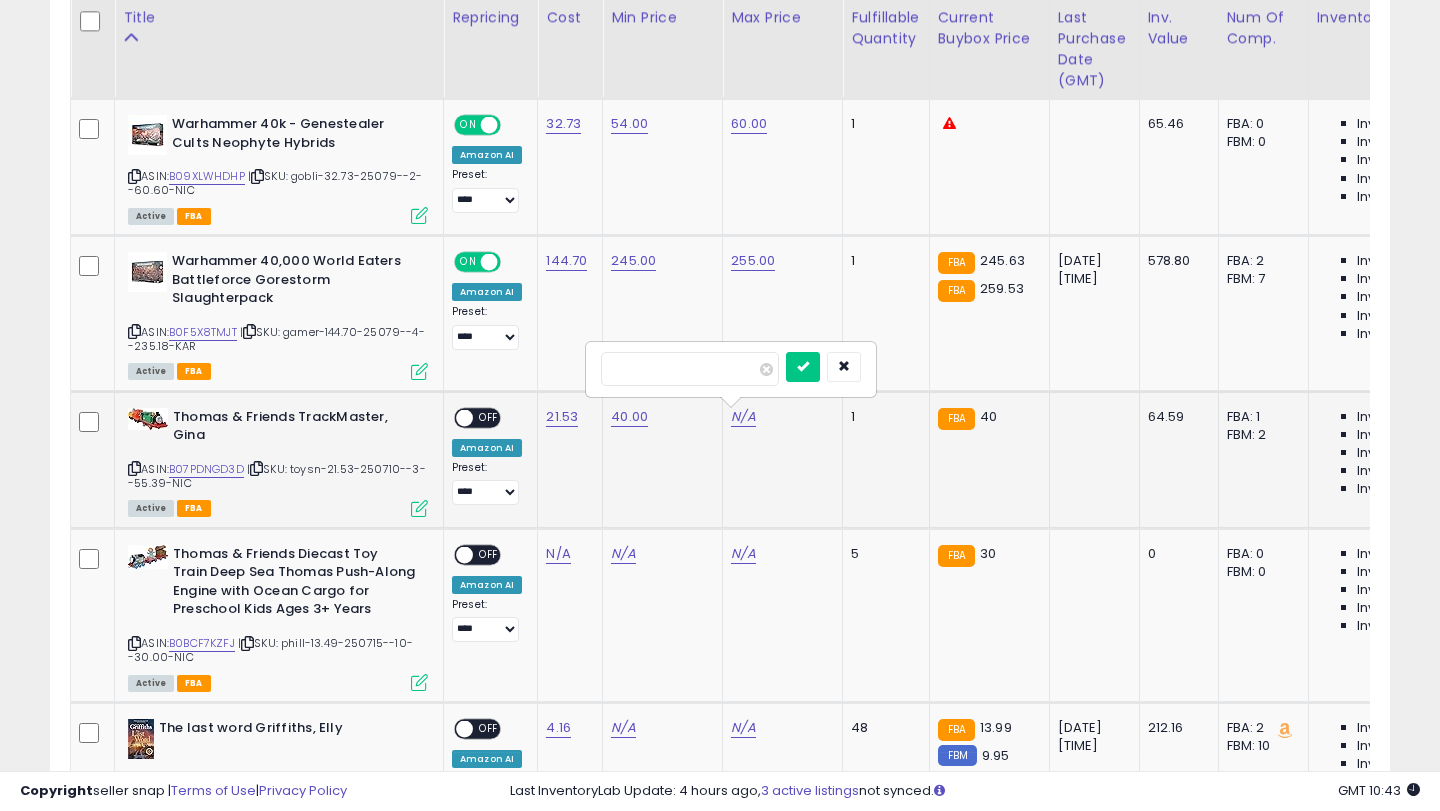 type on "**" 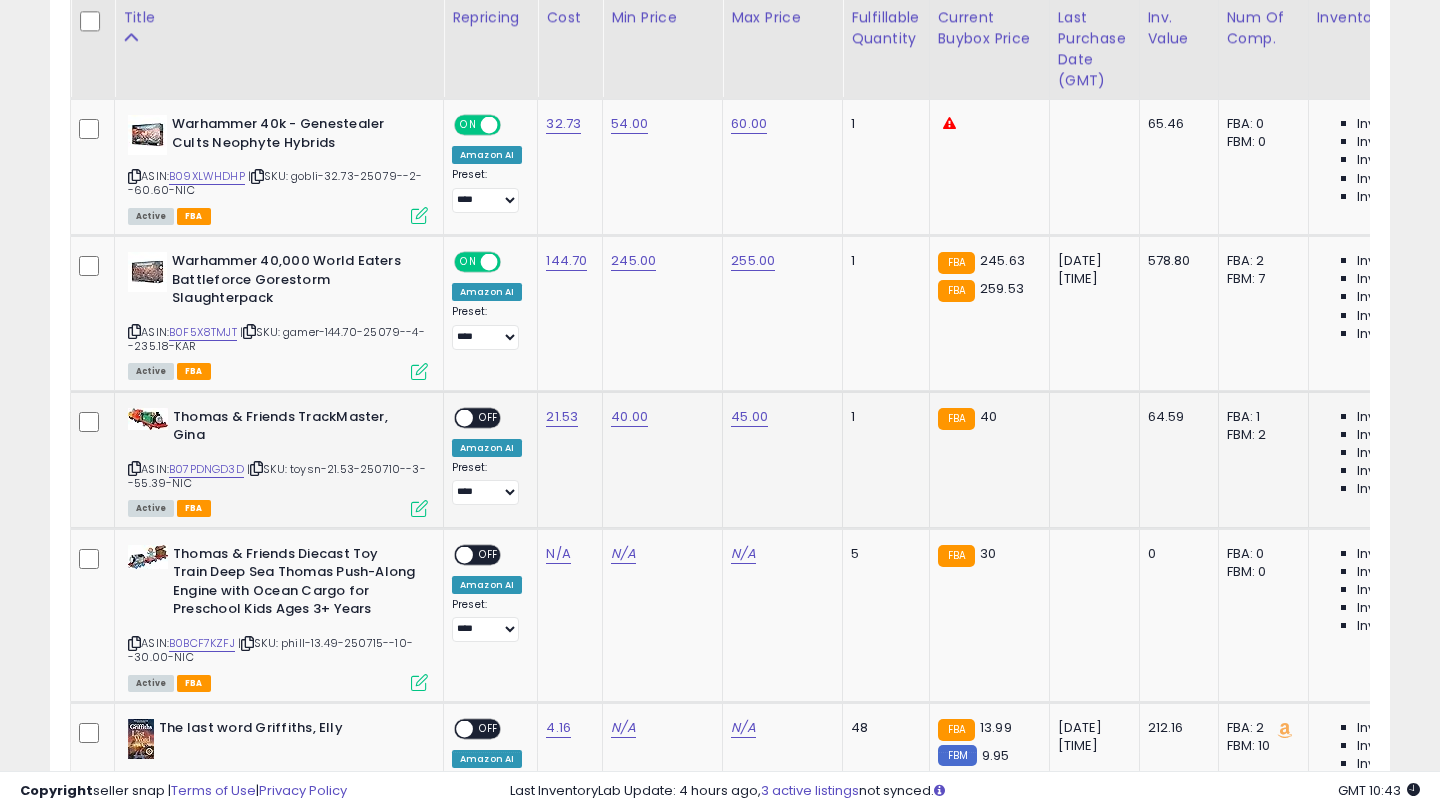 click on "OFF" at bounding box center [489, 417] 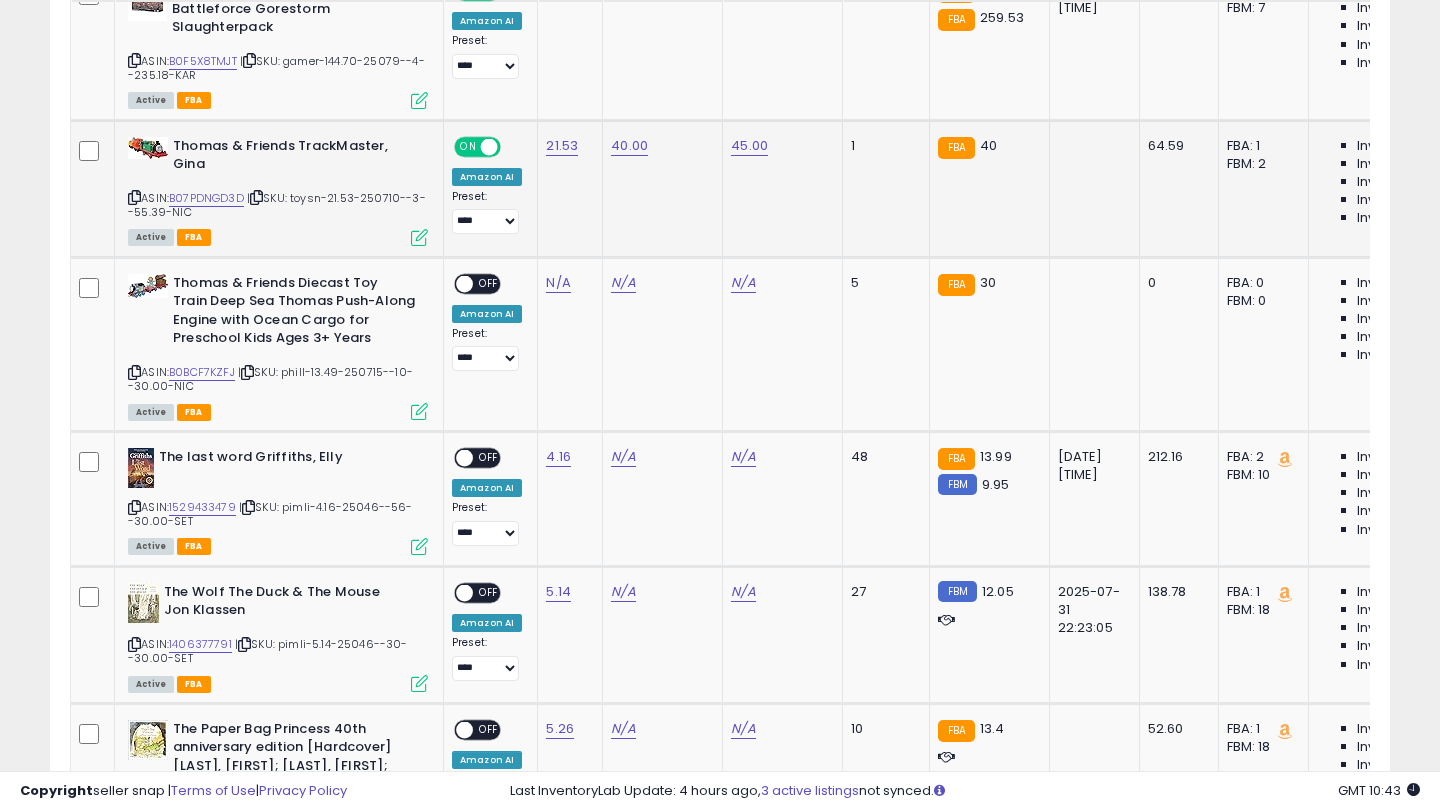 scroll, scrollTop: 1761, scrollLeft: 0, axis: vertical 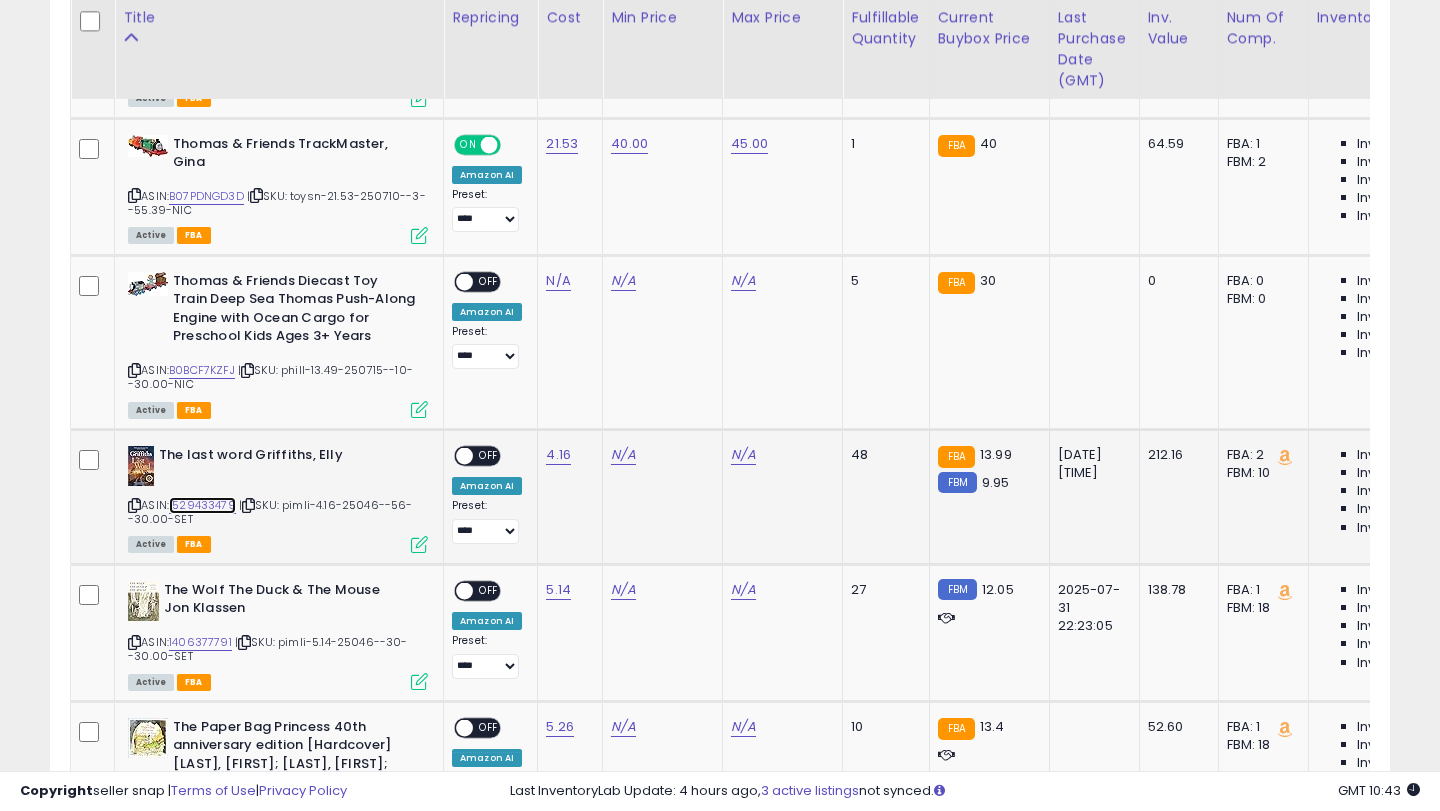 click on "1529433479" at bounding box center [202, 505] 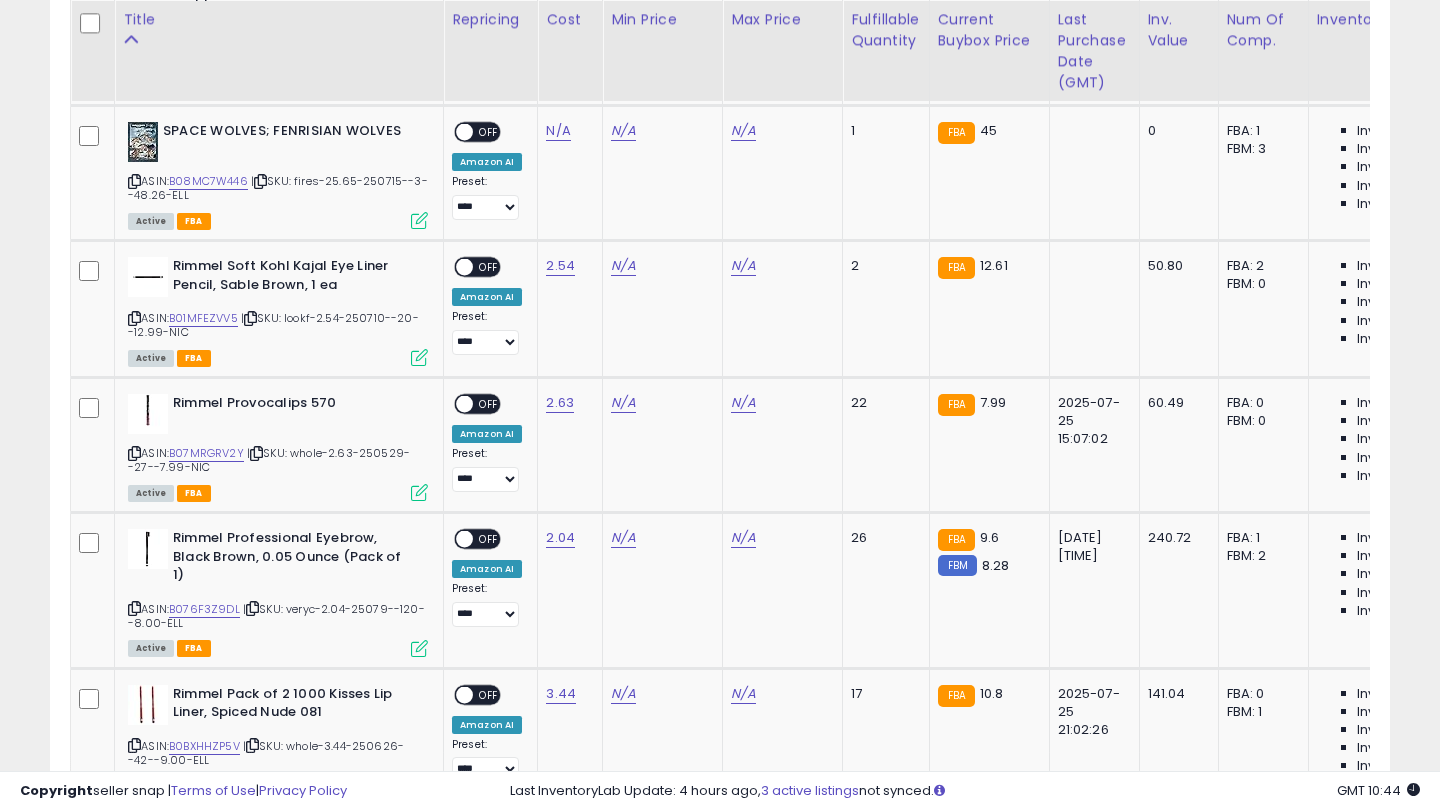 scroll, scrollTop: 3176, scrollLeft: 0, axis: vertical 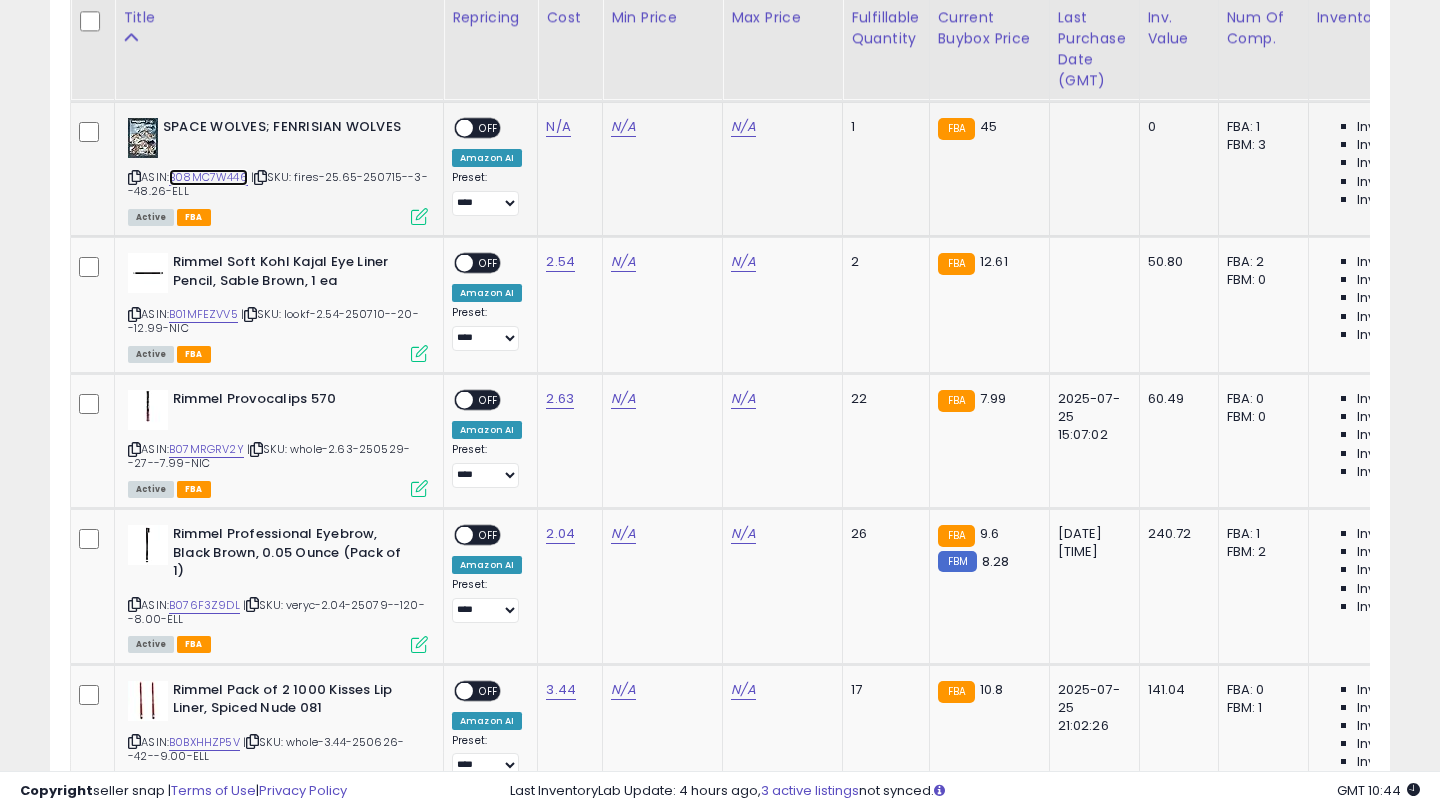 click on "B08MC7W446" at bounding box center (208, 177) 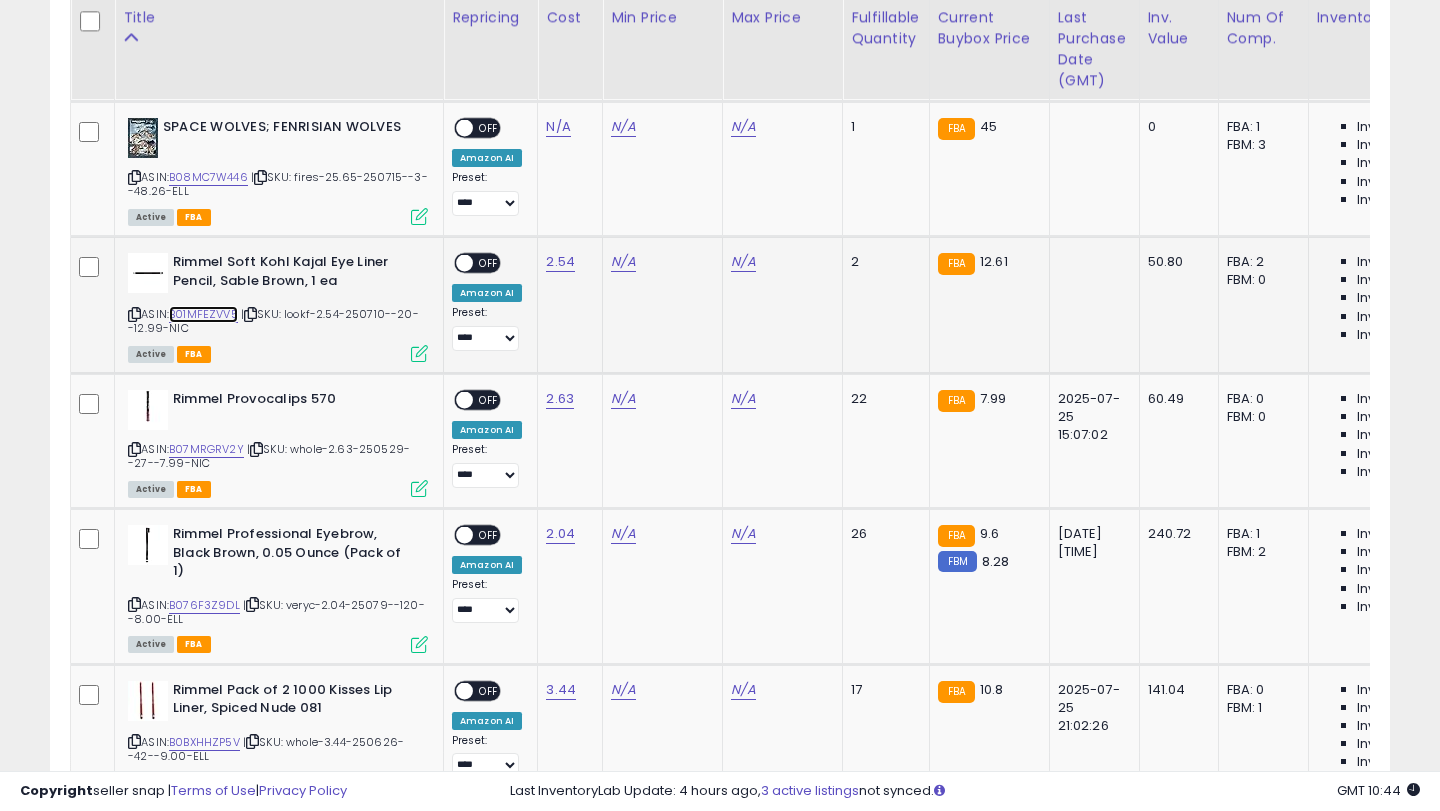 click on "B01MFEZVV5" at bounding box center (203, 314) 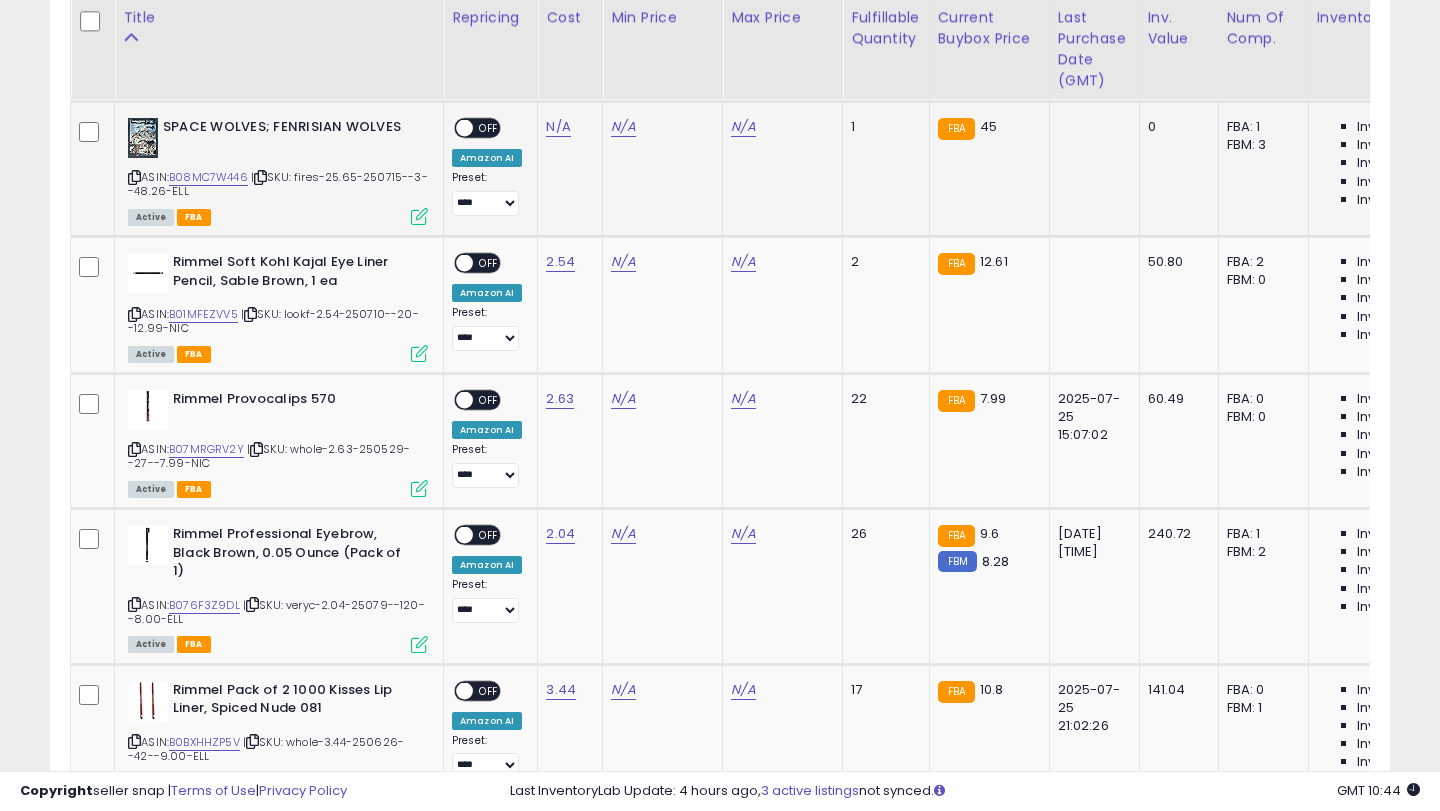 click on "N/A" 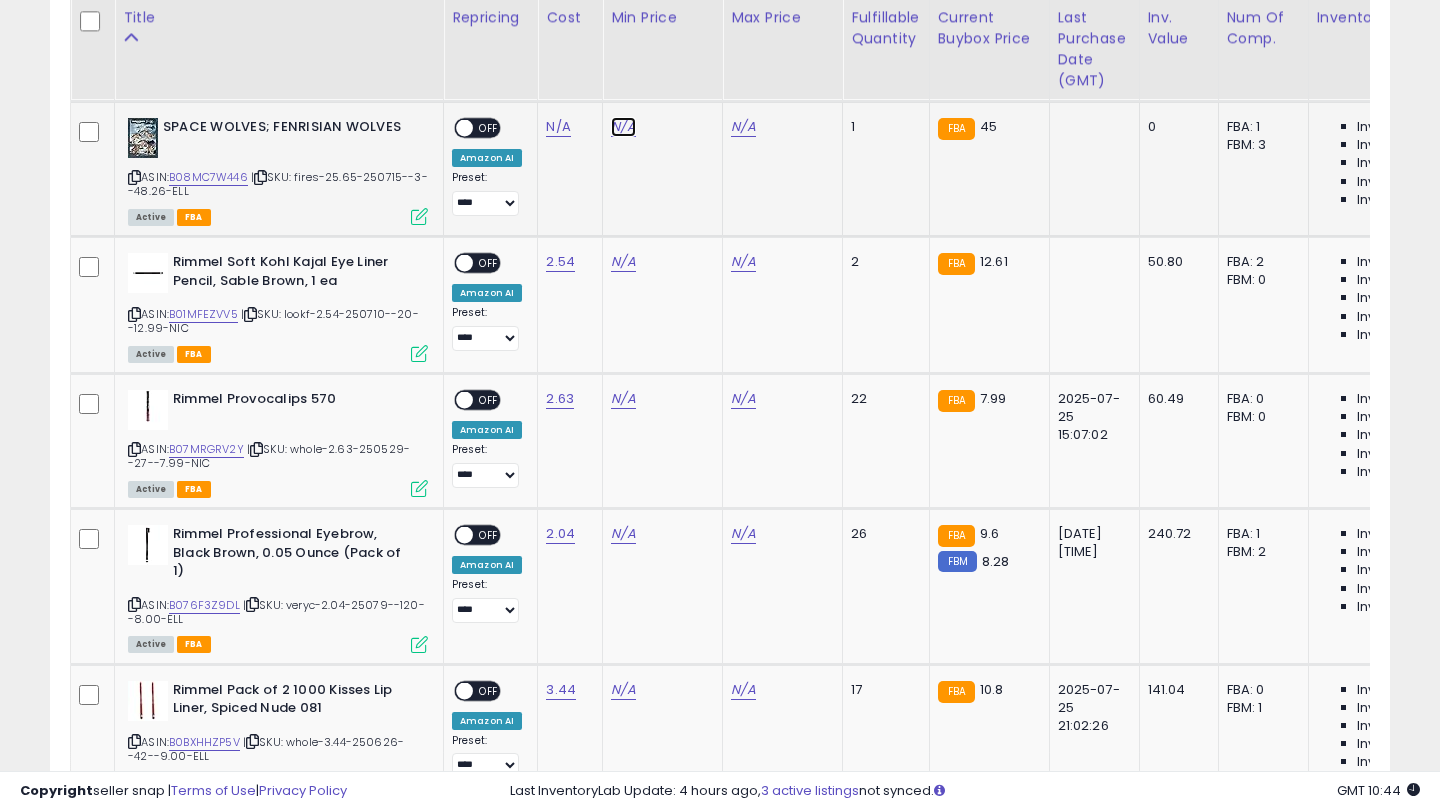 click on "N/A" at bounding box center [623, -2031] 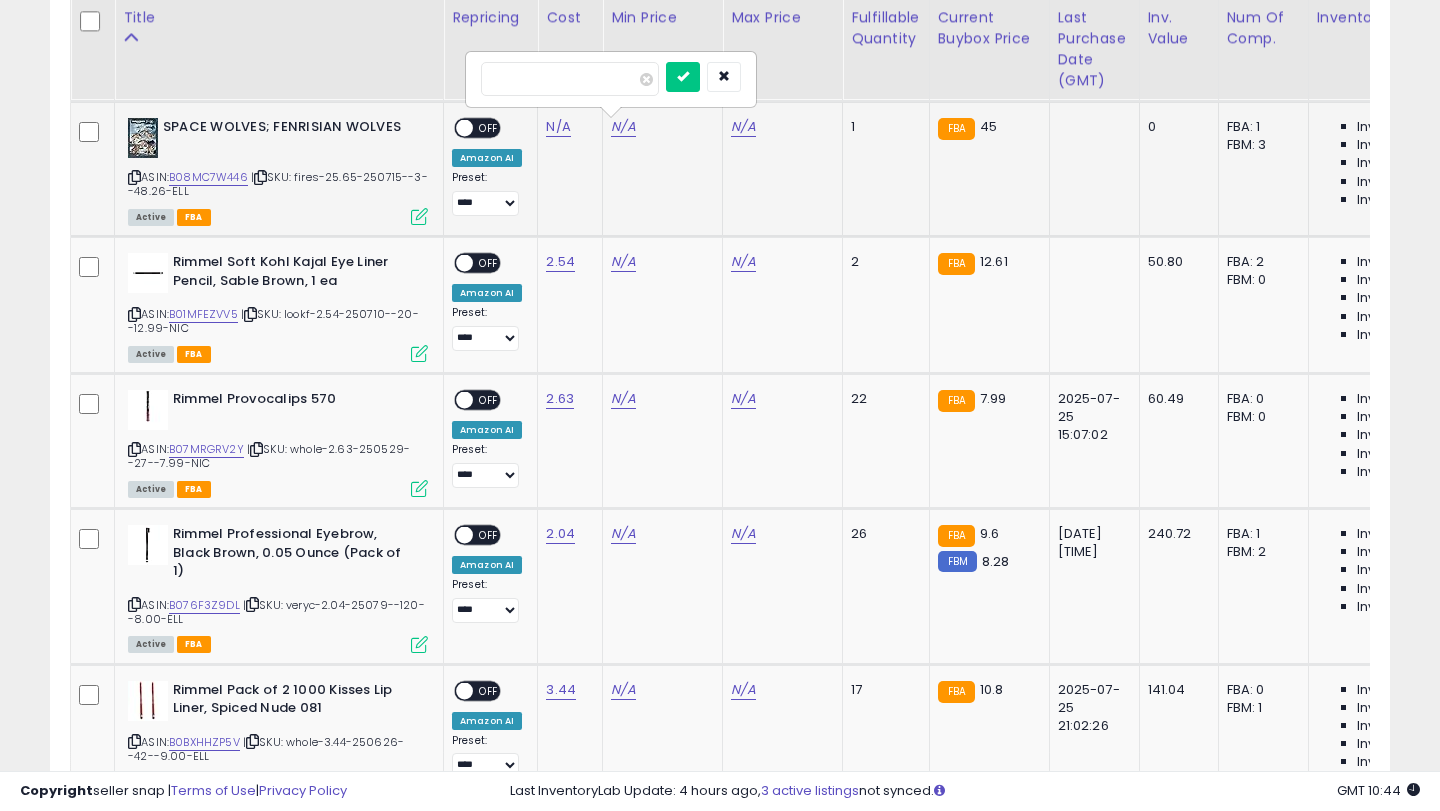 type on "**" 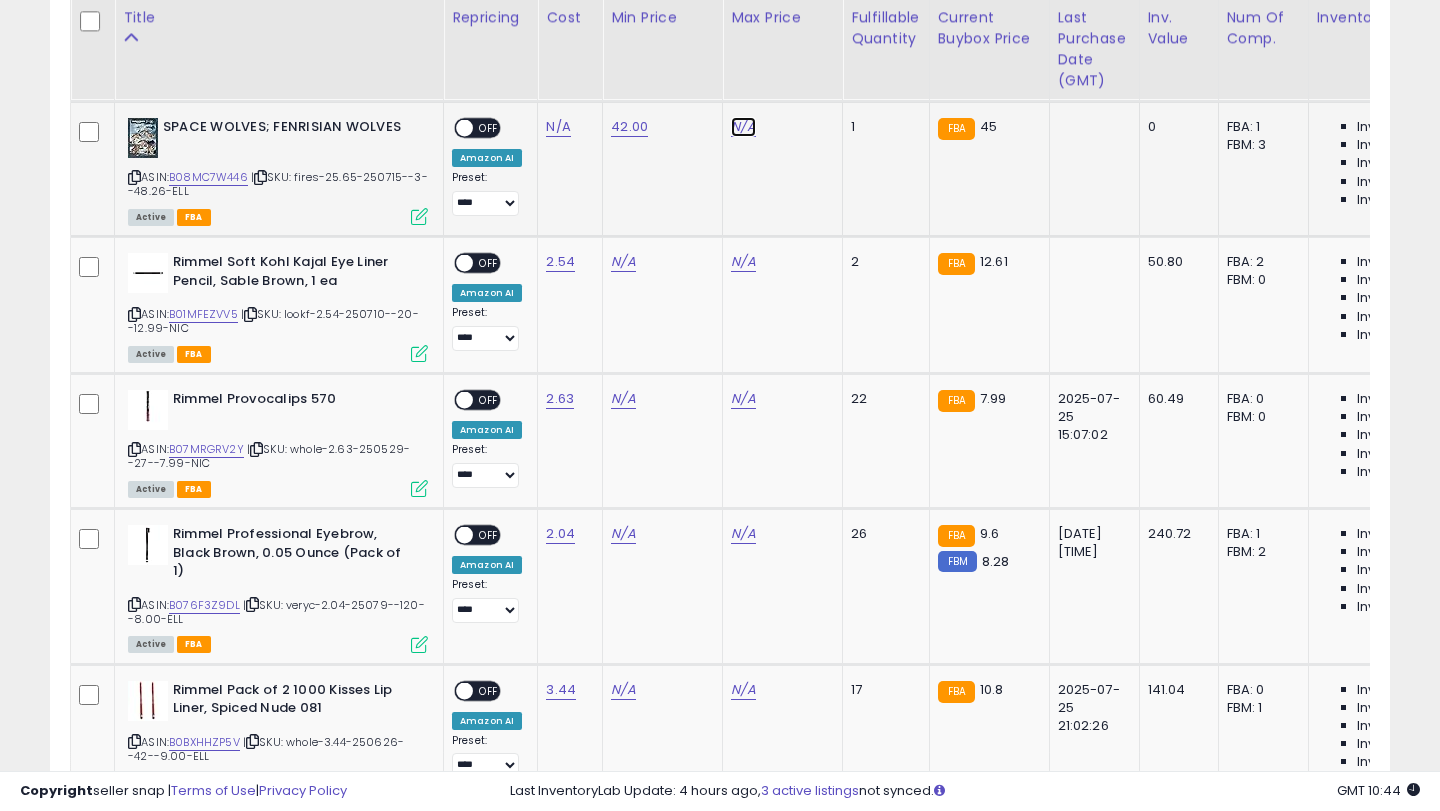 click on "N/A" at bounding box center [743, -2031] 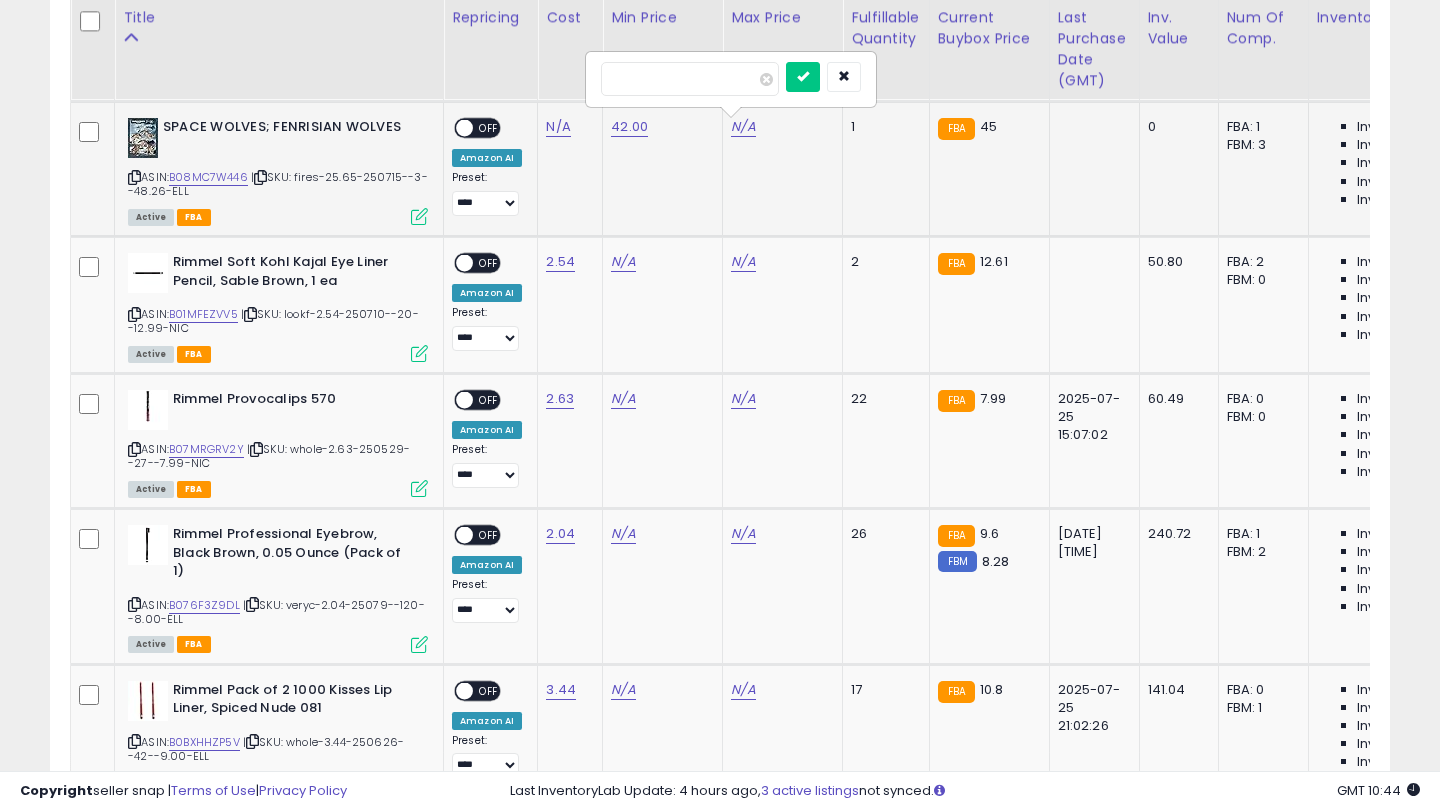 type on "**" 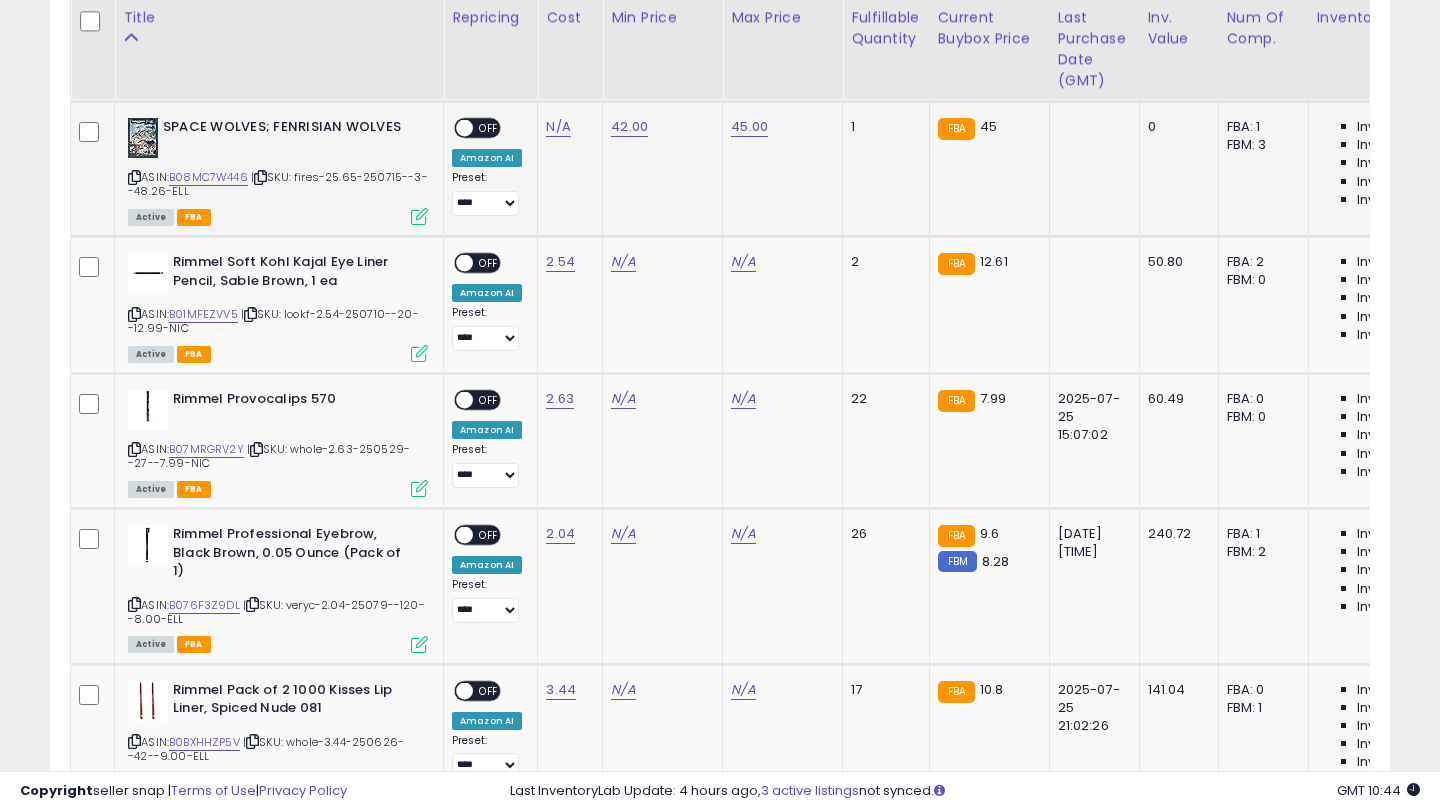 click on "OFF" at bounding box center [489, 128] 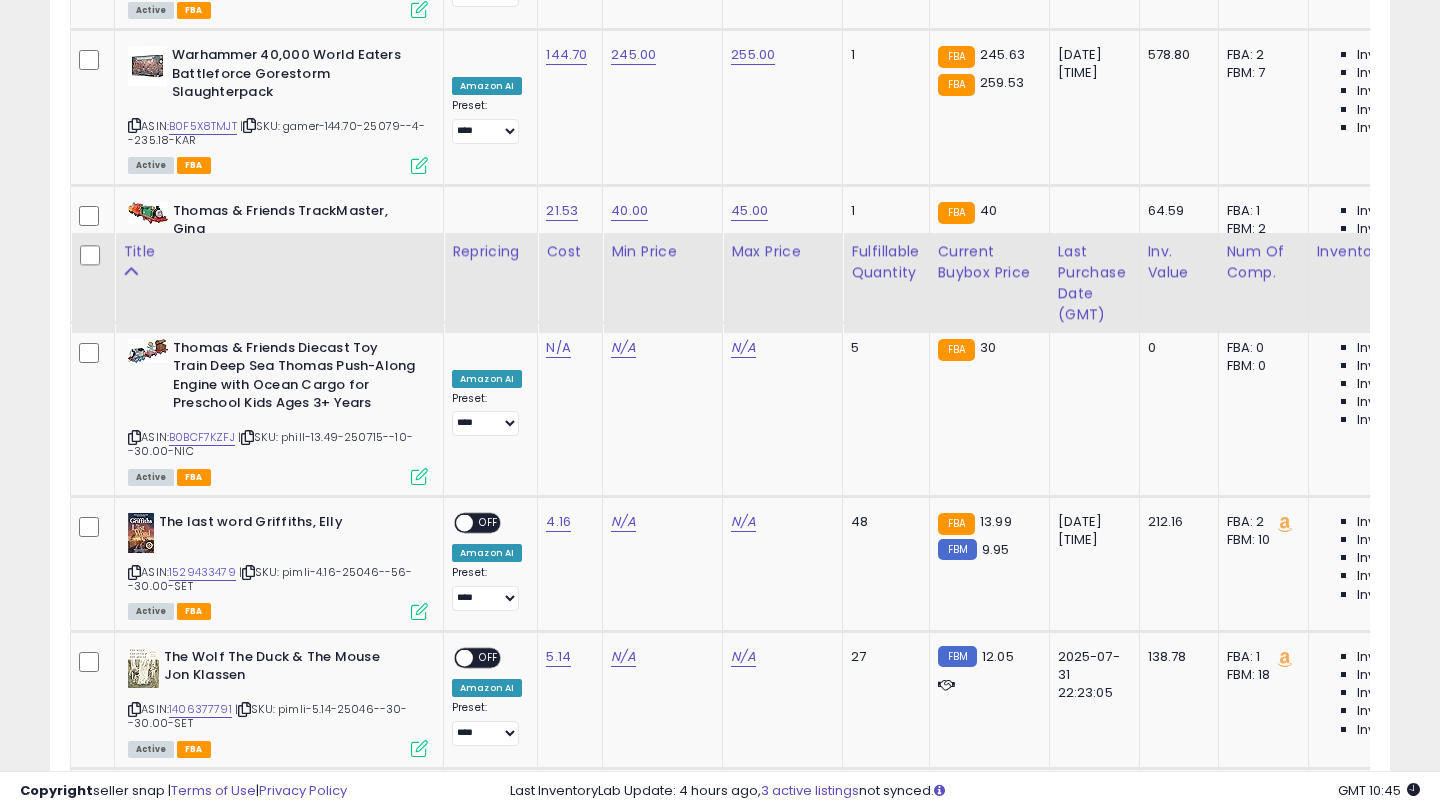 scroll, scrollTop: 1664, scrollLeft: 0, axis: vertical 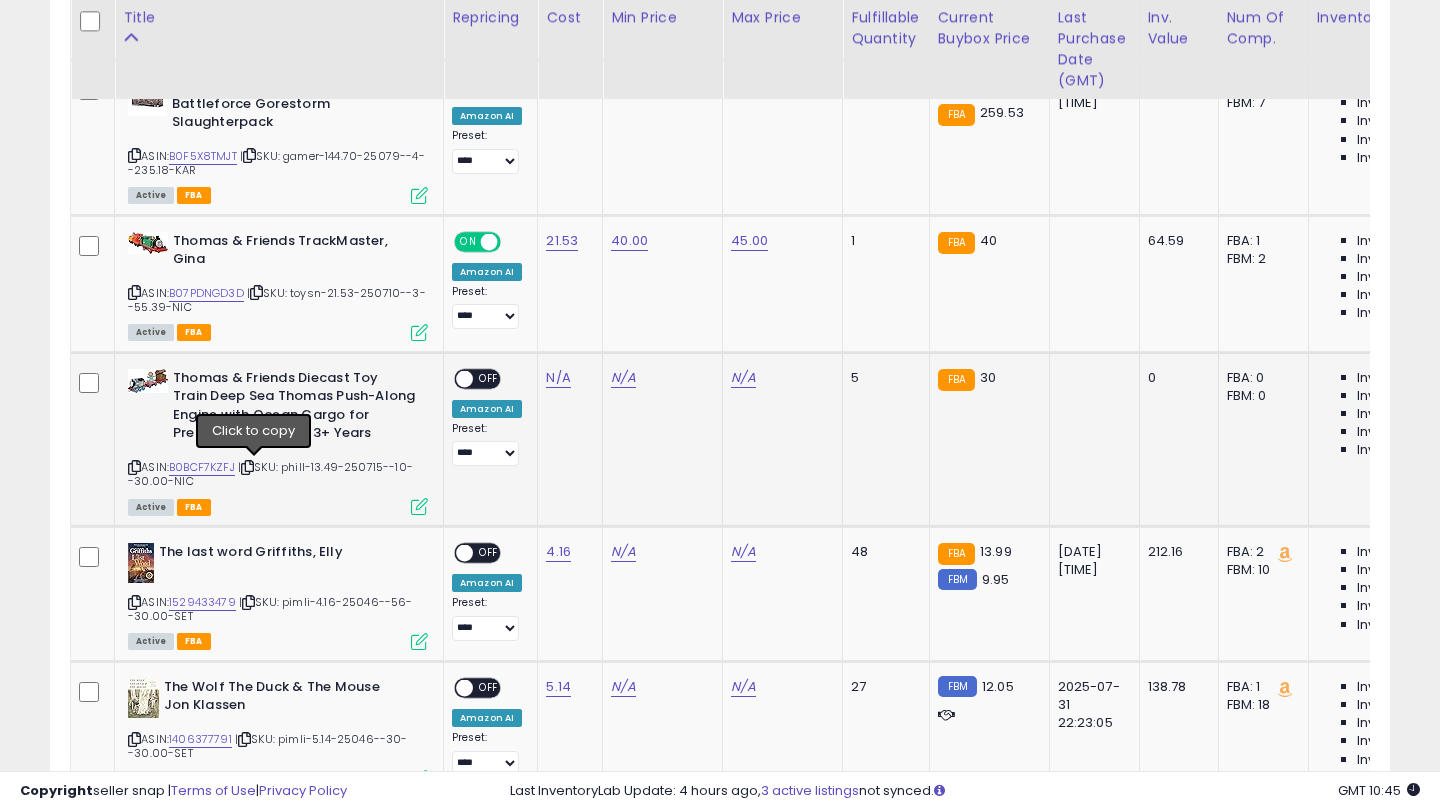 click at bounding box center (247, 467) 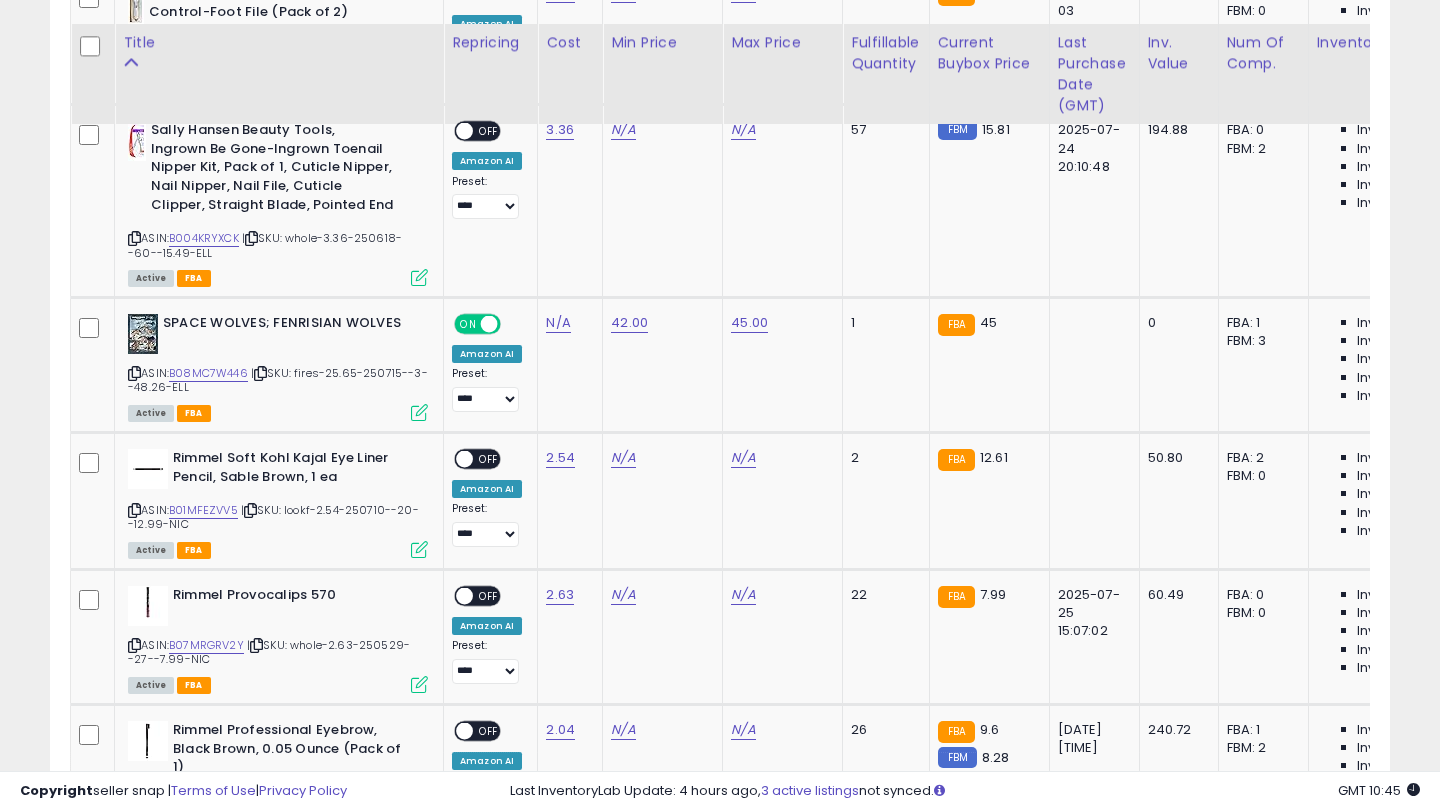 scroll, scrollTop: 3107, scrollLeft: 0, axis: vertical 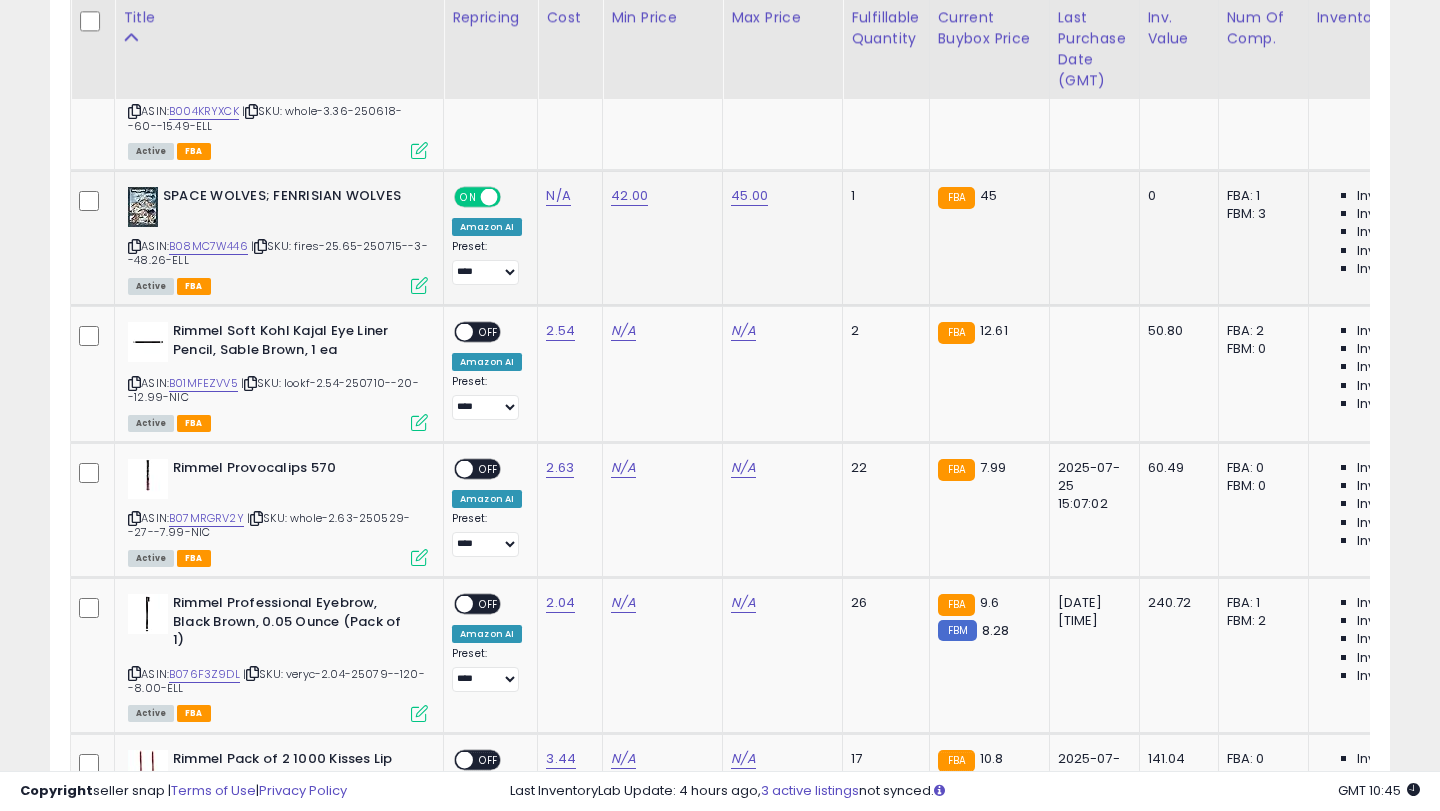 click at bounding box center (260, 246) 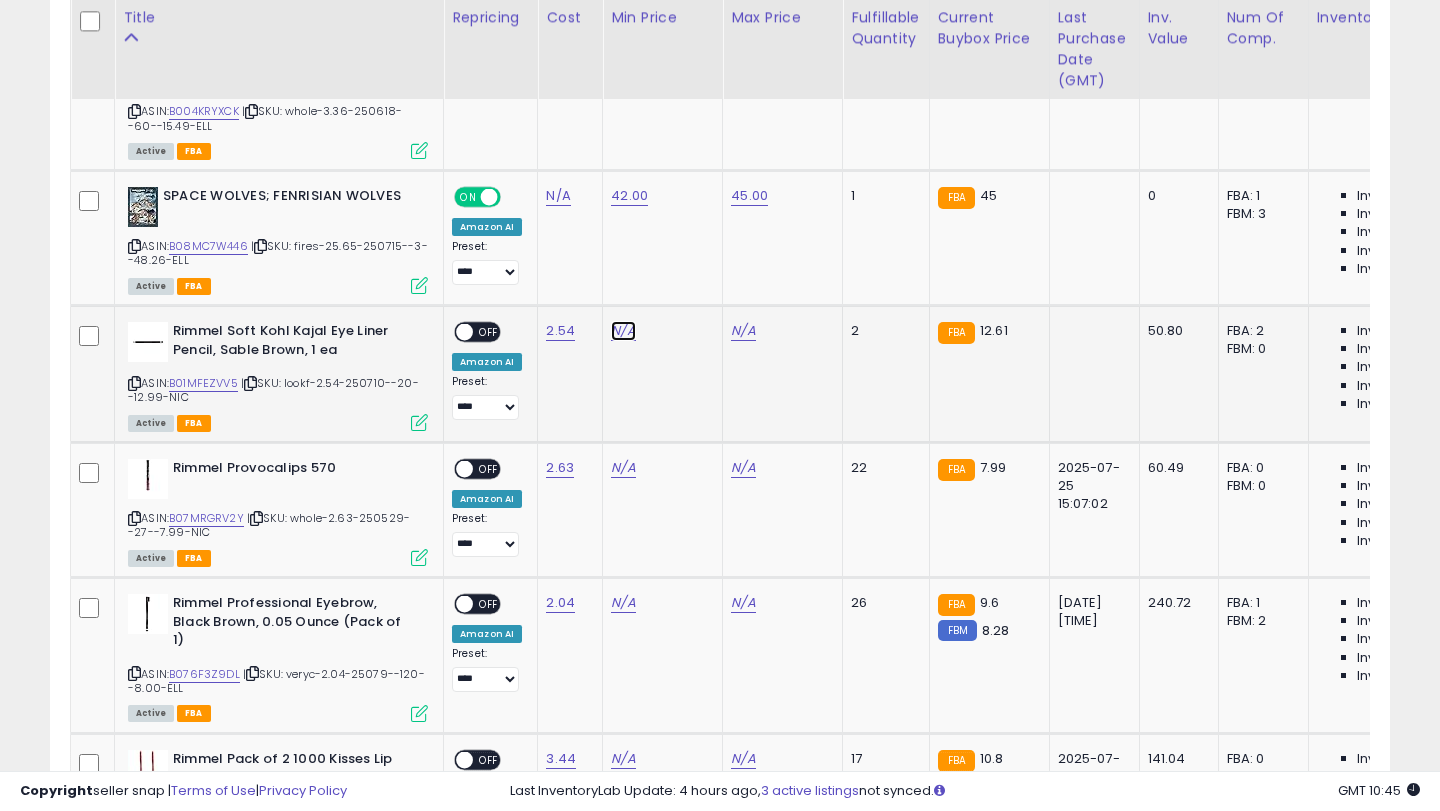 click on "N/A" at bounding box center (623, -1962) 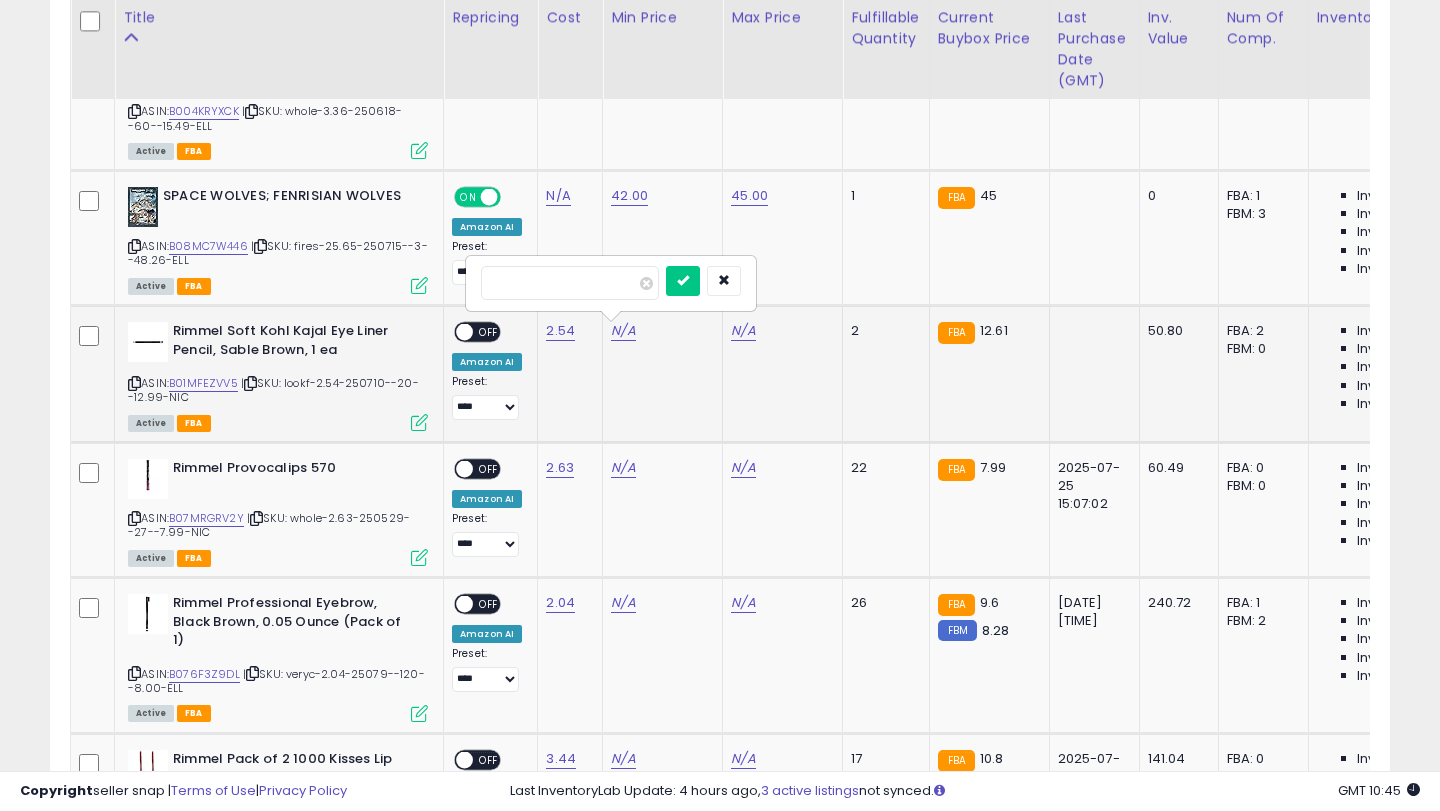 type on "****" 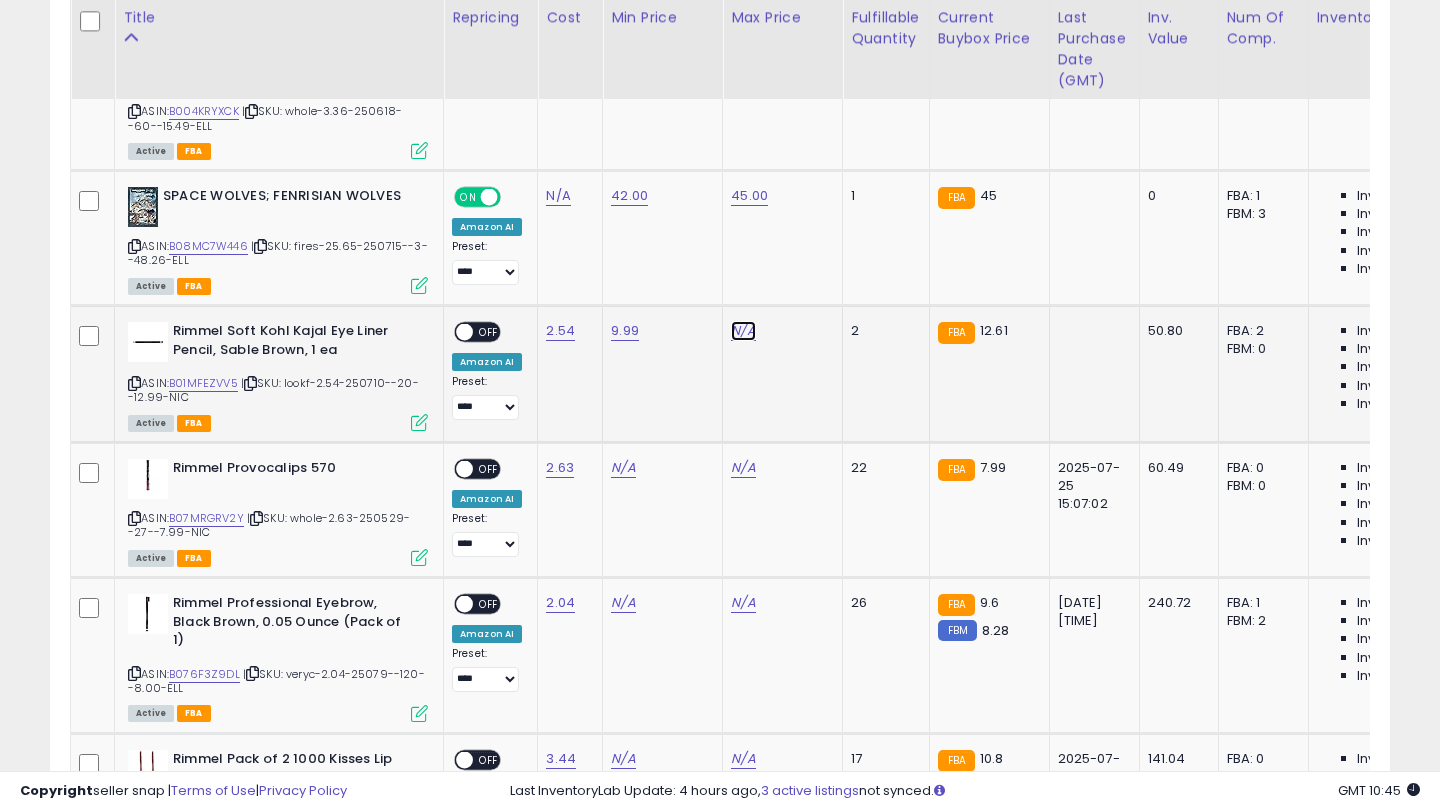 click on "N/A" at bounding box center [743, -1962] 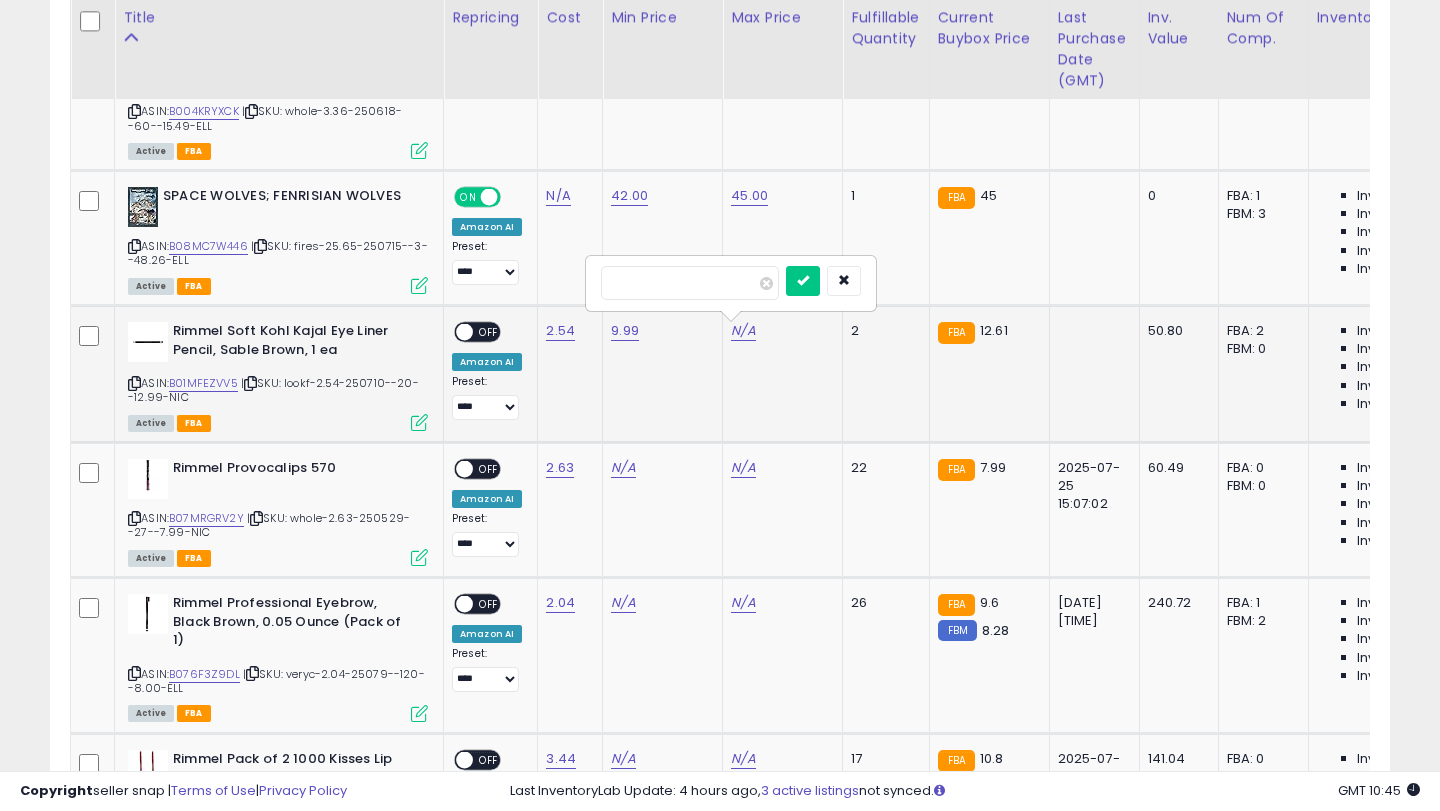 type on "*****" 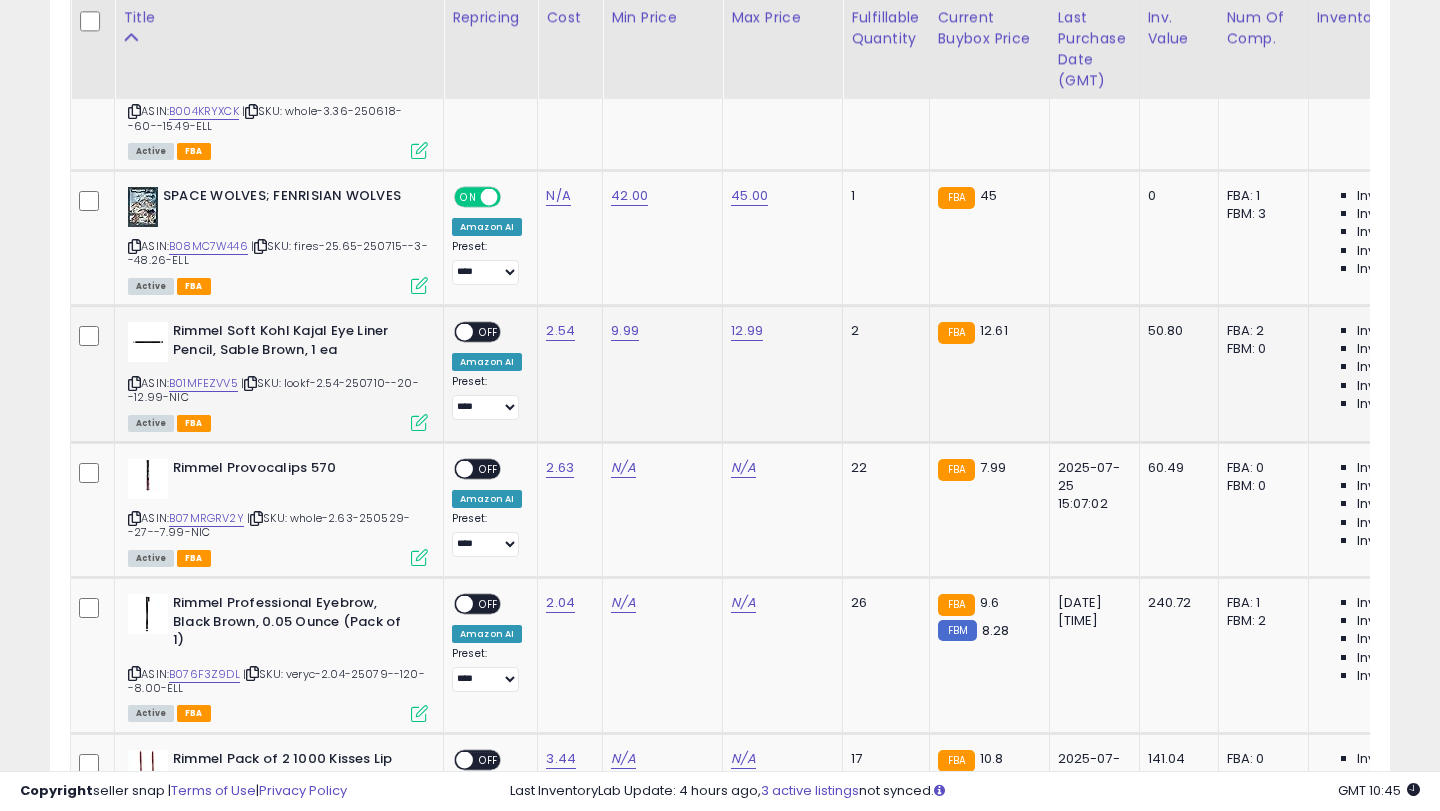 click on "OFF" at bounding box center (489, 332) 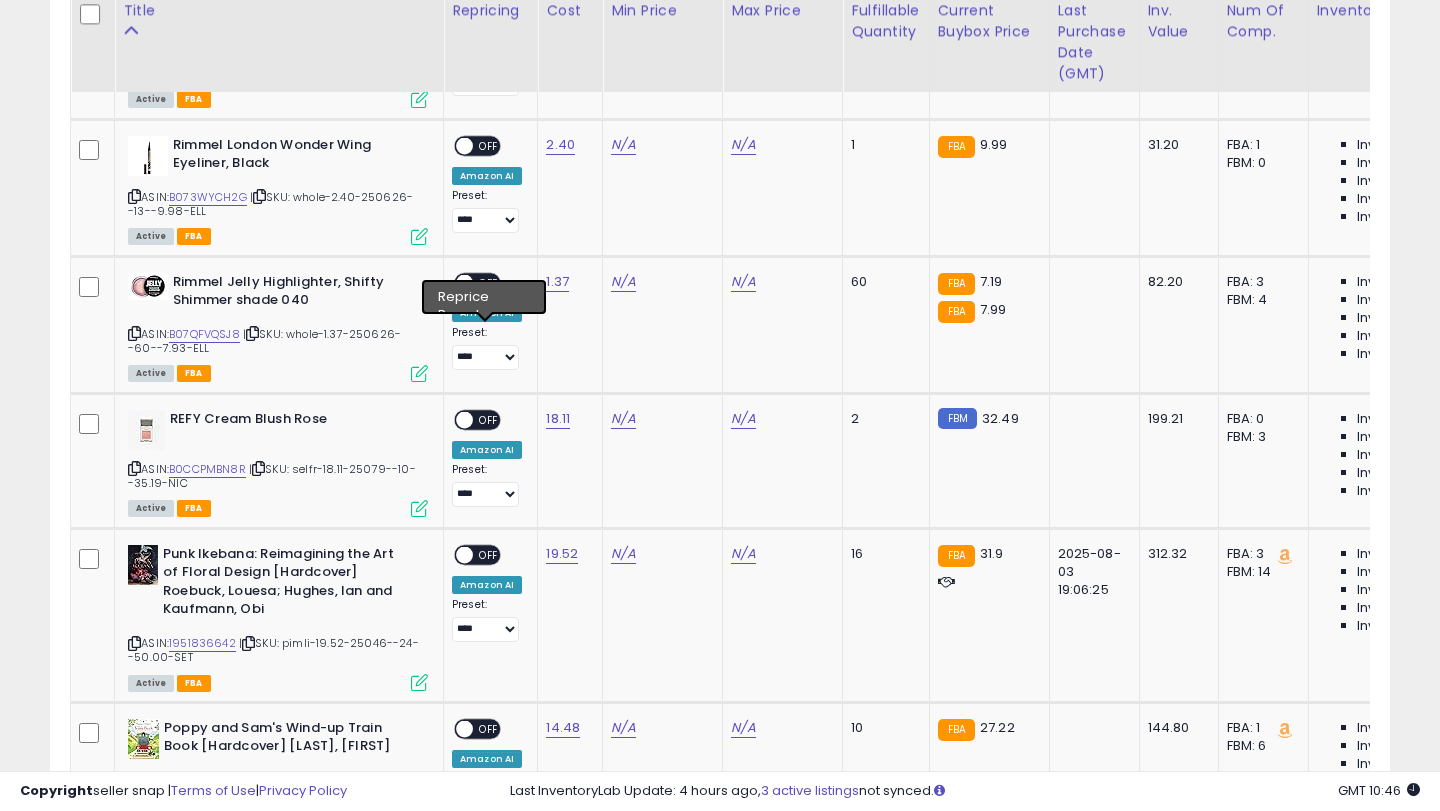 scroll, scrollTop: 3859, scrollLeft: 0, axis: vertical 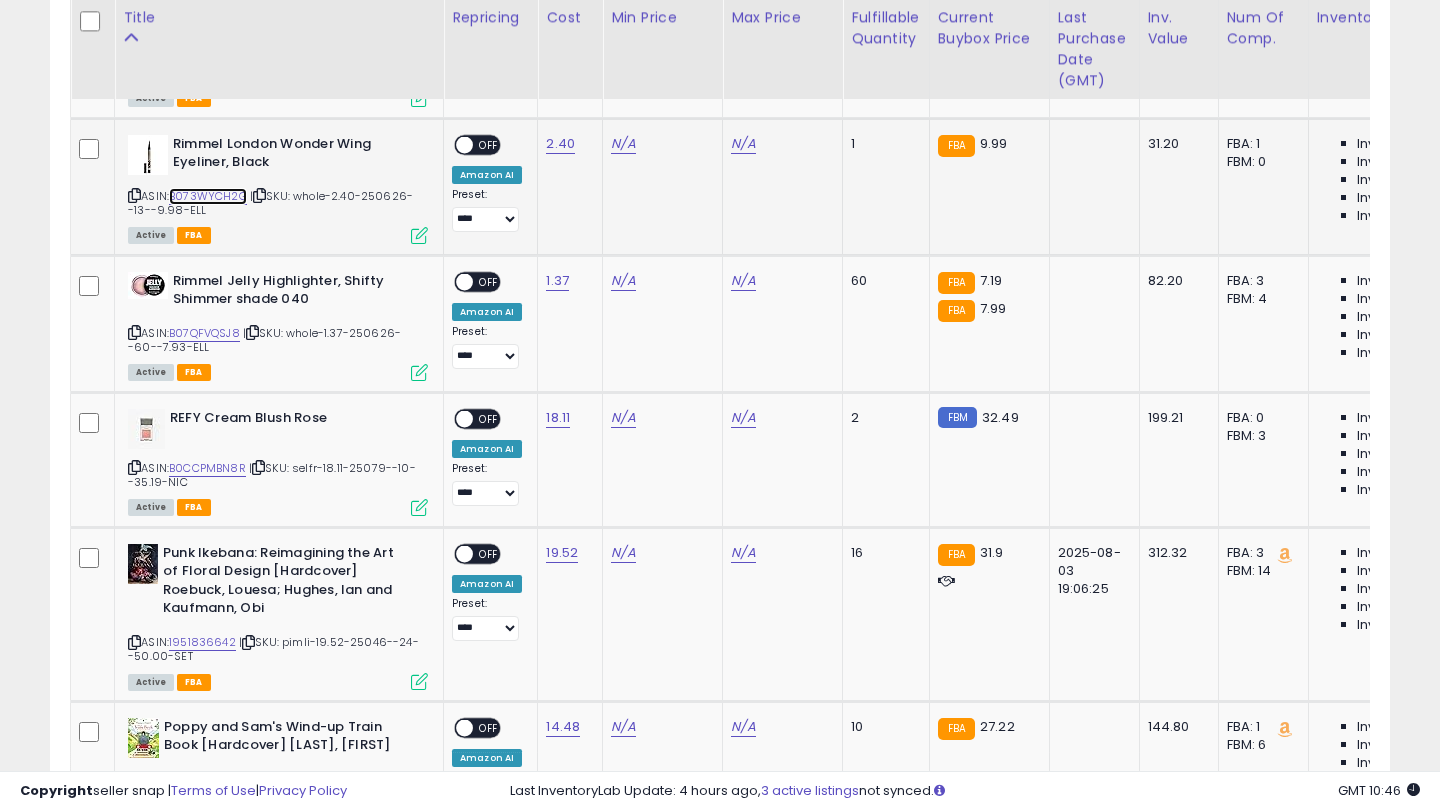 click on "B073WYCH2G" at bounding box center (208, 196) 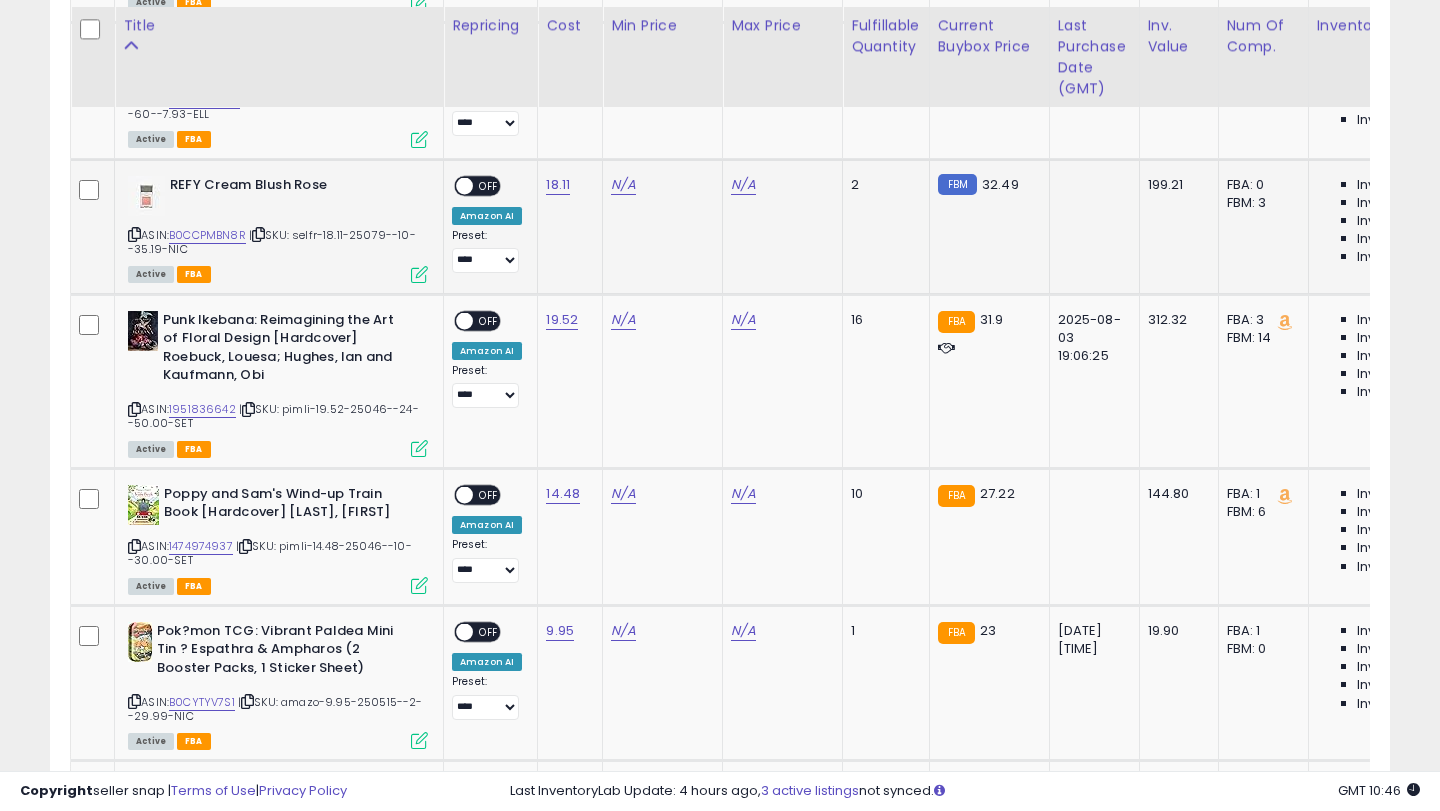 scroll, scrollTop: 4100, scrollLeft: 0, axis: vertical 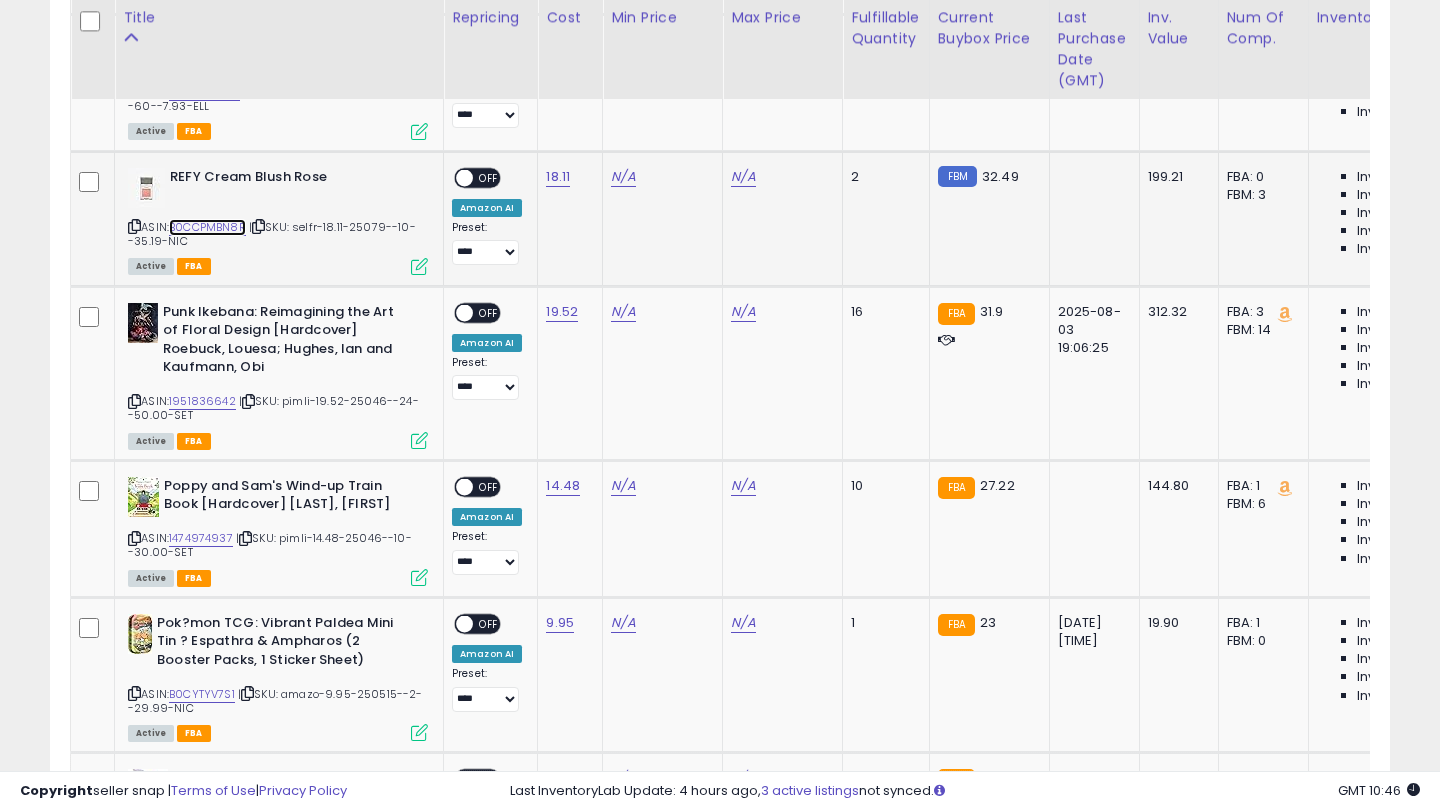 click on "B0CCPMBN8R" at bounding box center (207, 227) 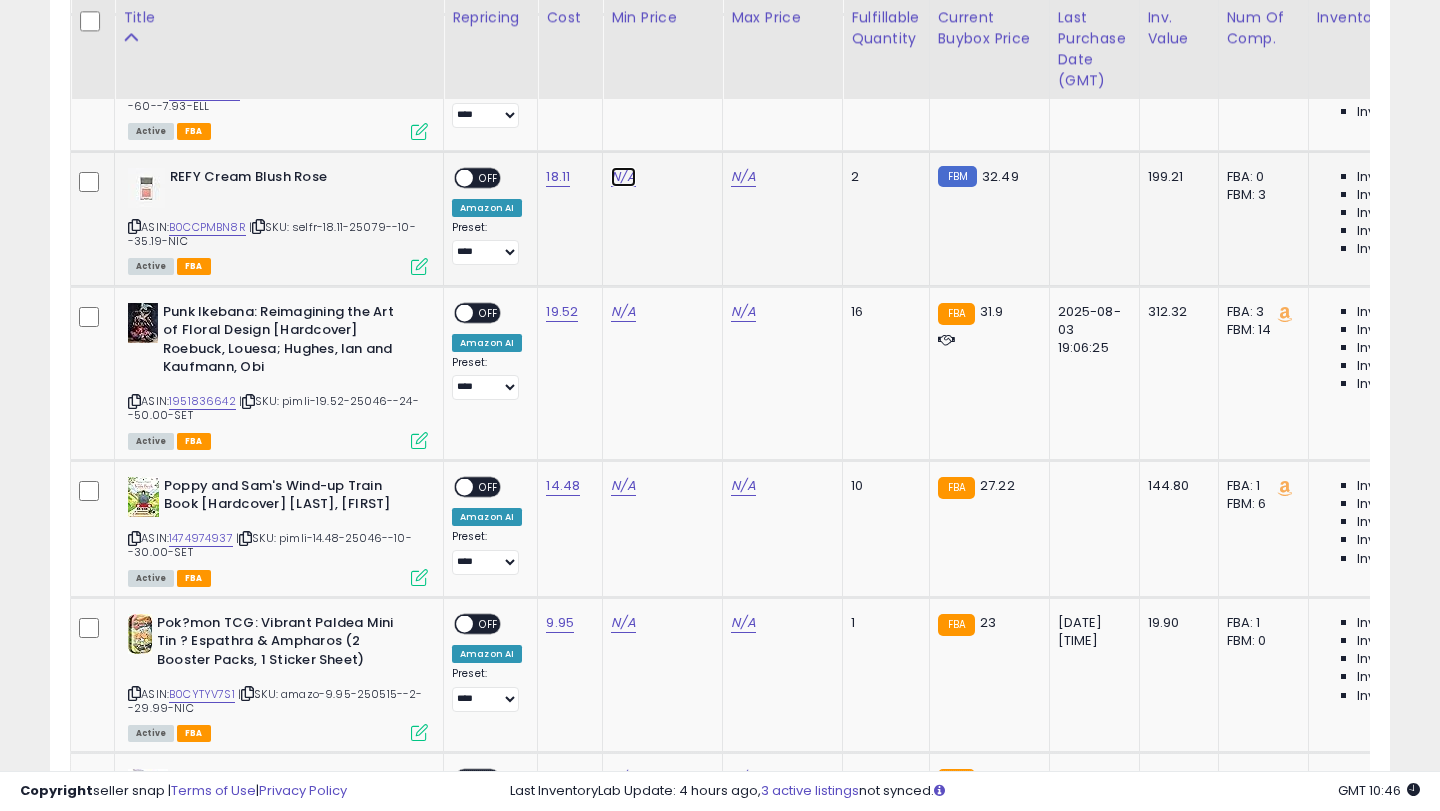 click on "N/A" at bounding box center (623, -2955) 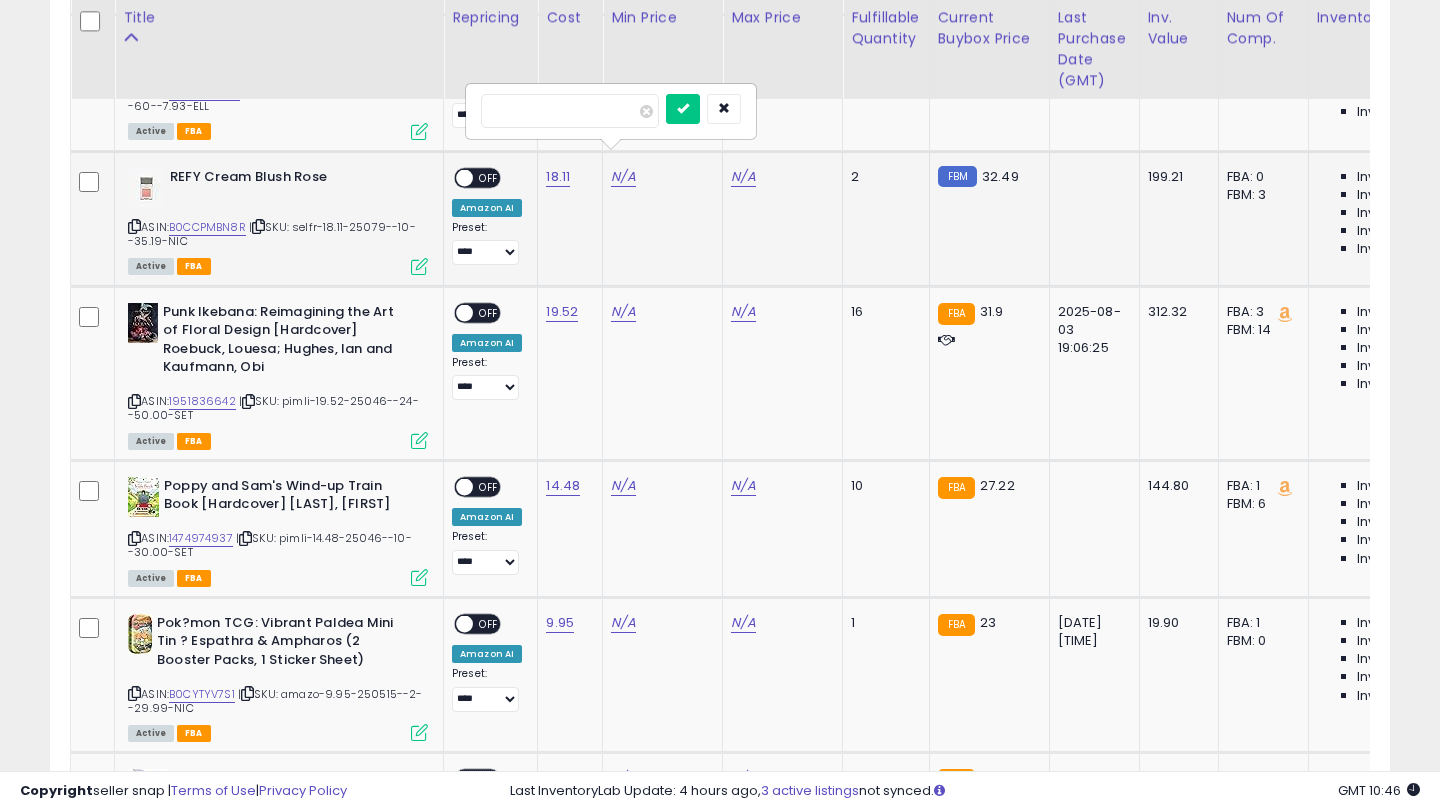 type on "**" 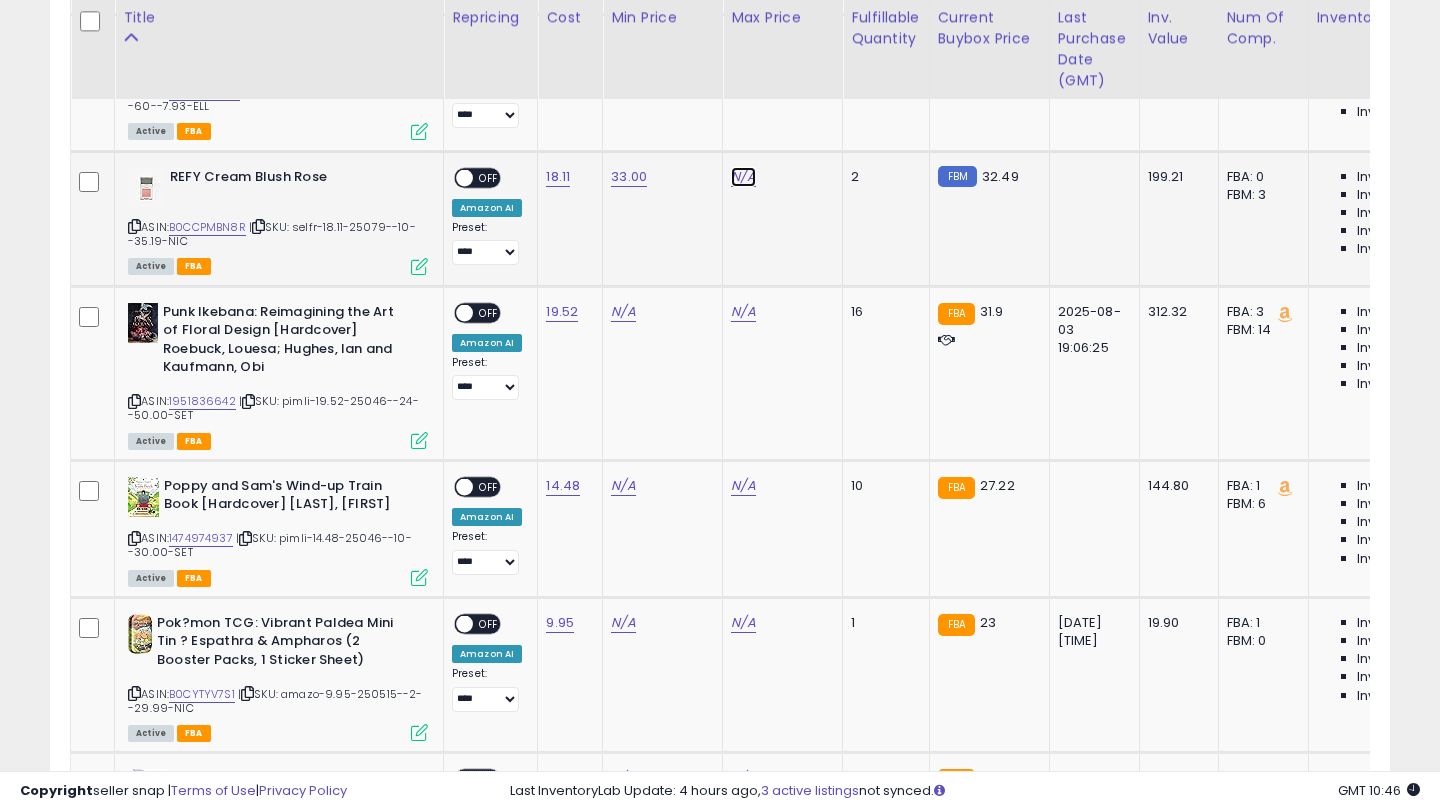 click on "N/A" at bounding box center (743, -2955) 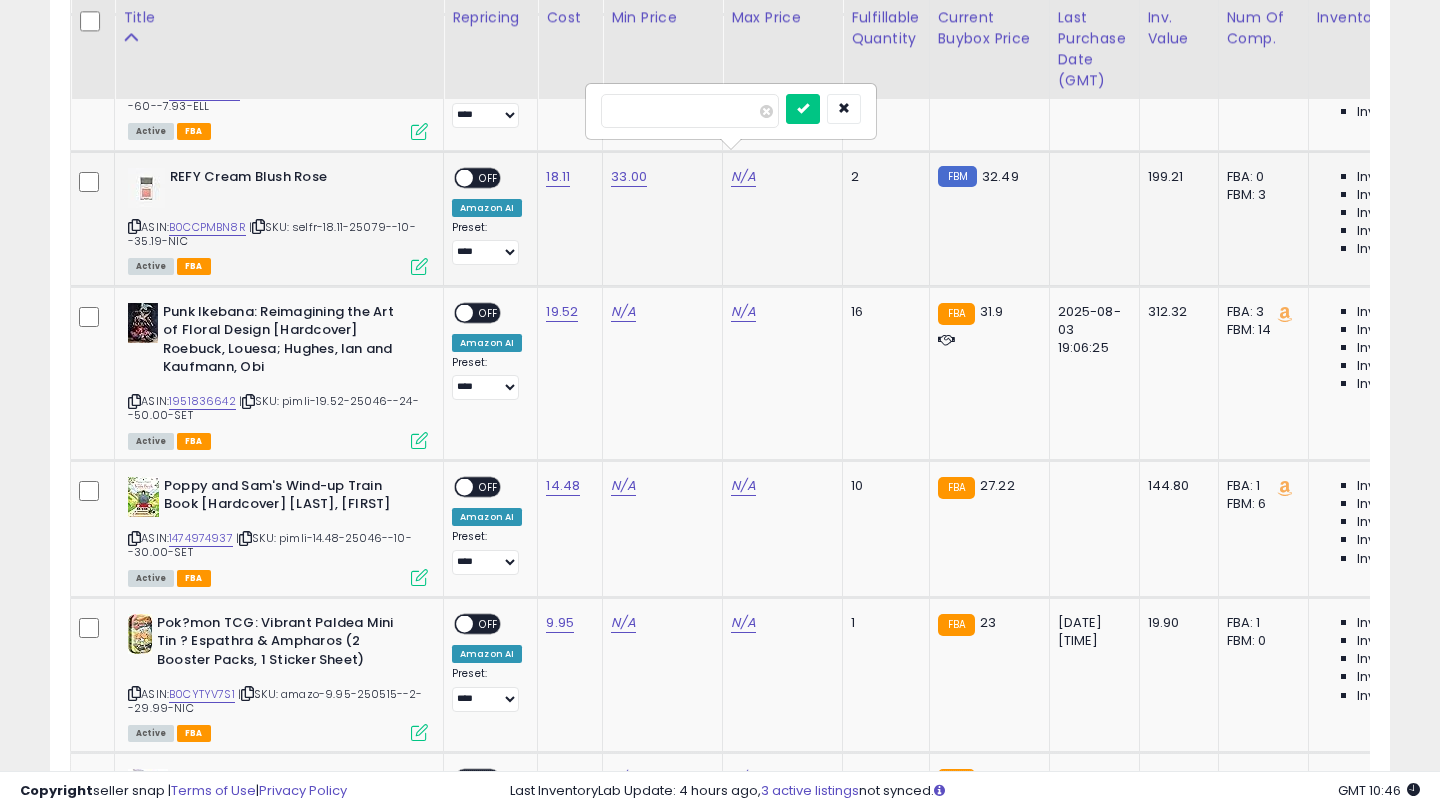 type on "**" 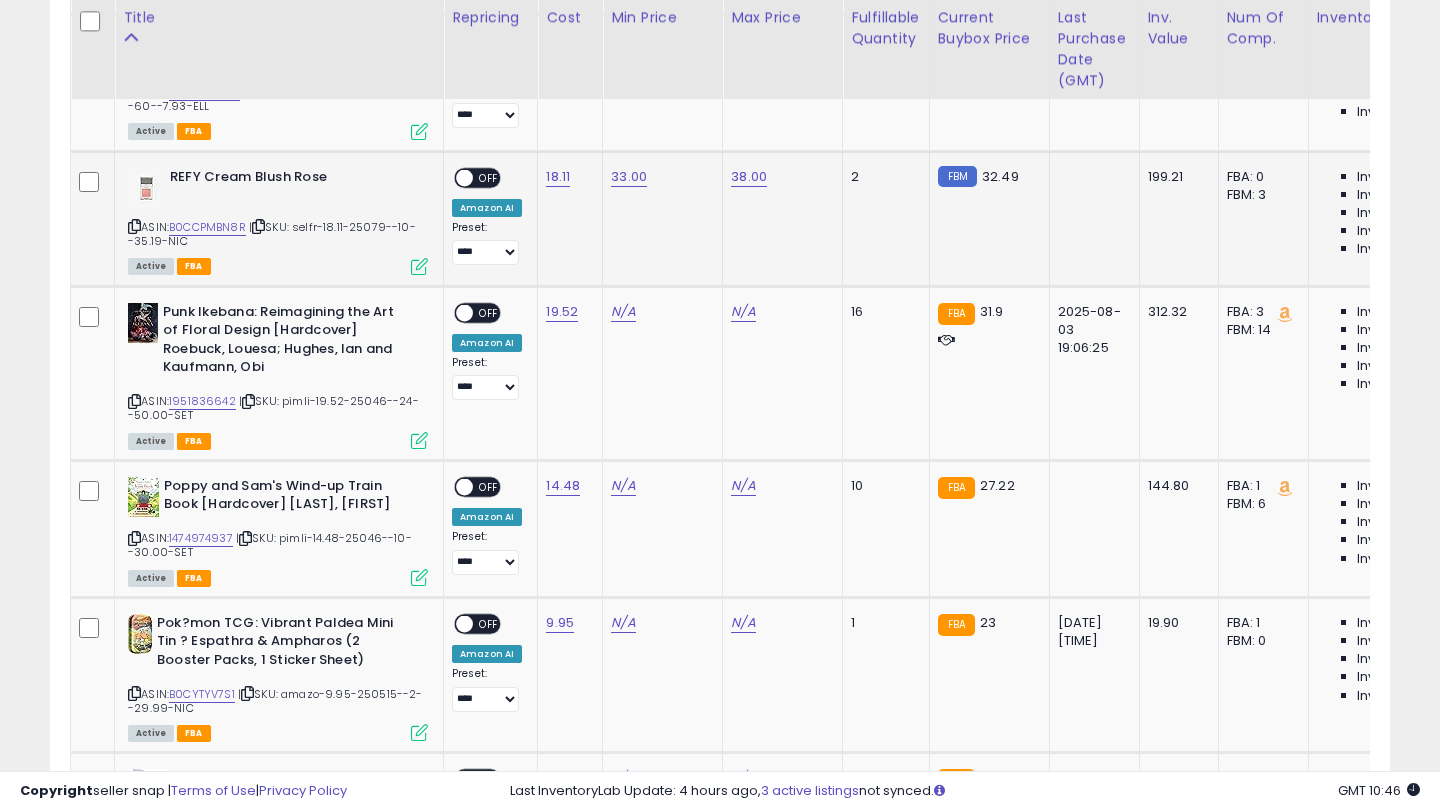 click on "OFF" at bounding box center (489, 177) 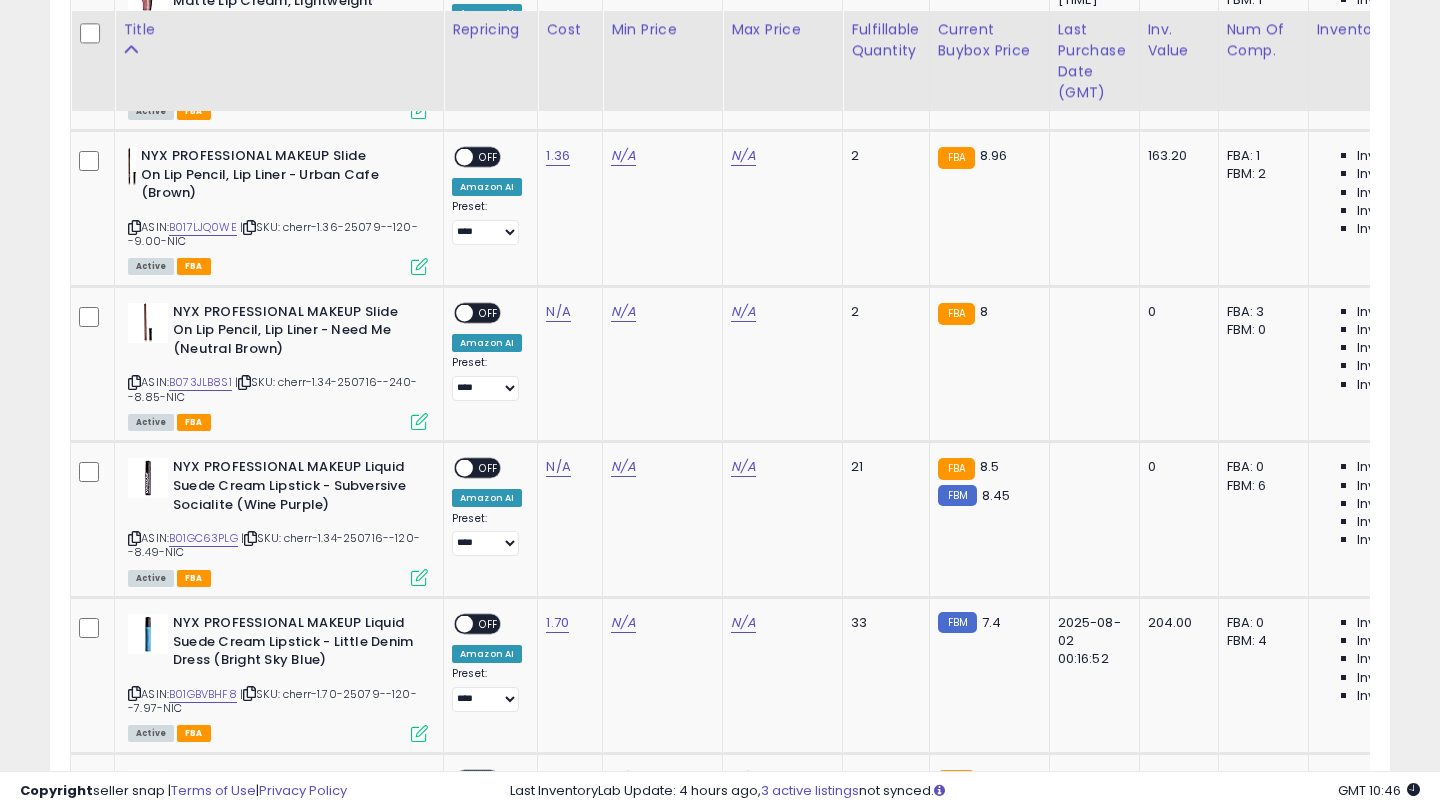 scroll, scrollTop: 5400, scrollLeft: 0, axis: vertical 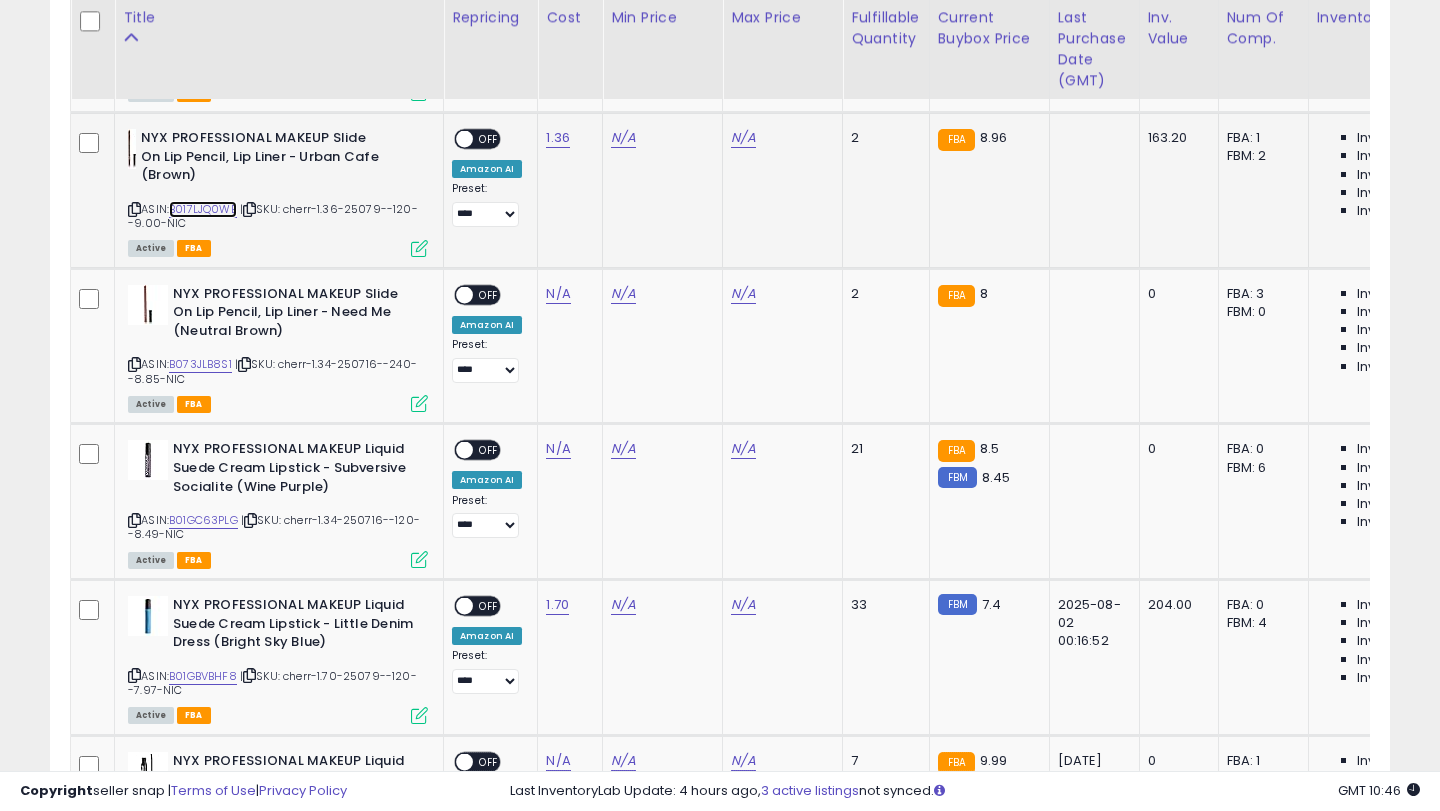 click on "B017LJQ0WE" at bounding box center [203, 209] 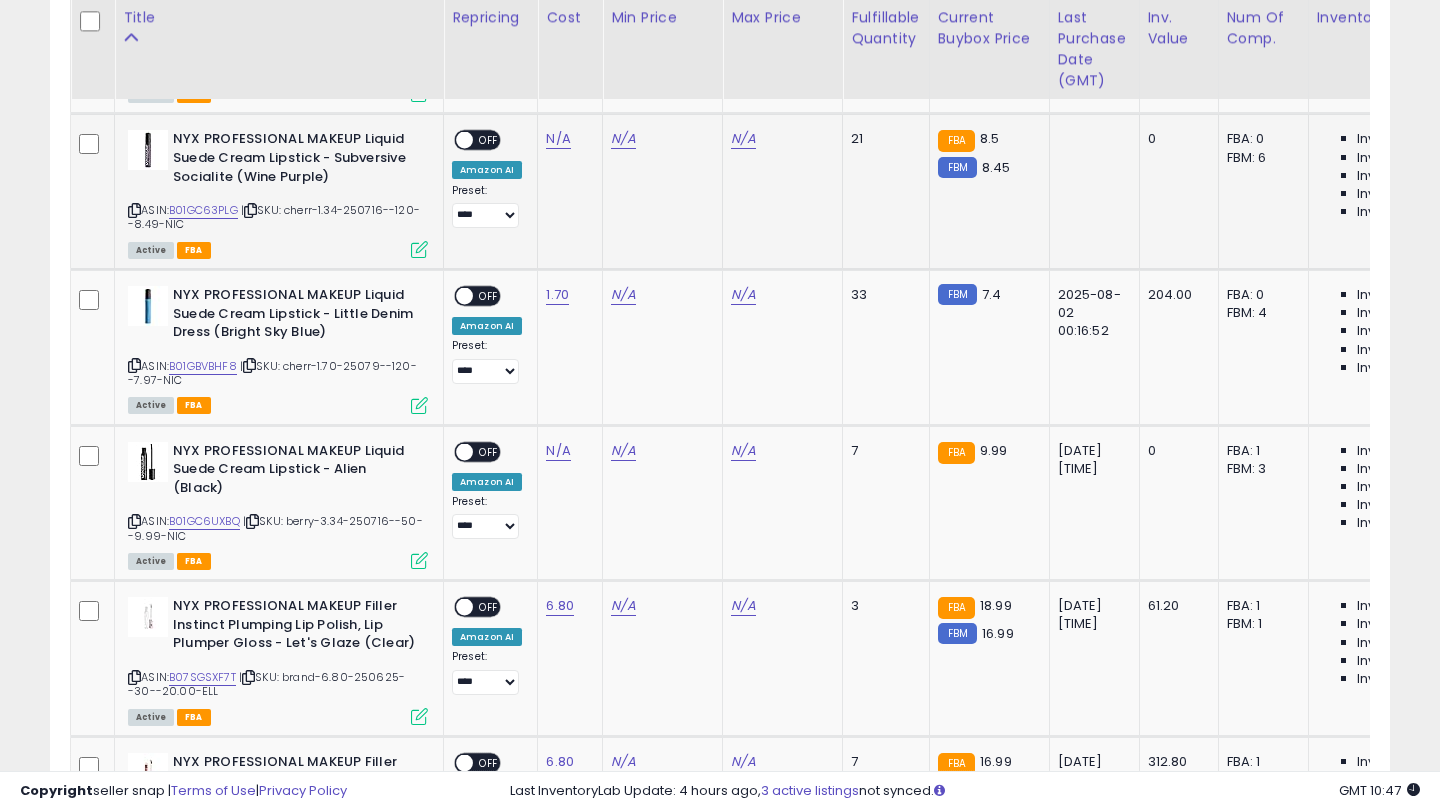 scroll, scrollTop: 5714, scrollLeft: 0, axis: vertical 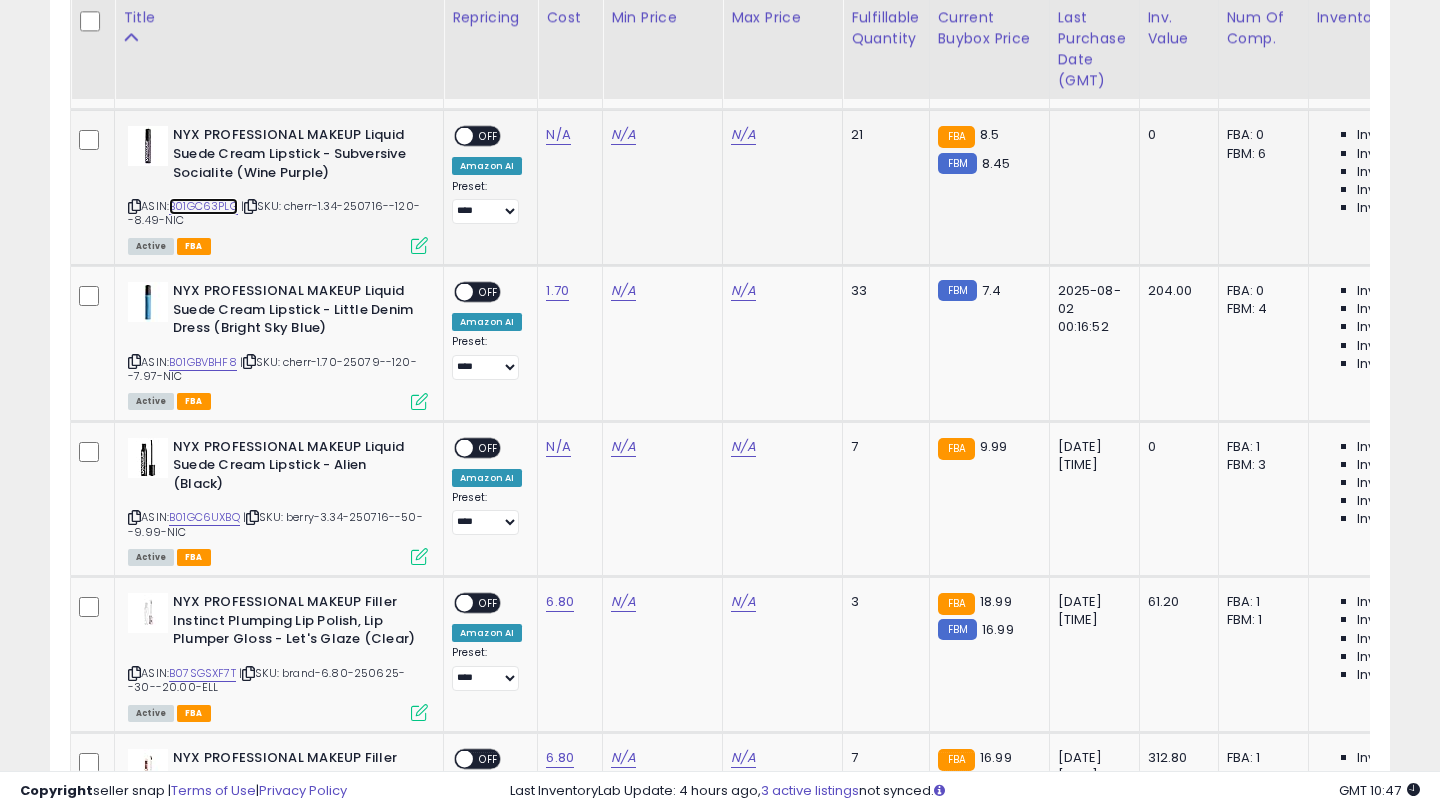 click on "B01GC63PLG" at bounding box center [203, 206] 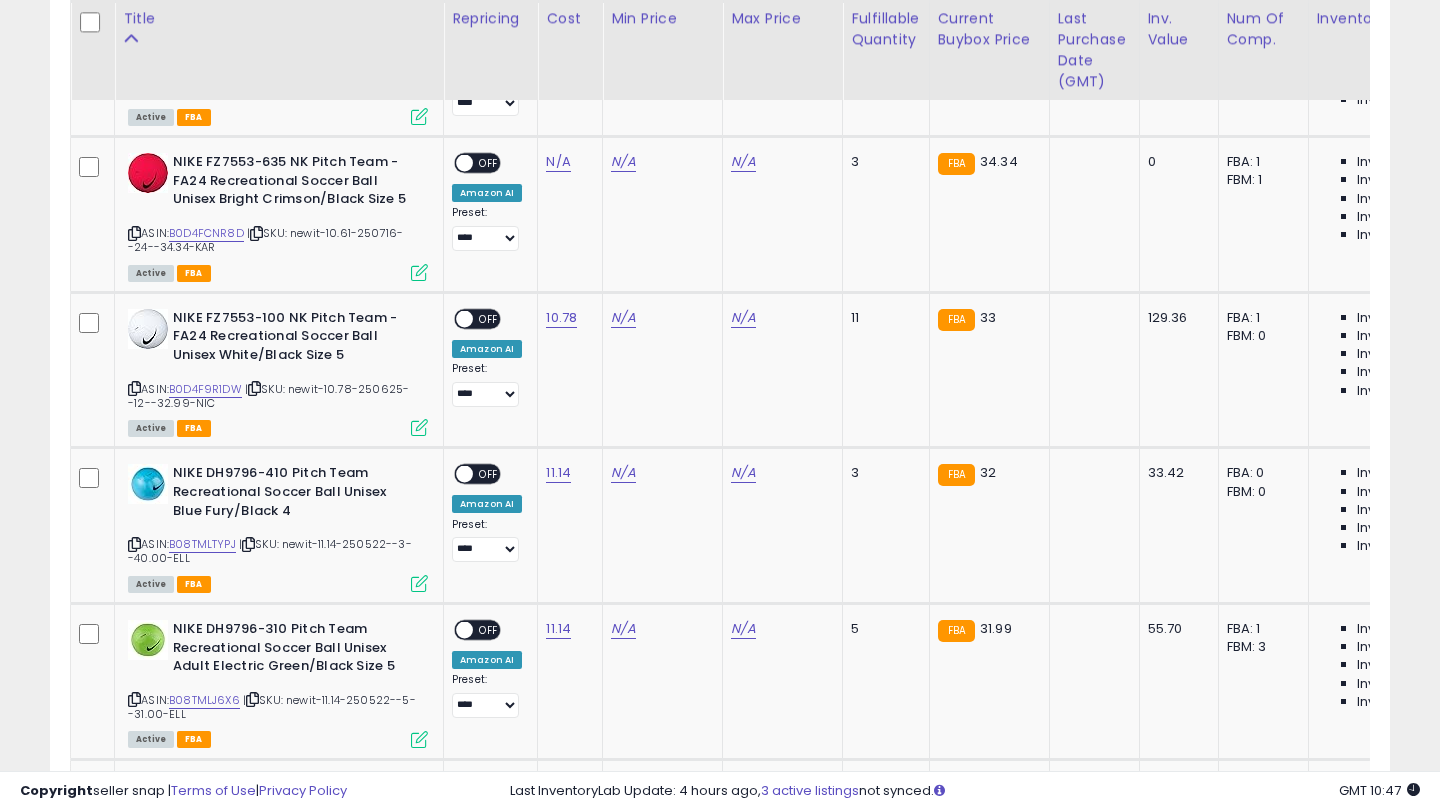 scroll, scrollTop: 6797, scrollLeft: 0, axis: vertical 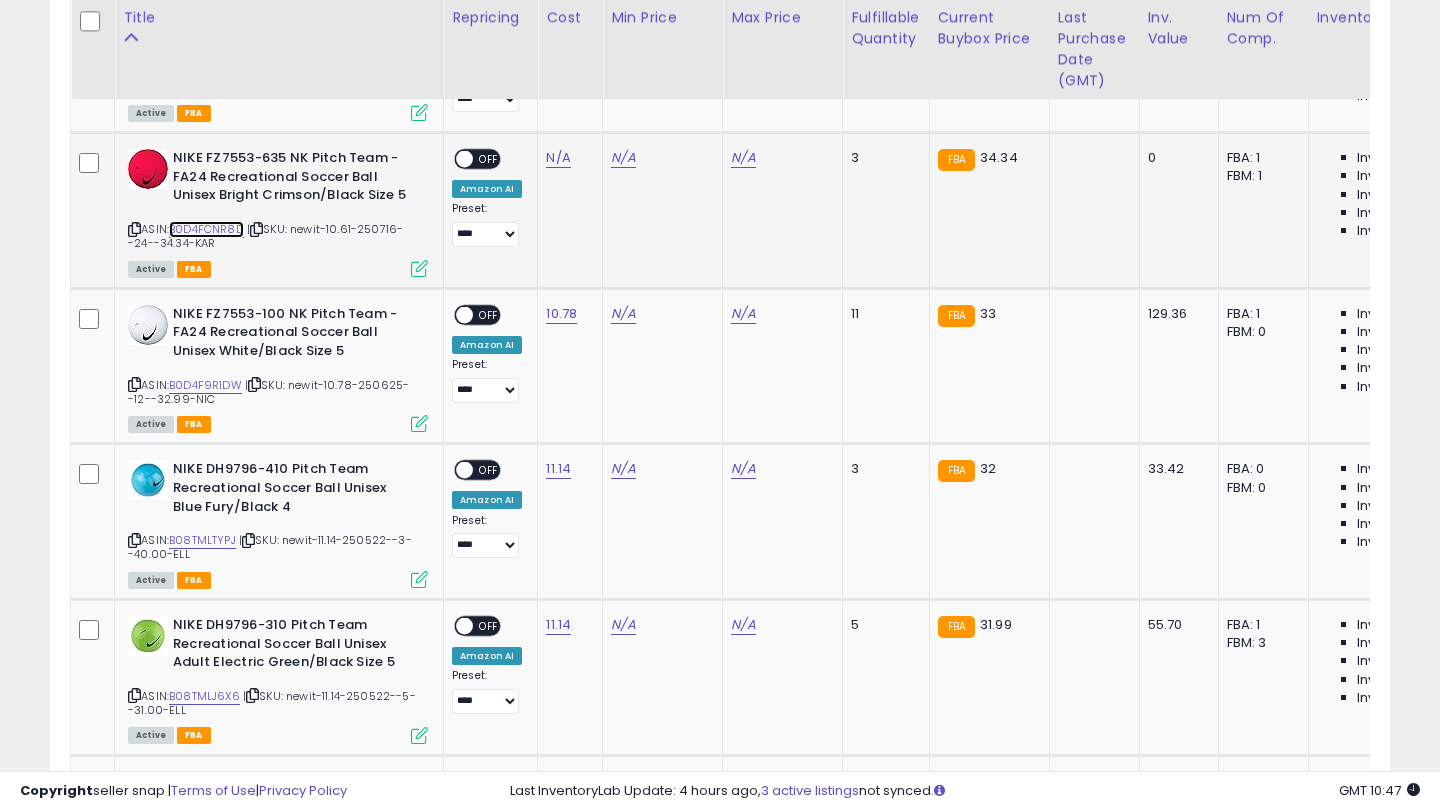 click on "B0D4FCNR8D" at bounding box center [206, 229] 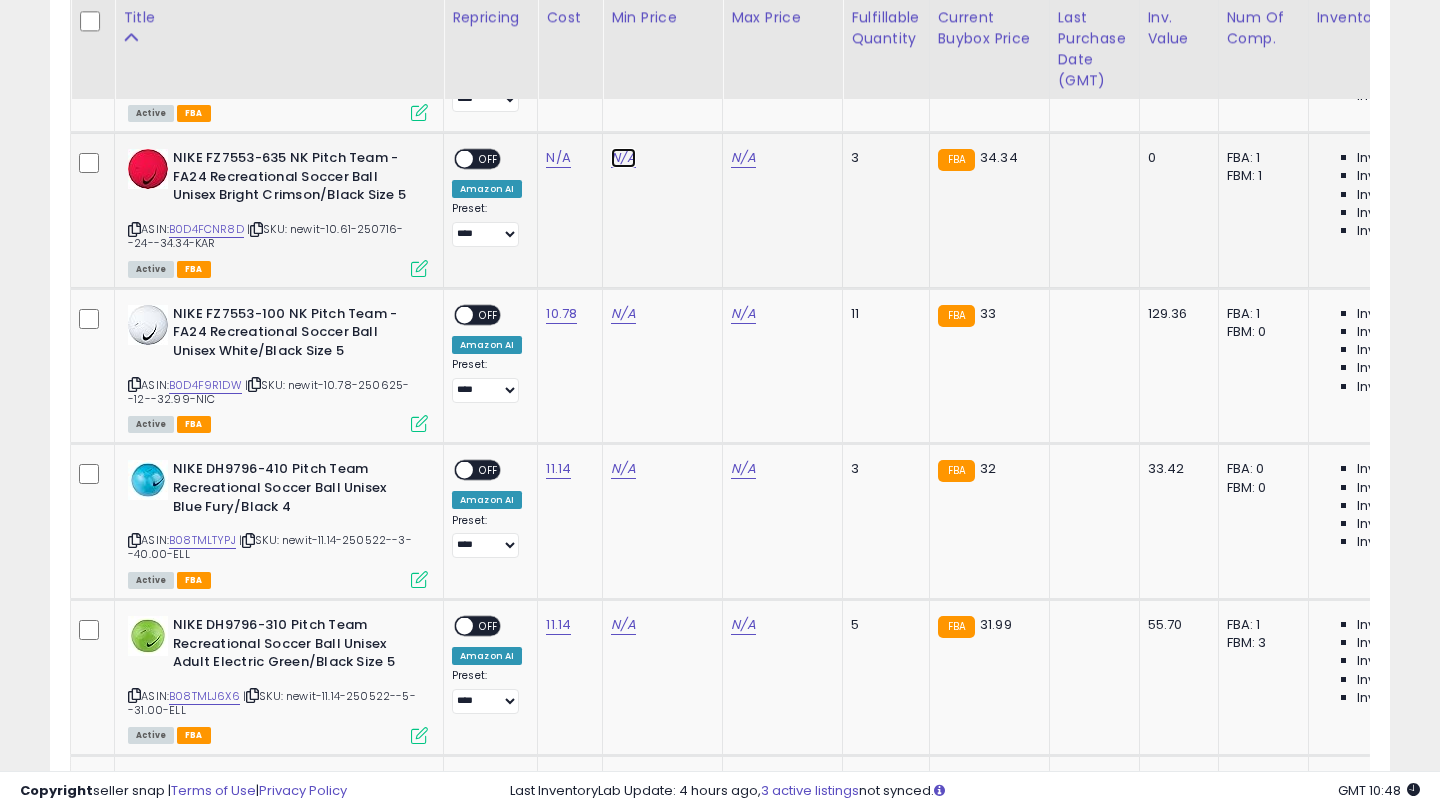 click on "N/A" at bounding box center (623, -5652) 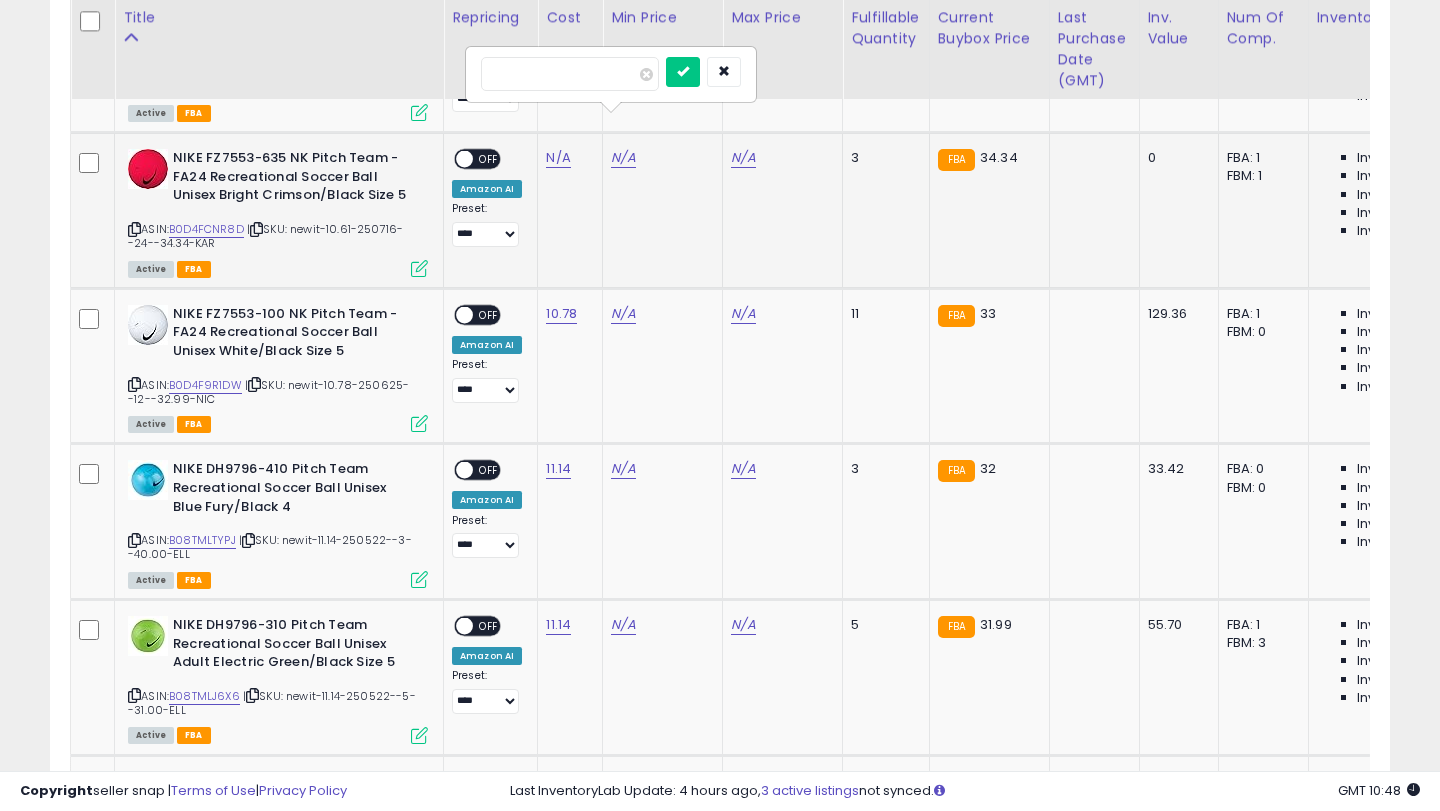 type on "**" 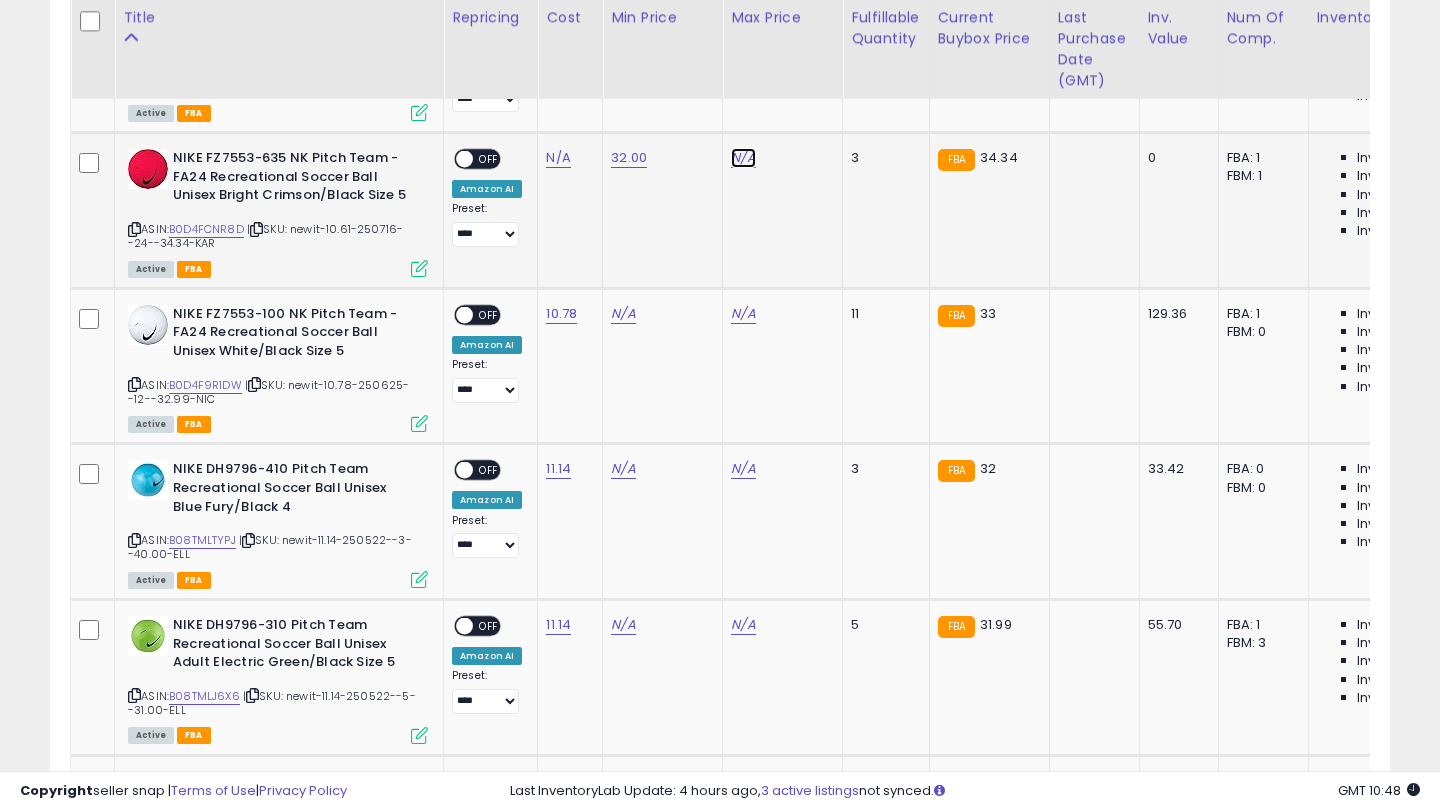 click on "N/A" at bounding box center [743, -5652] 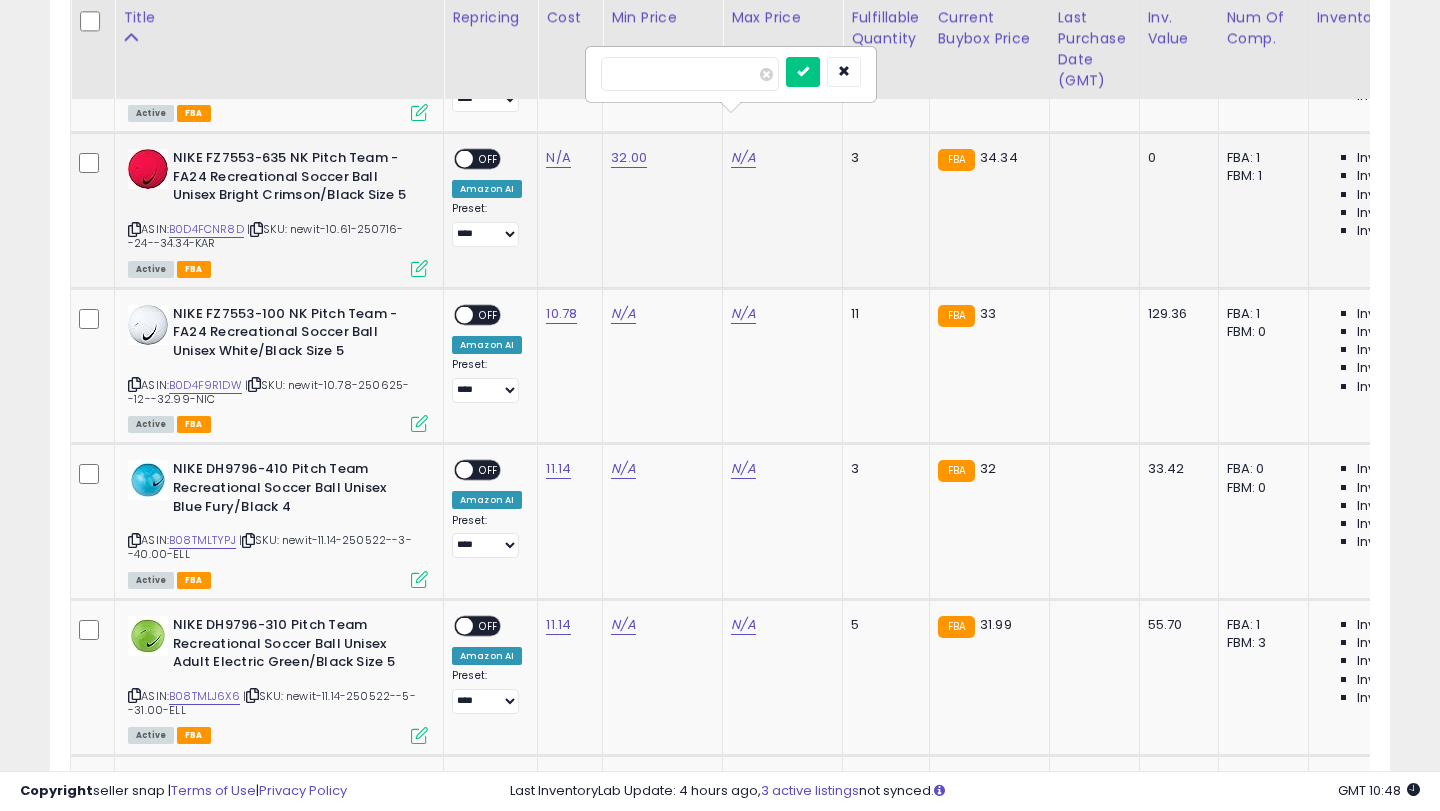 type on "**" 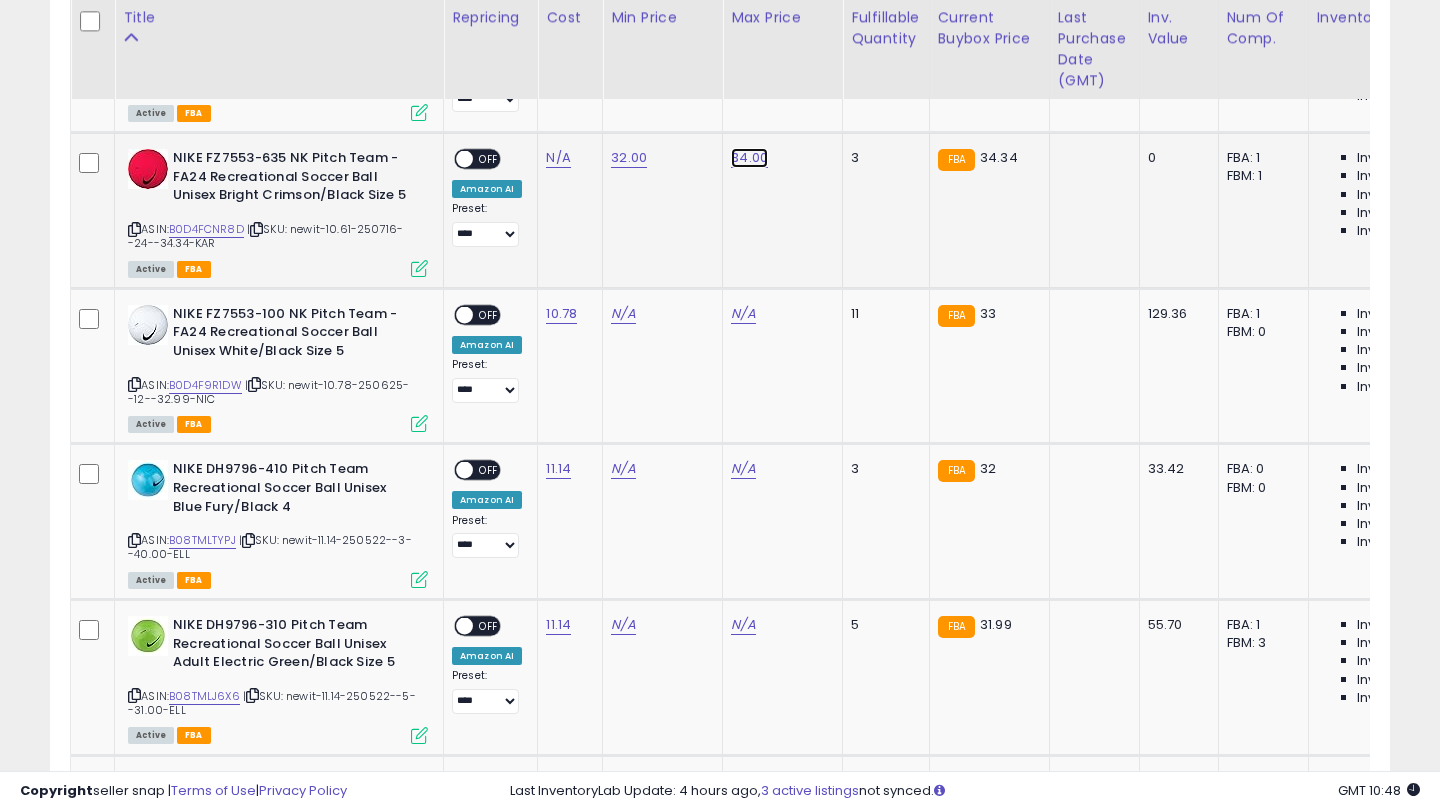 click on "34.00" at bounding box center (743, -5652) 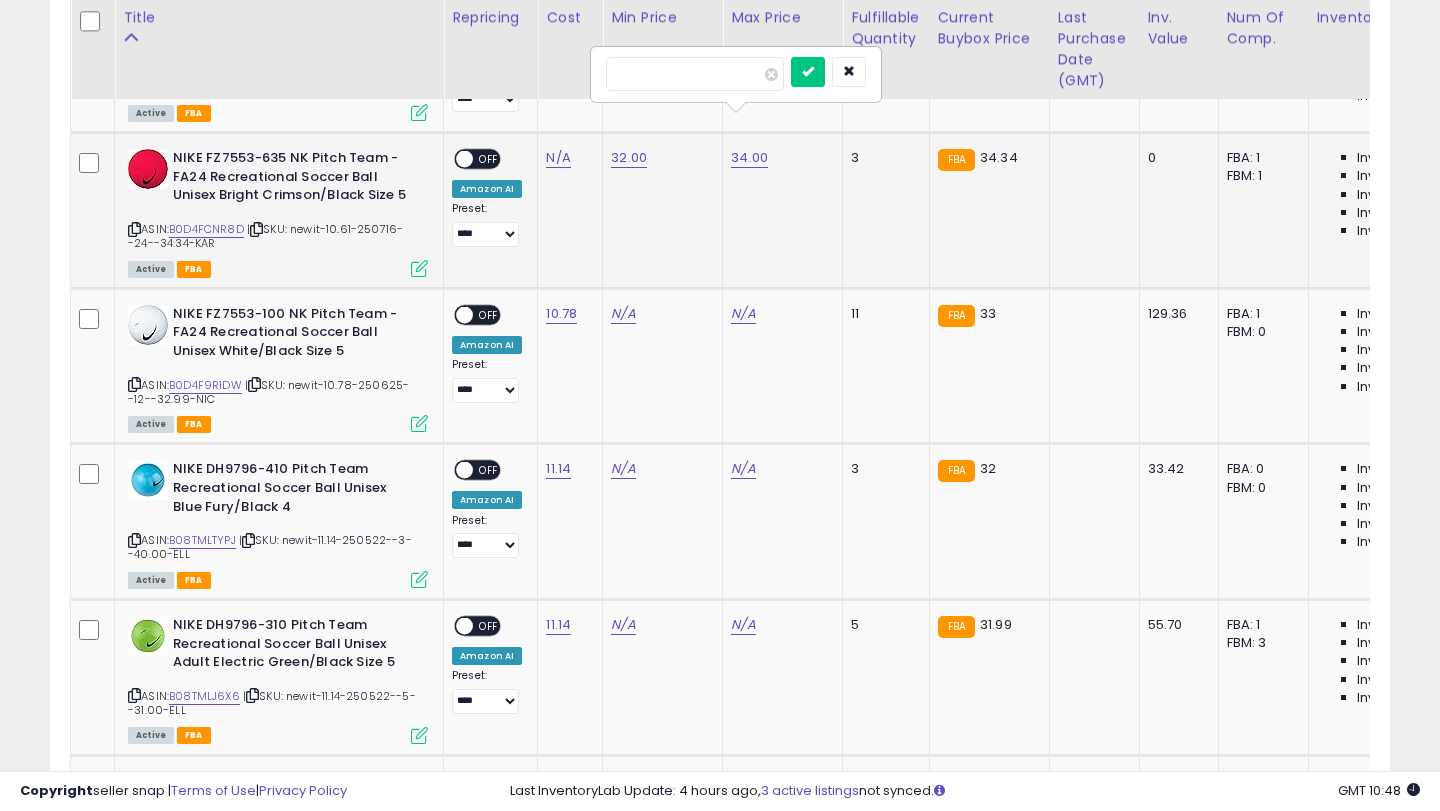 click at bounding box center (808, 72) 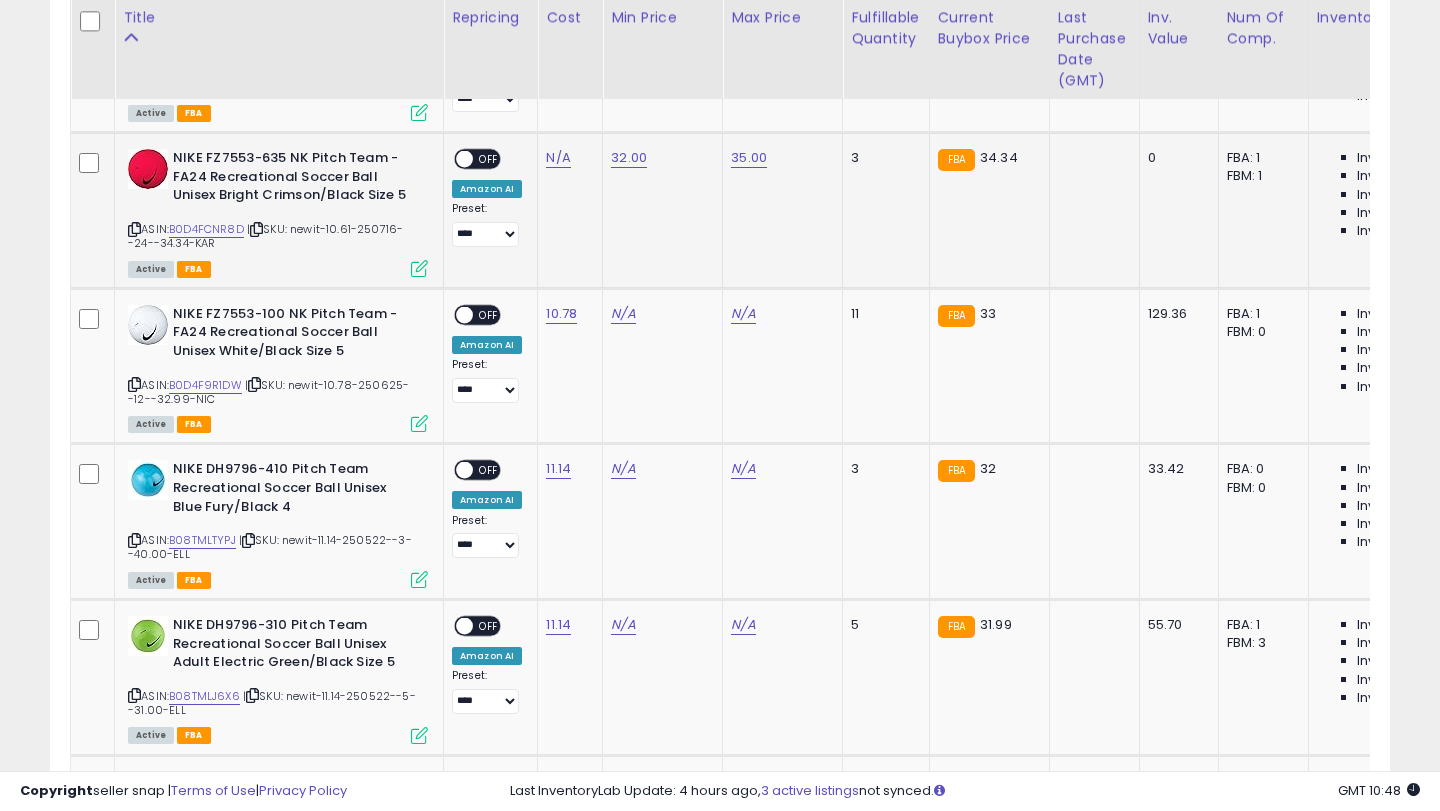 click on "OFF" at bounding box center [489, 159] 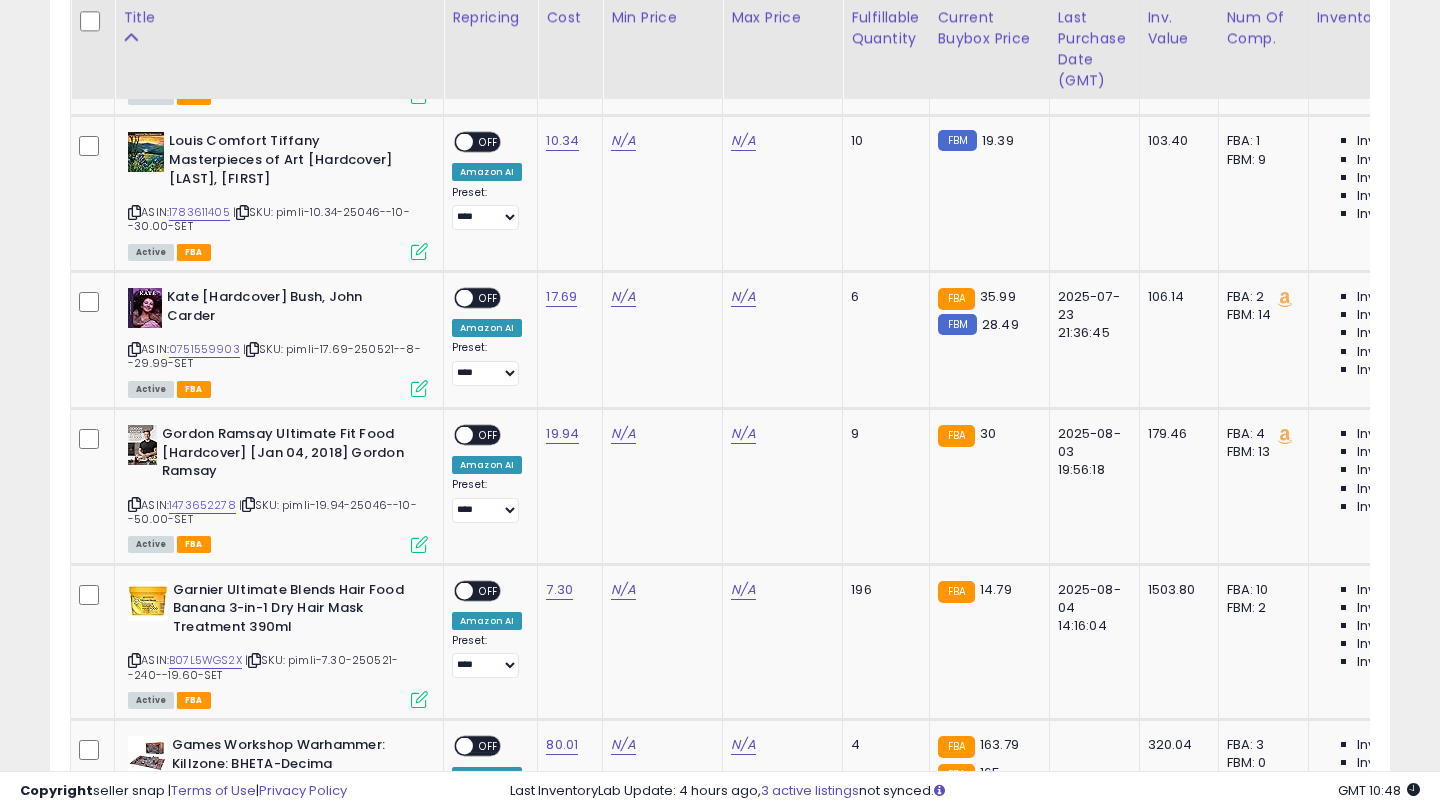 scroll, scrollTop: 7730, scrollLeft: 0, axis: vertical 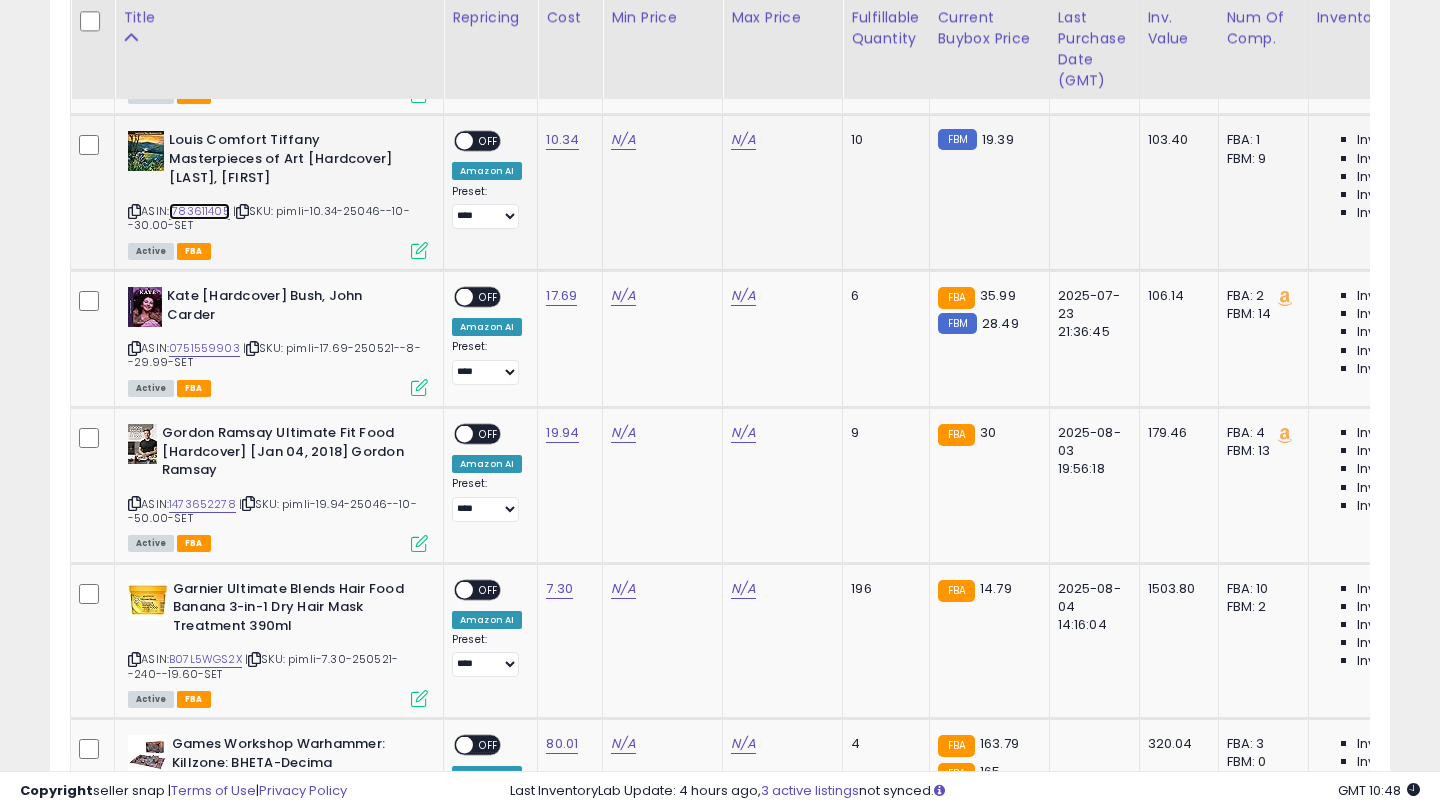 click on "1783611405" at bounding box center [199, 211] 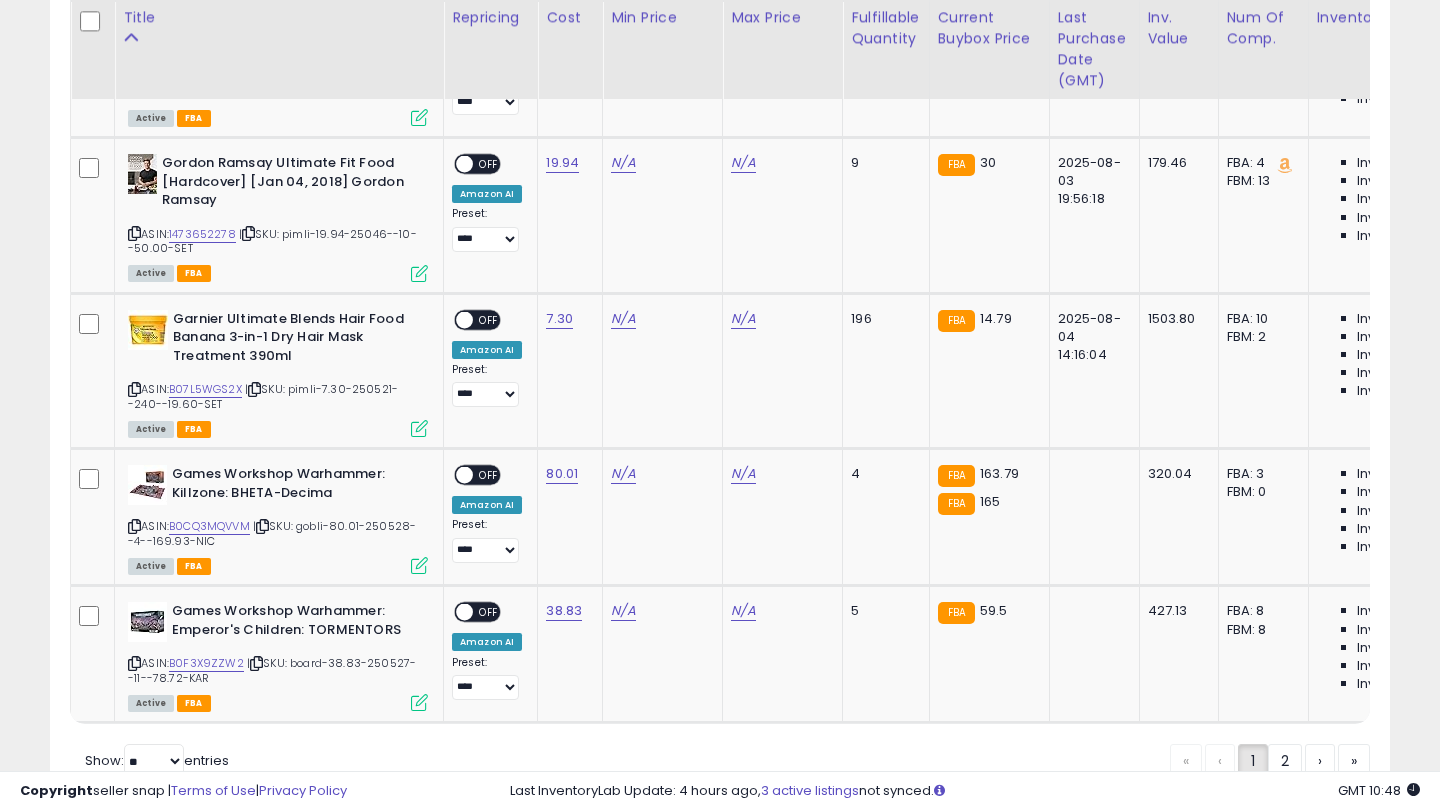 scroll, scrollTop: 8052, scrollLeft: 0, axis: vertical 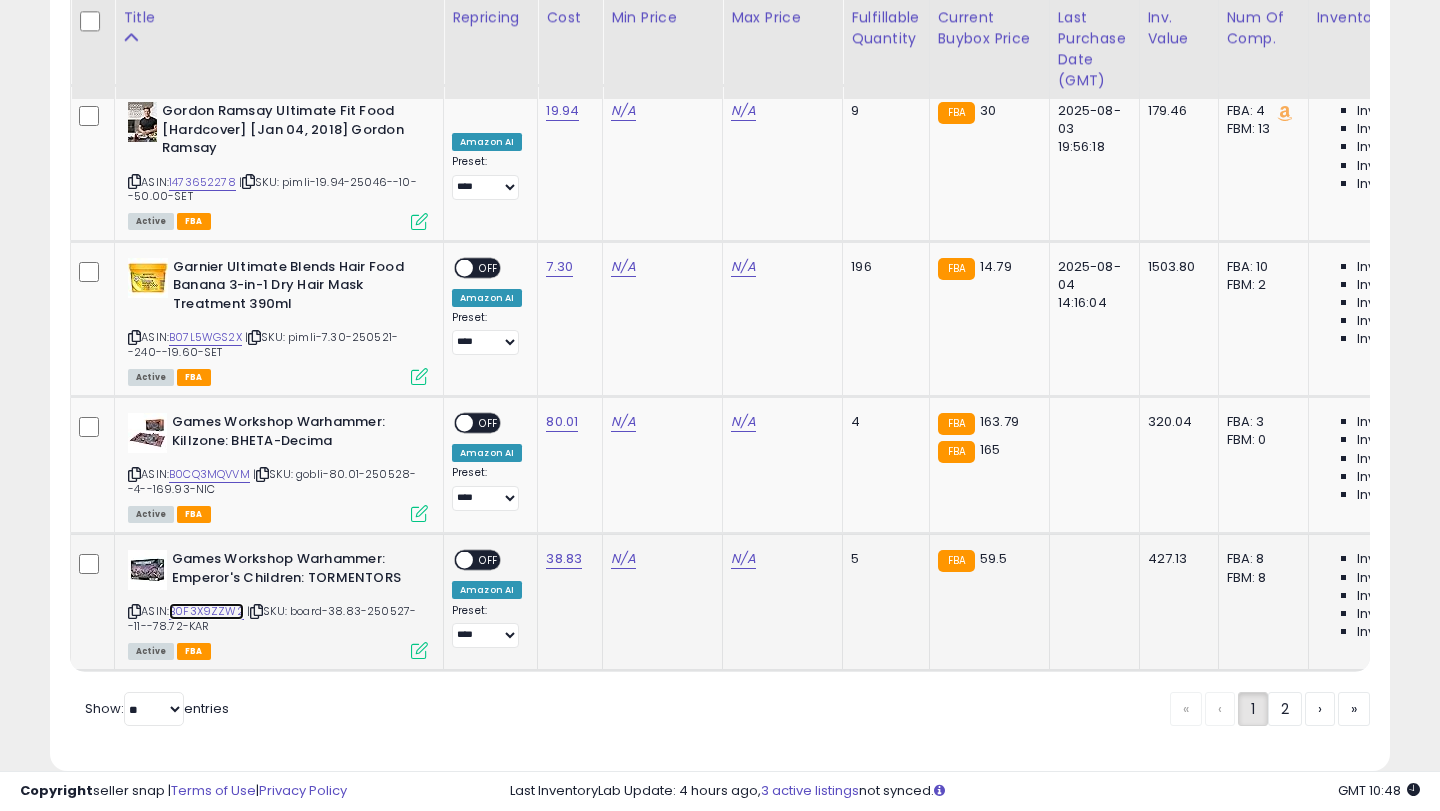 click on "B0F3X9ZZW2" at bounding box center (206, 611) 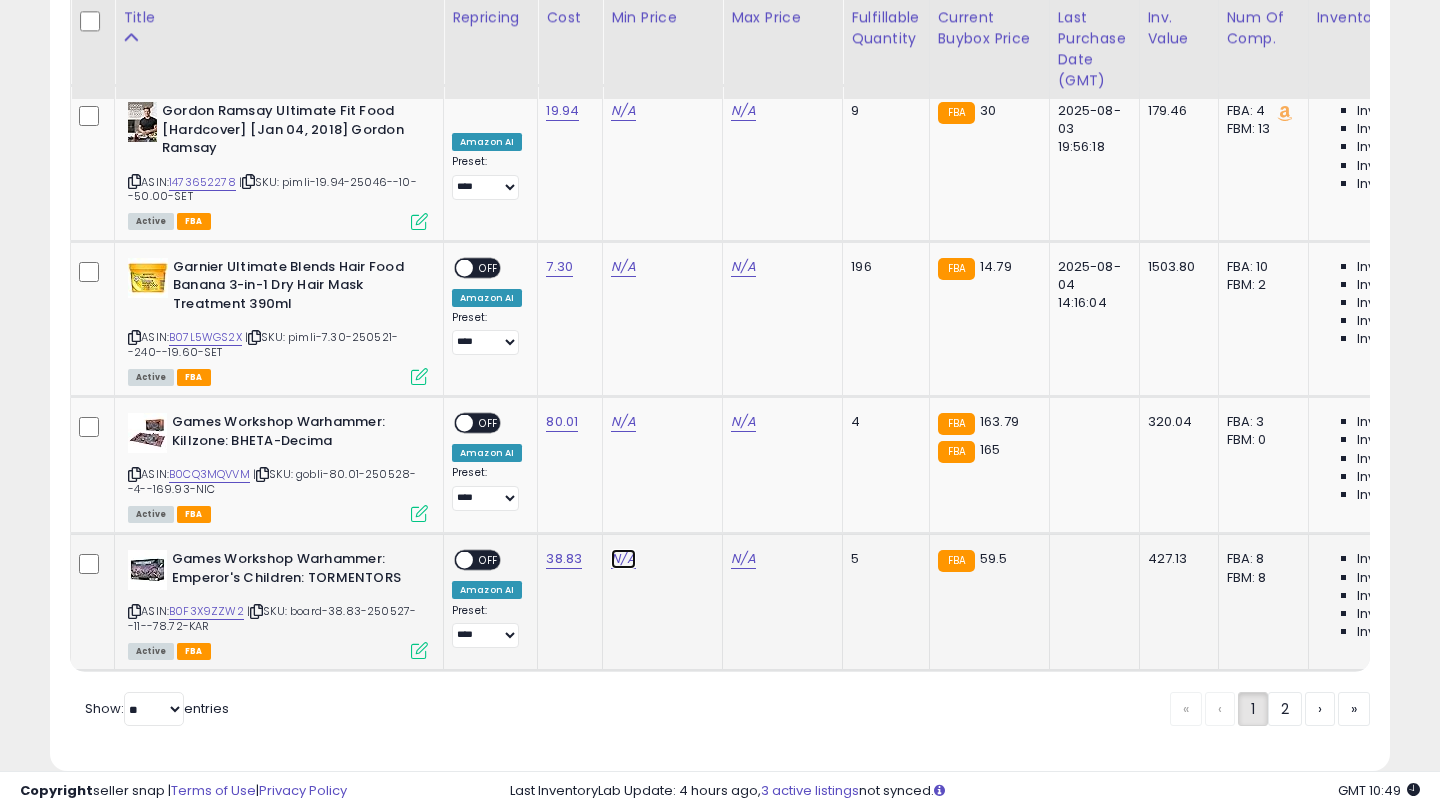 click on "N/A" at bounding box center (623, -6907) 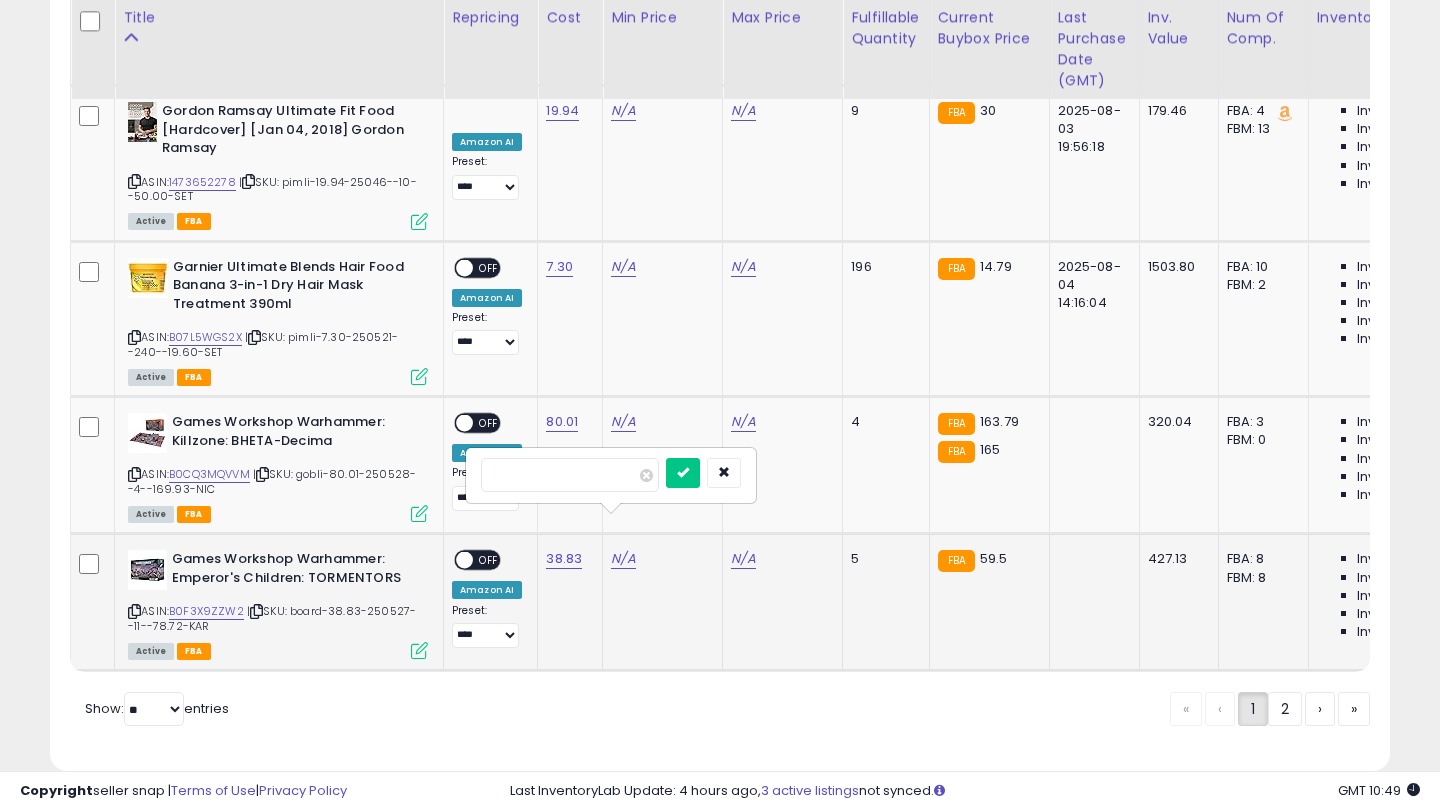 type on "**" 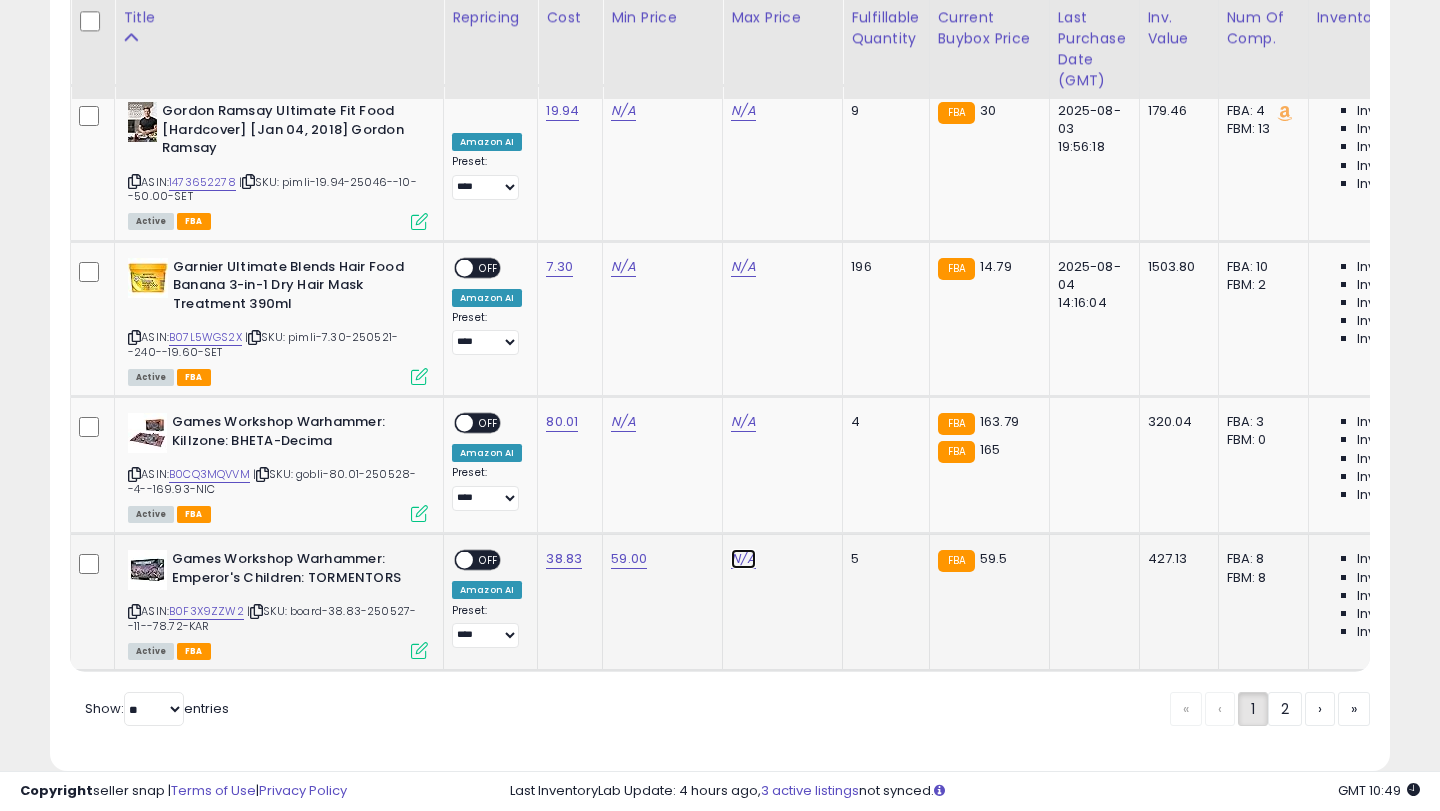 click on "N/A" at bounding box center (743, -6907) 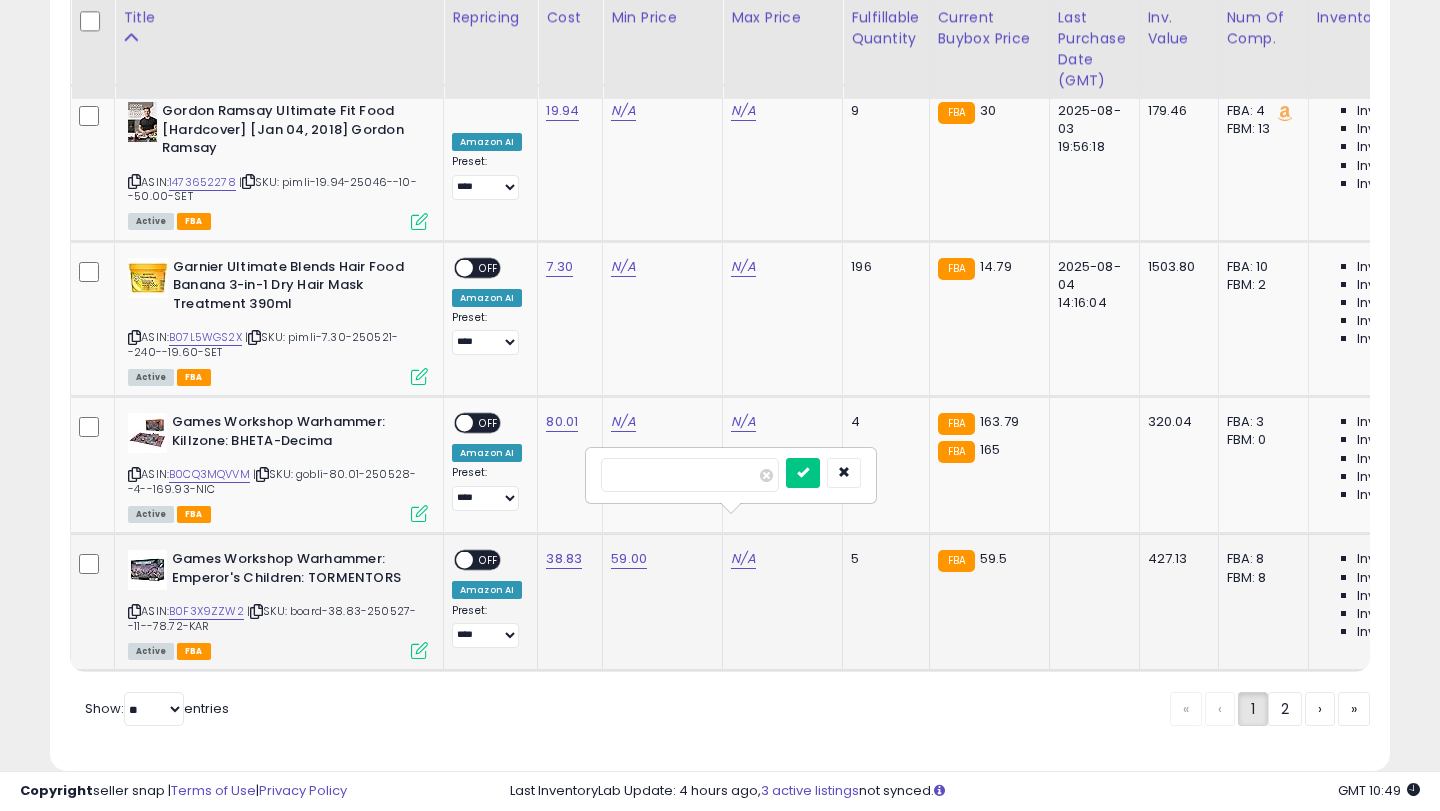 type on "**" 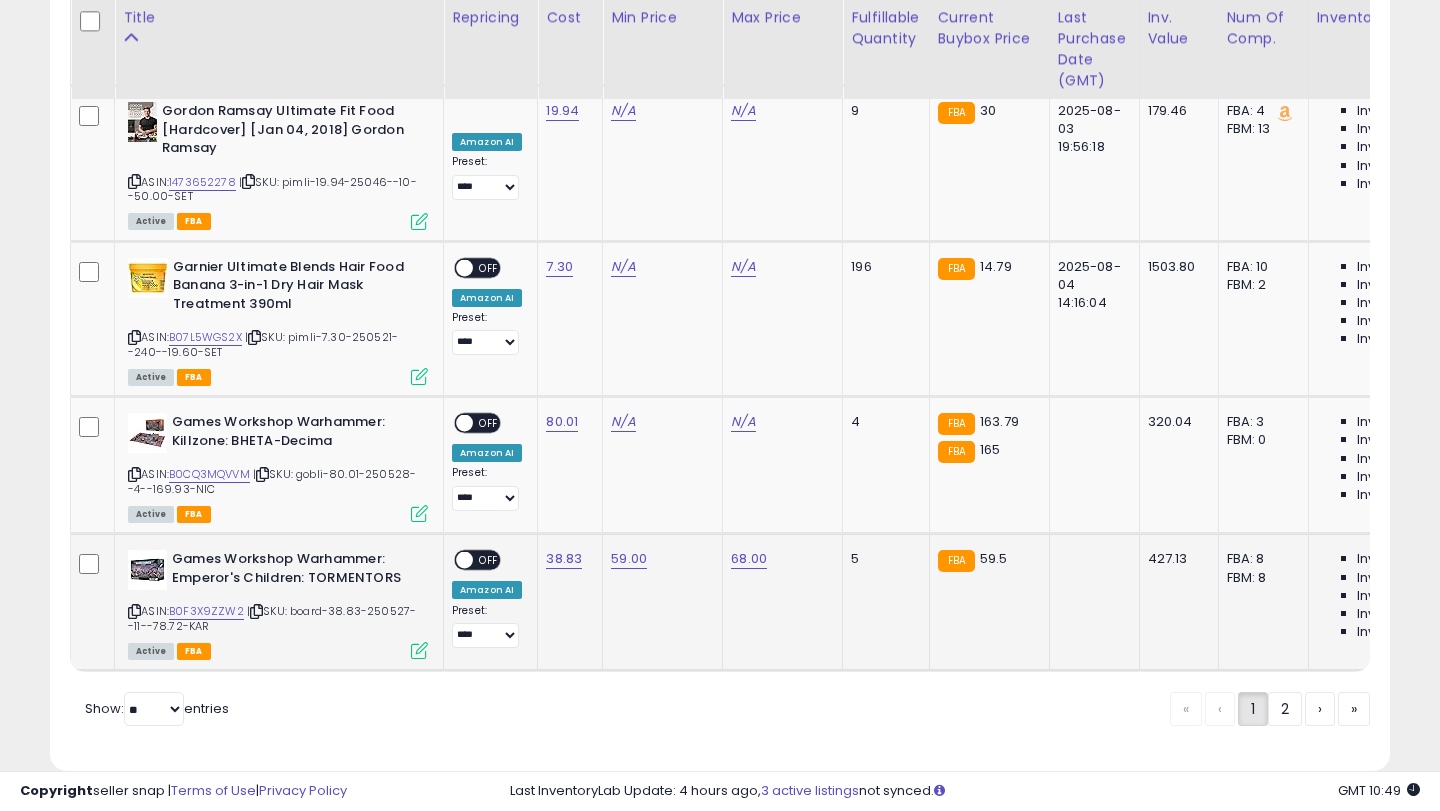click on "OFF" at bounding box center [489, 560] 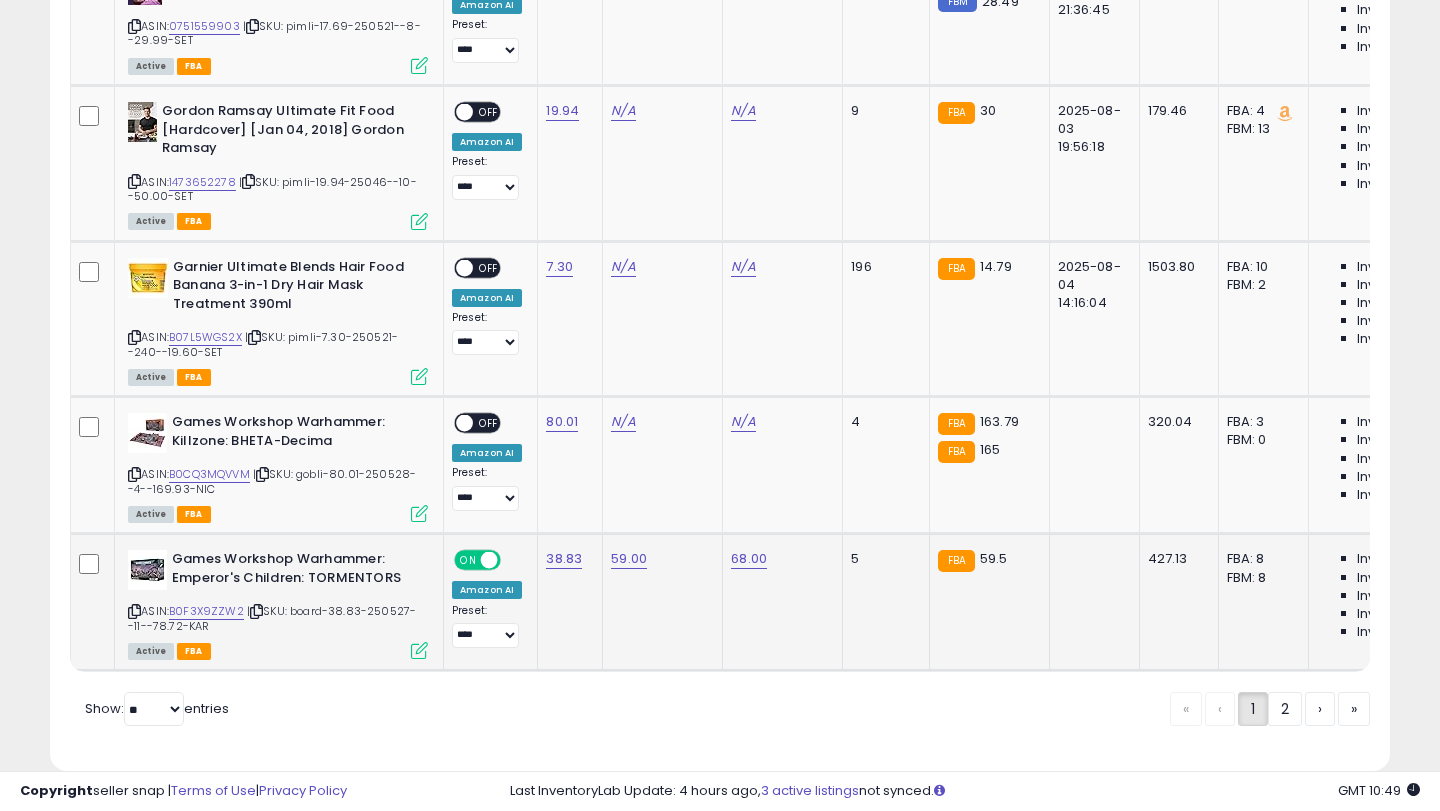 scroll, scrollTop: 0, scrollLeft: 0, axis: both 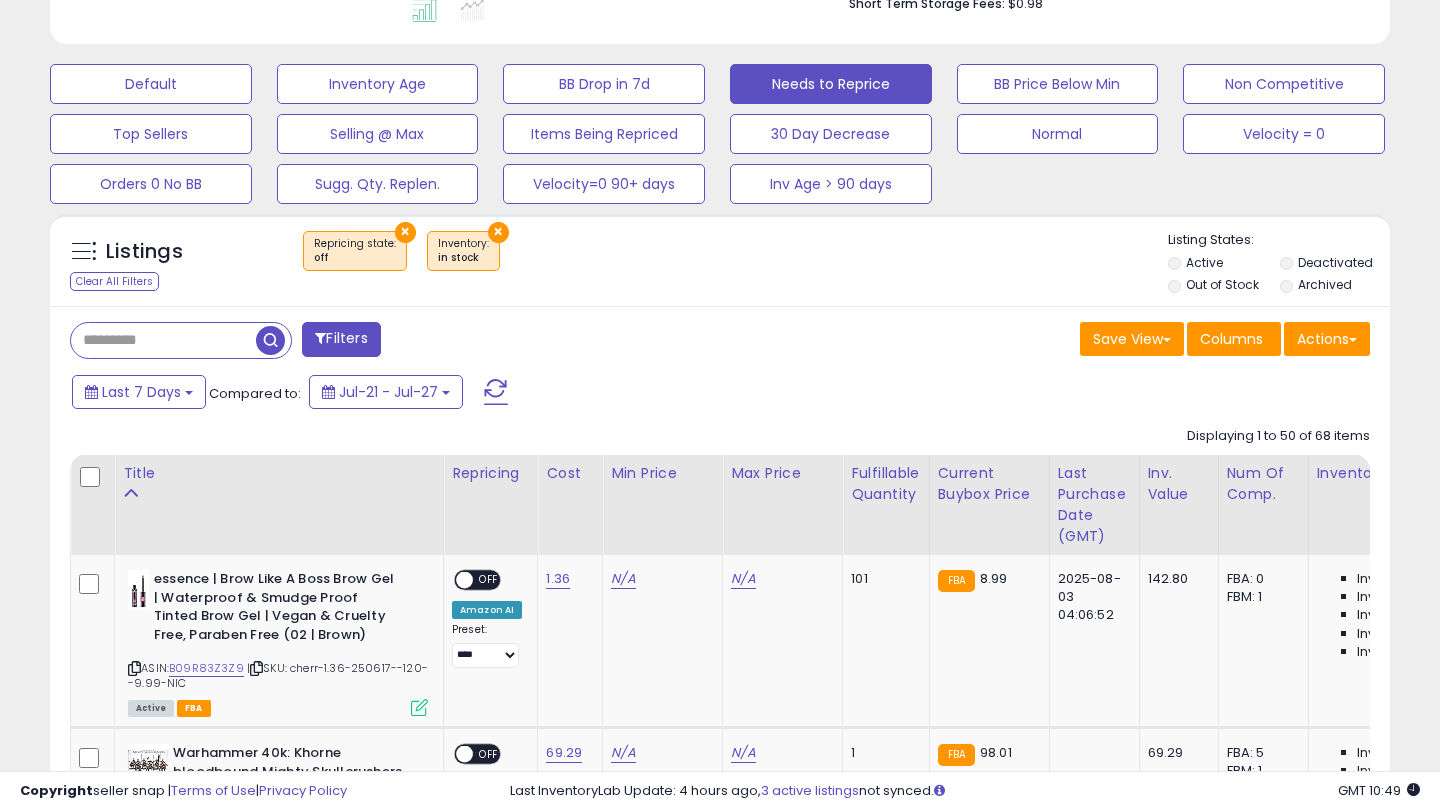 click at bounding box center [496, 392] 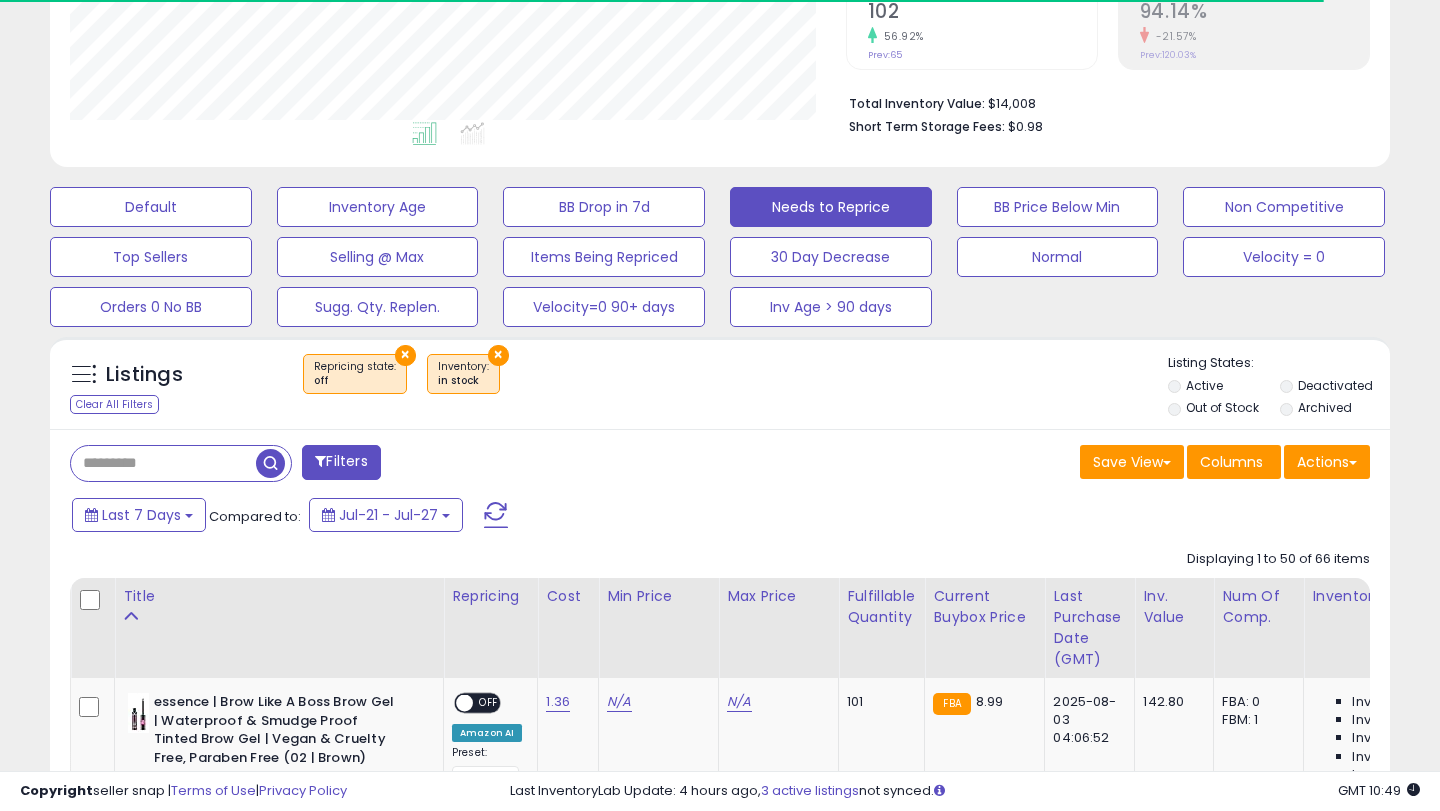 scroll, scrollTop: 566, scrollLeft: 0, axis: vertical 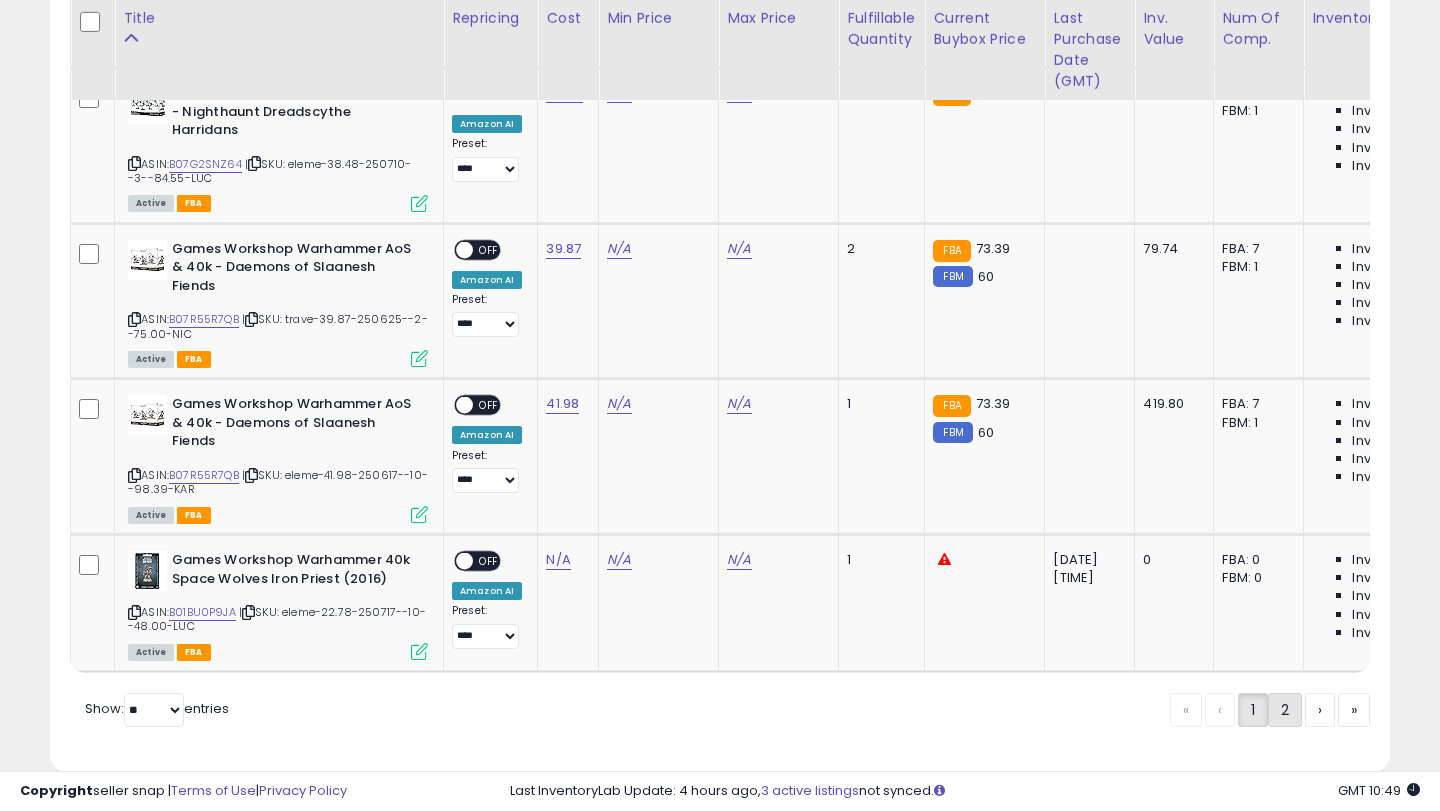 click on "2" 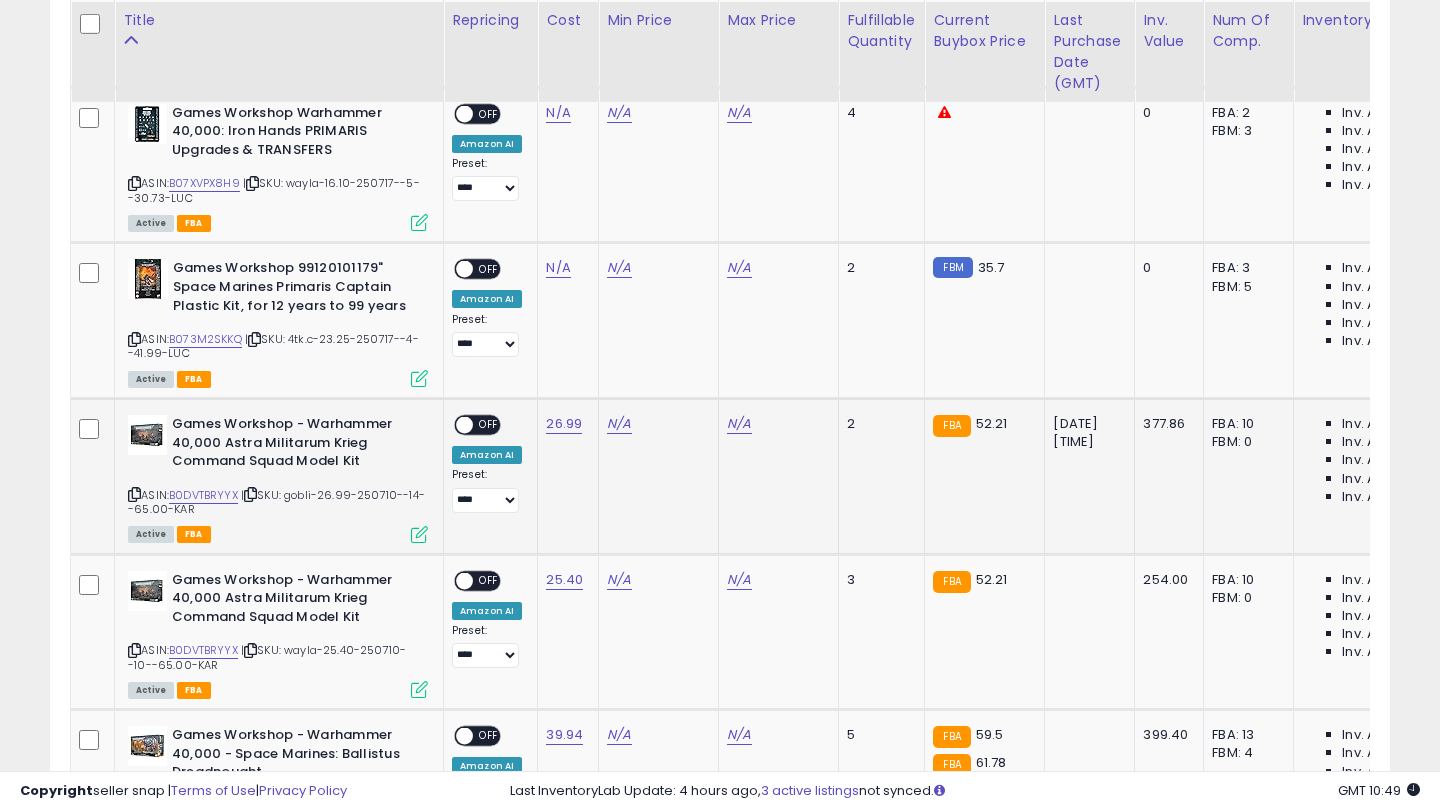 scroll, scrollTop: 1186, scrollLeft: 0, axis: vertical 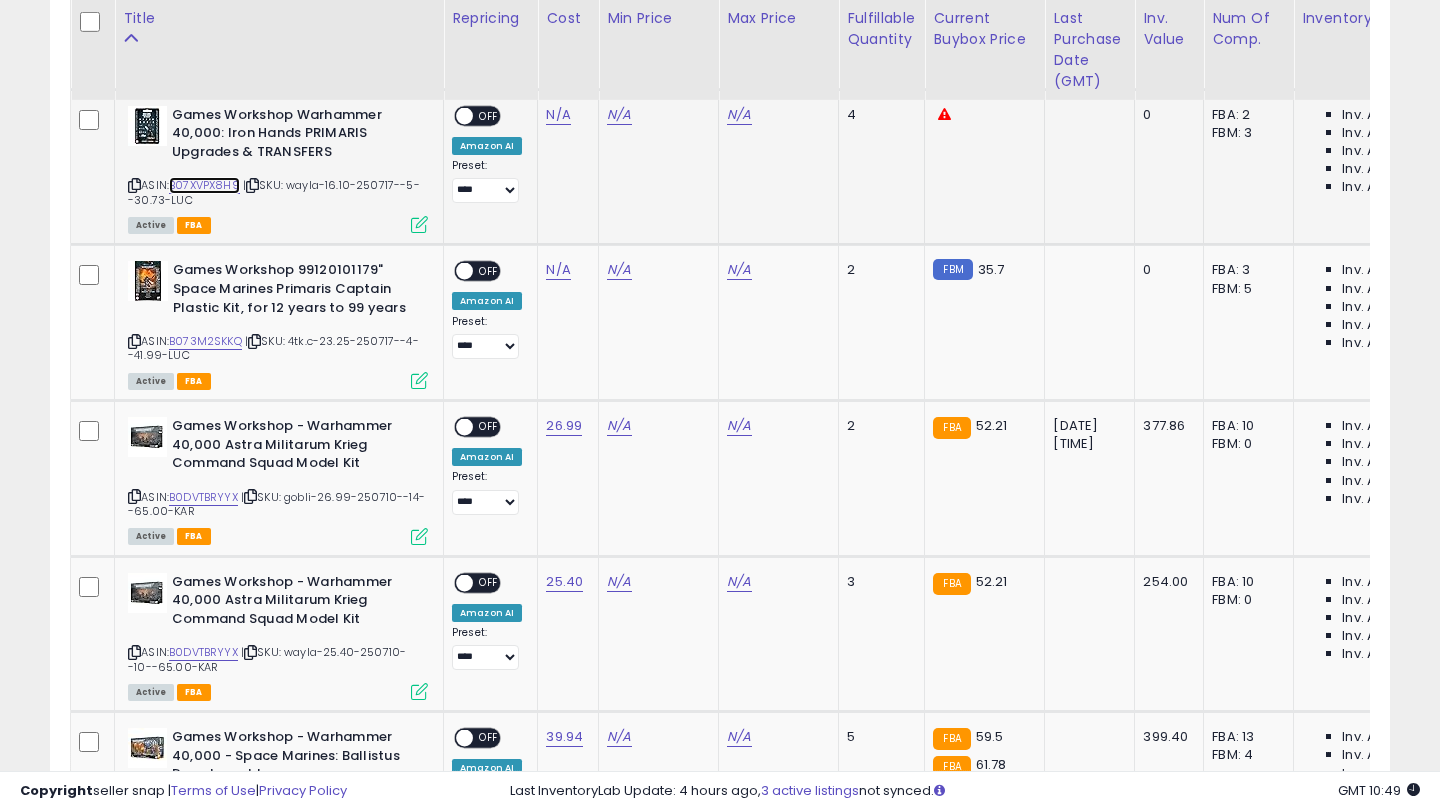 click on "B07XVPX8H9" at bounding box center (204, 185) 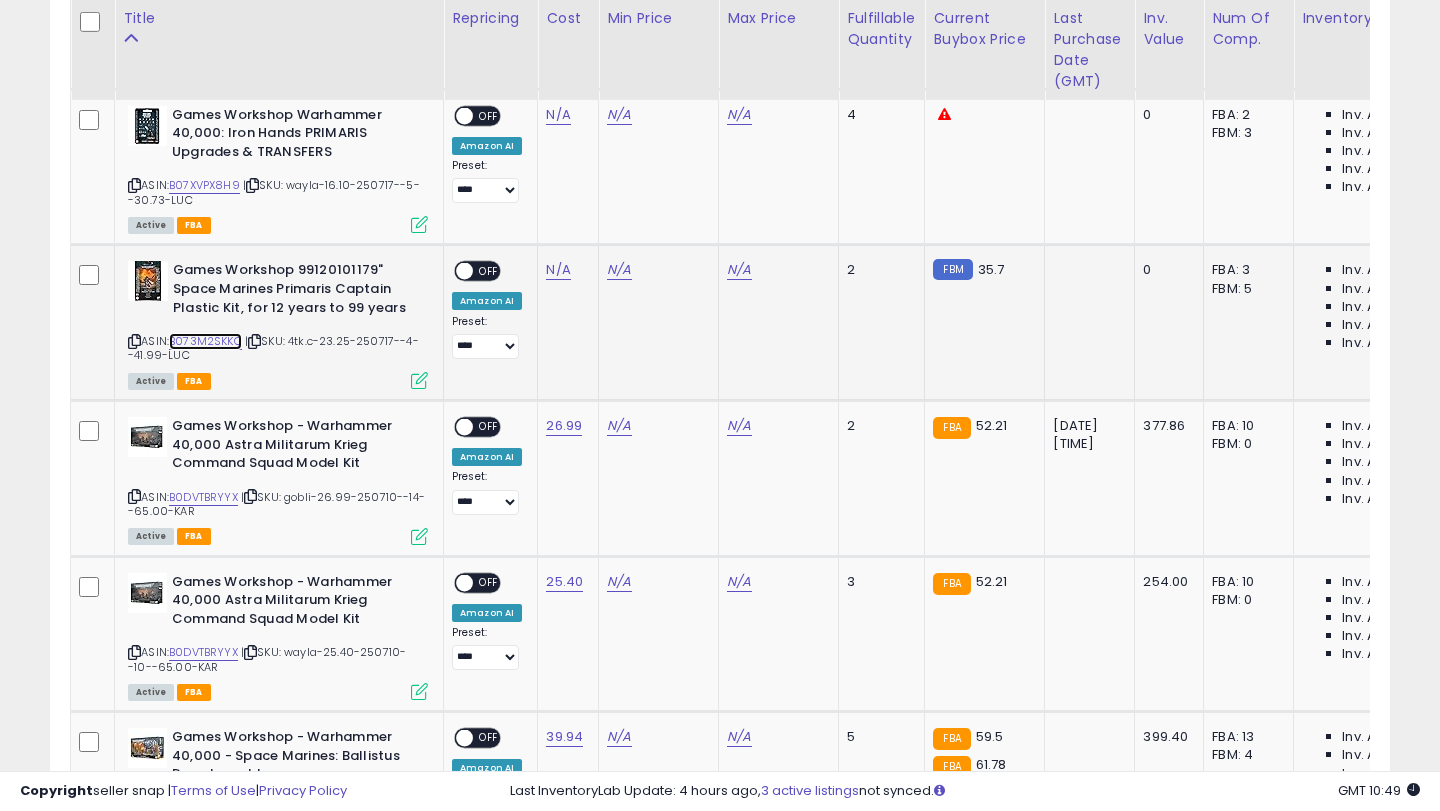 click on "B073M2SKKQ" at bounding box center (205, 341) 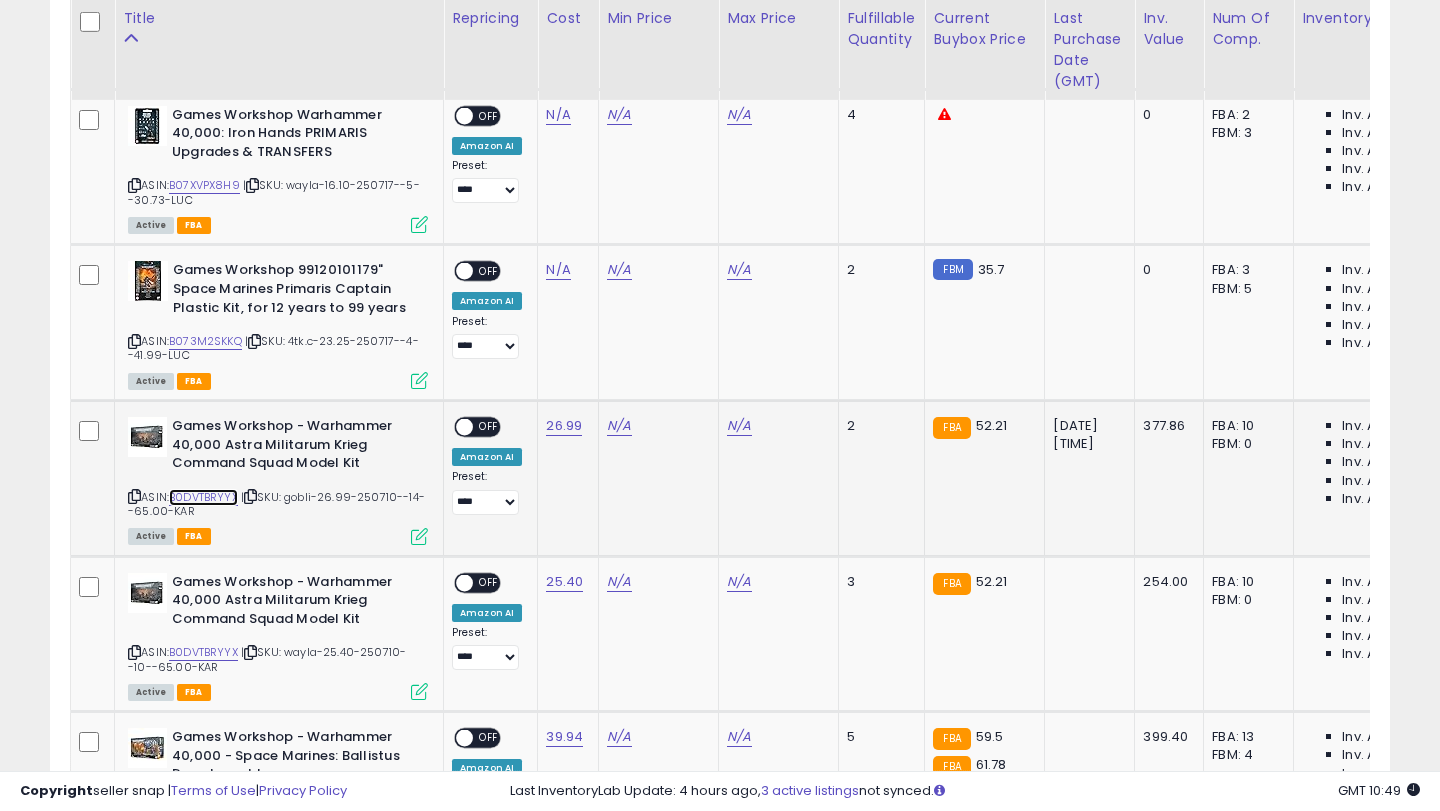 click on "B0DVTBRYYX" at bounding box center [203, 497] 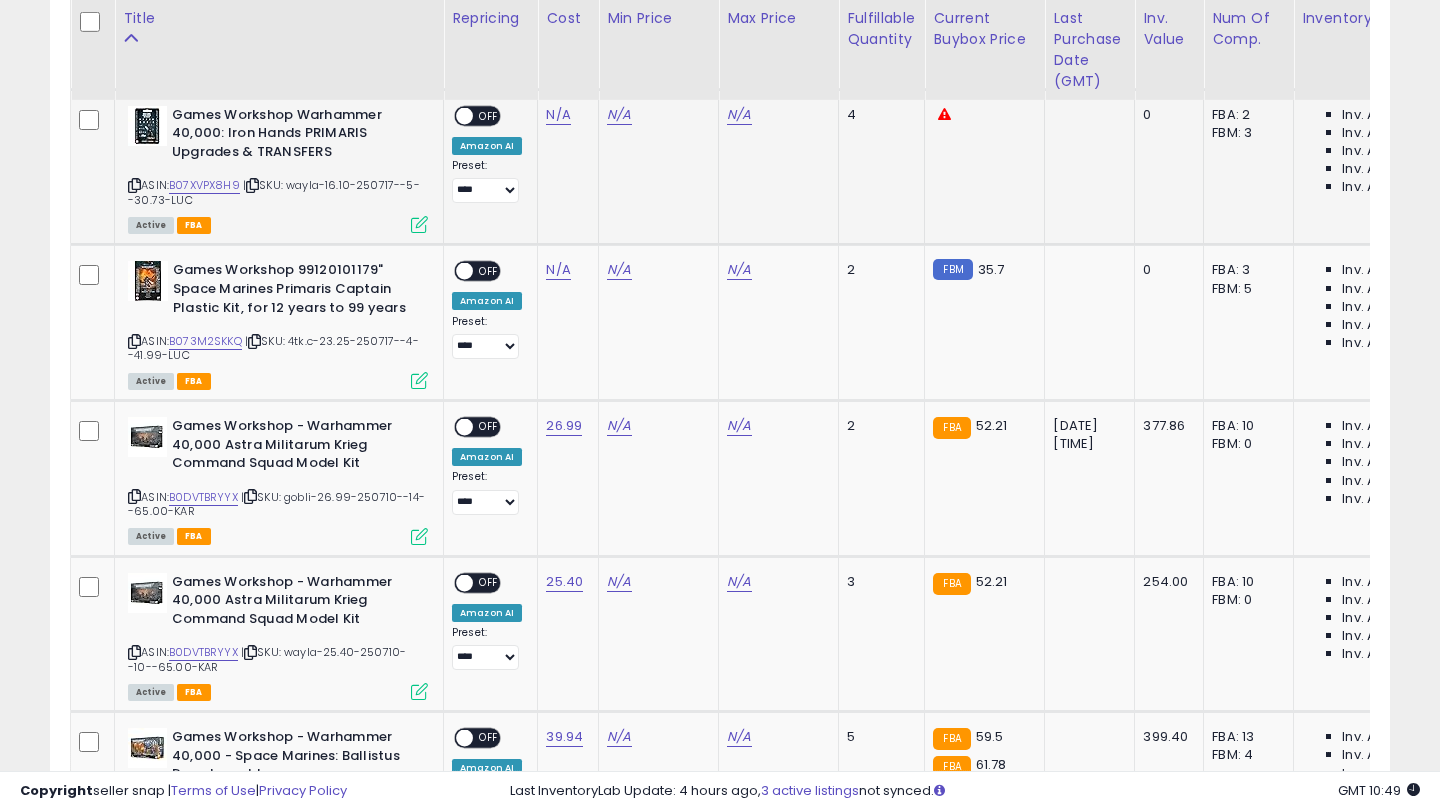click on "N/A" 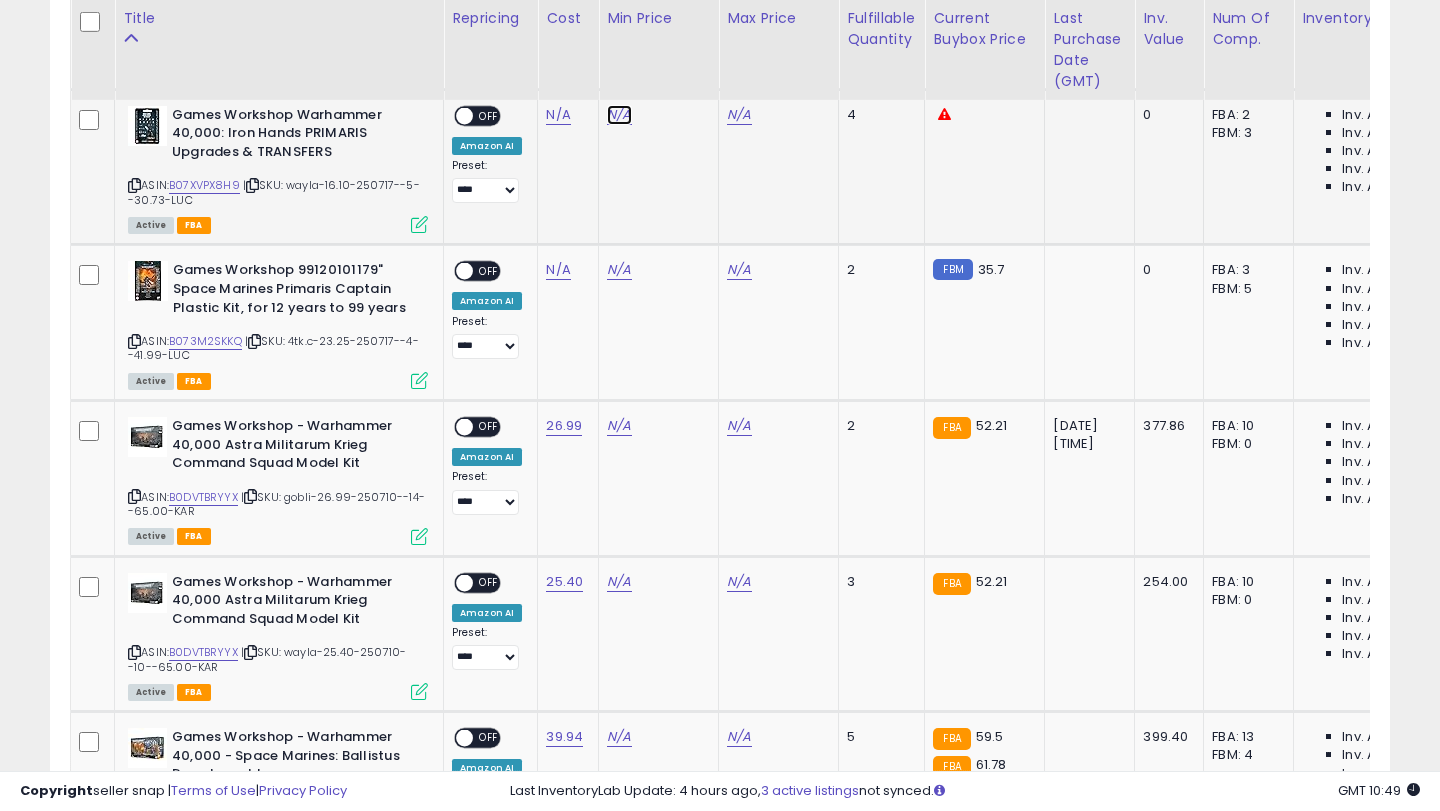click on "N/A" at bounding box center [619, -41] 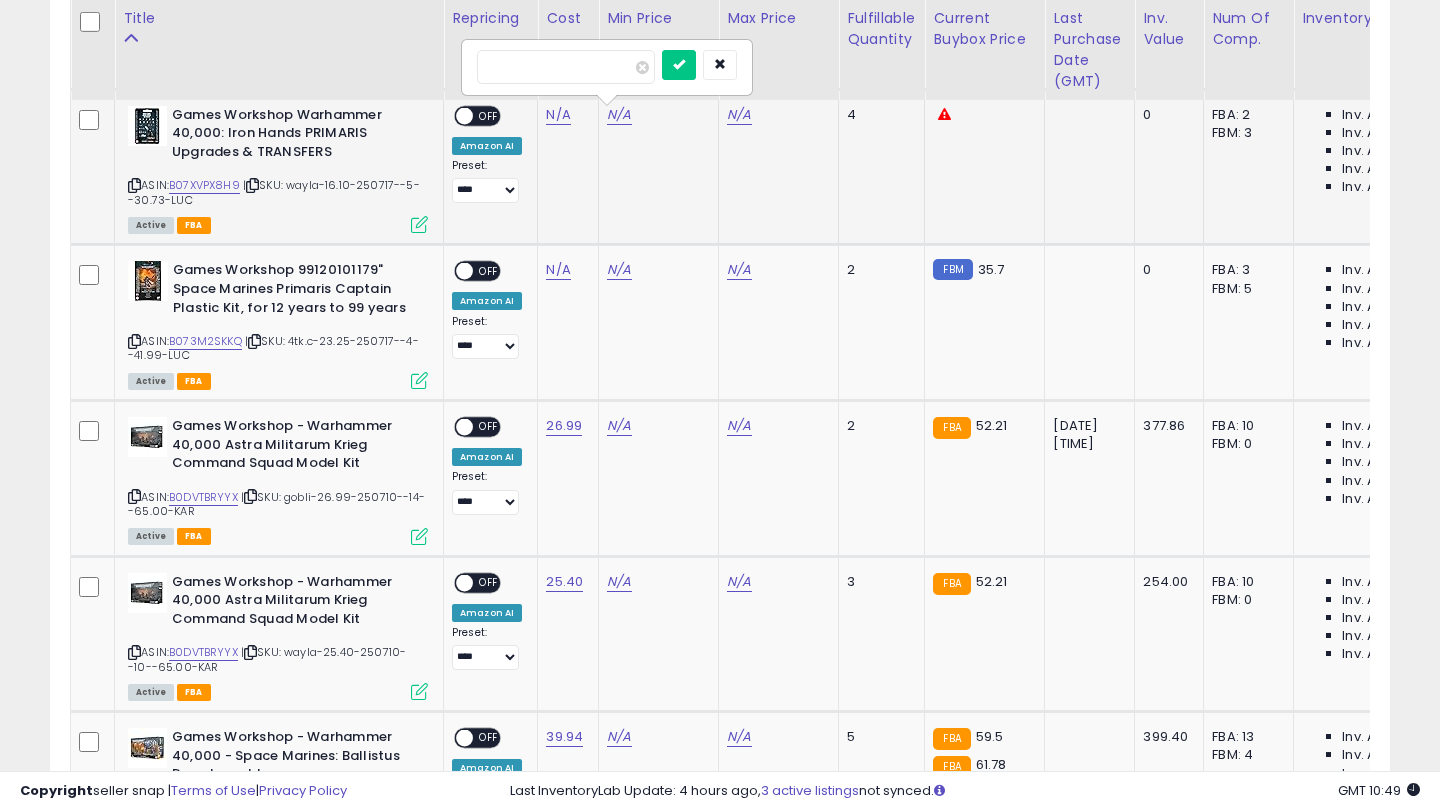 type on "****" 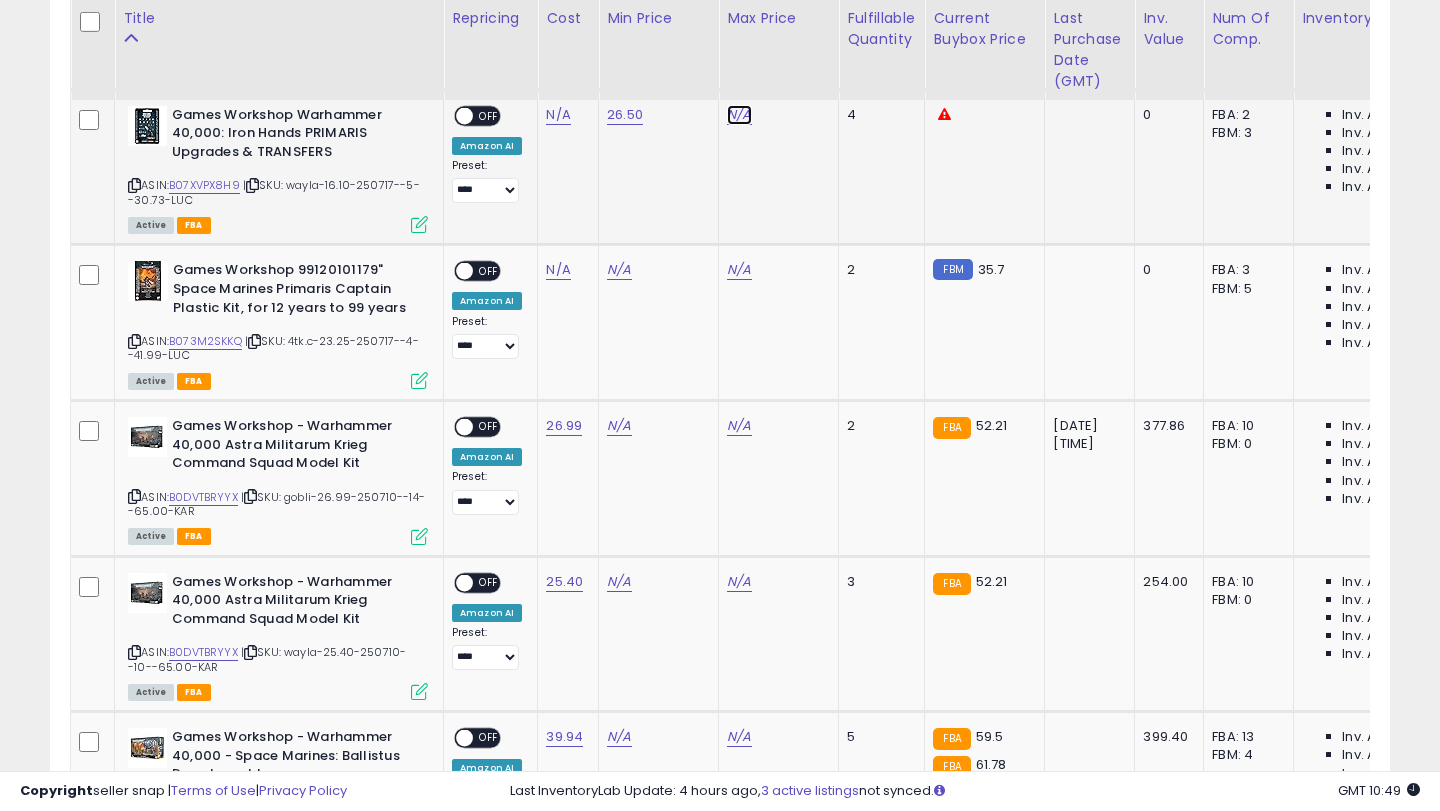 click on "N/A" at bounding box center (739, -41) 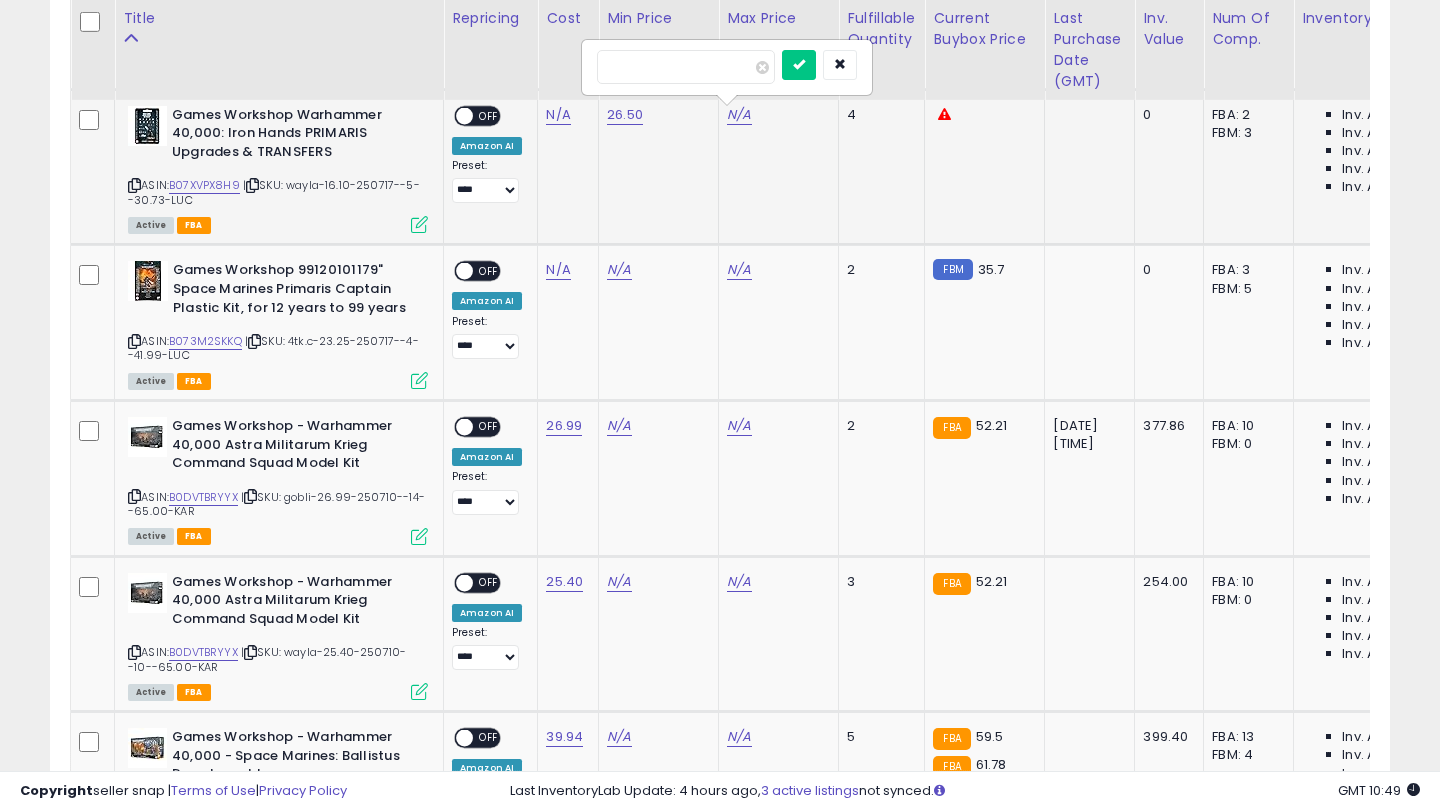 type on "**" 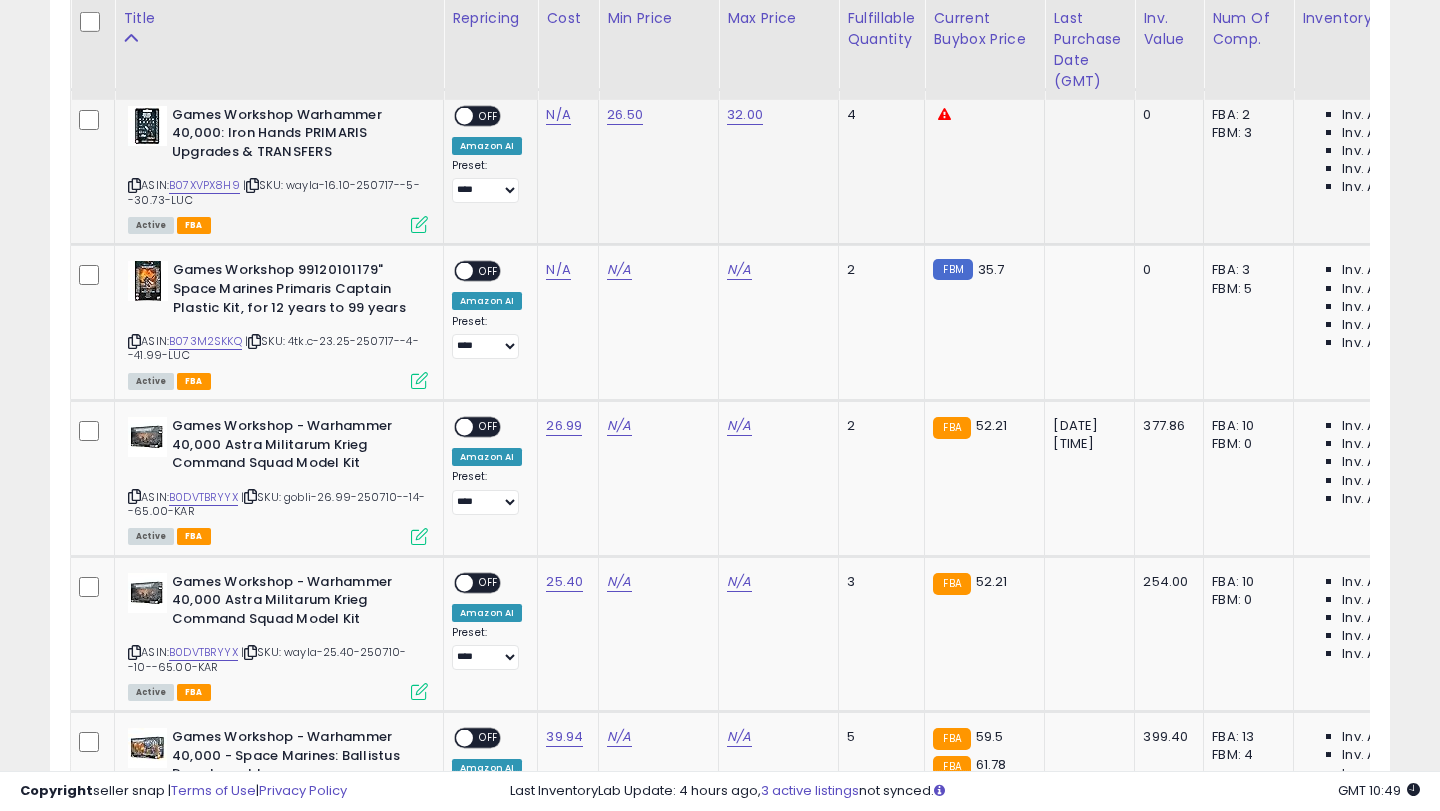 click on "OFF" at bounding box center (489, 115) 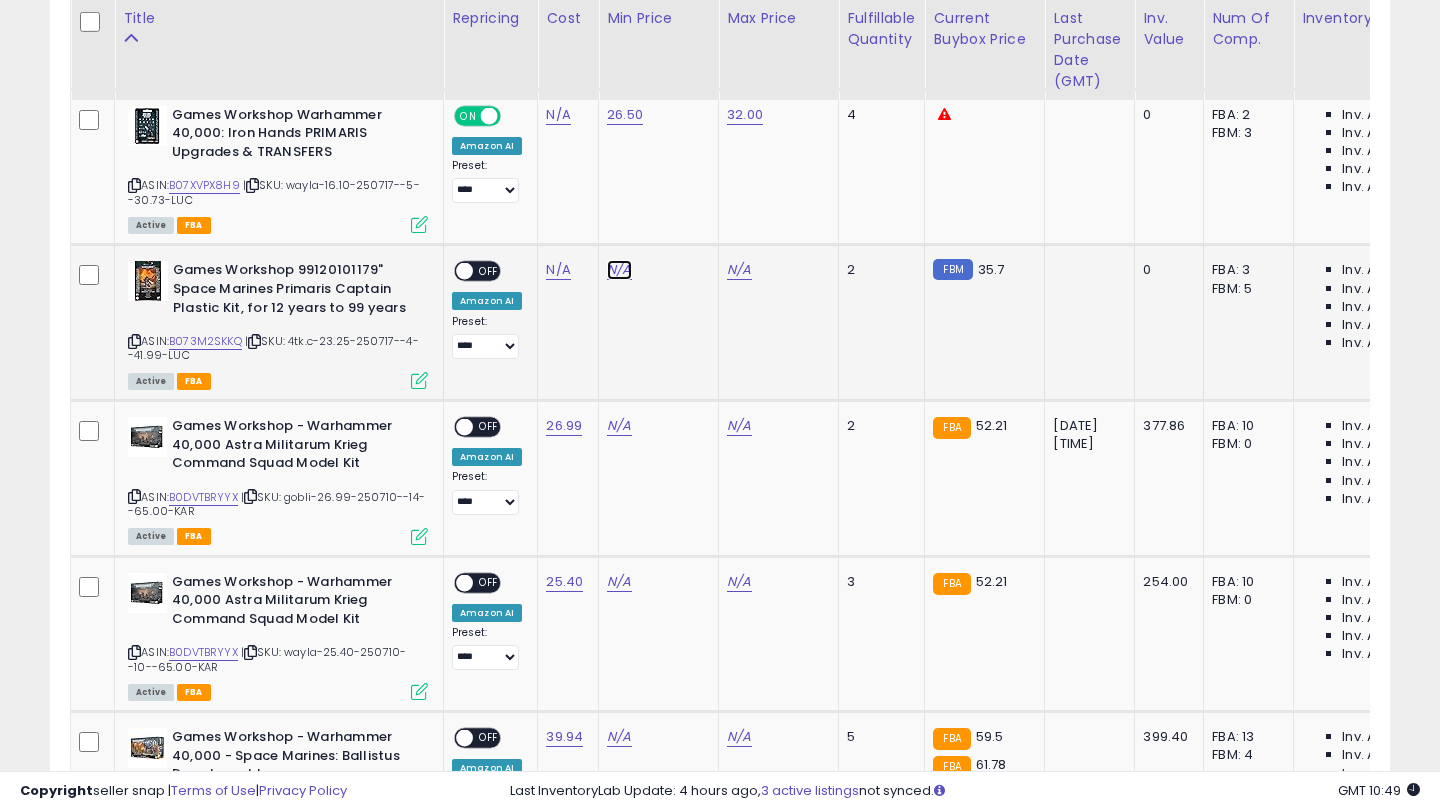 click on "N/A" at bounding box center [619, -41] 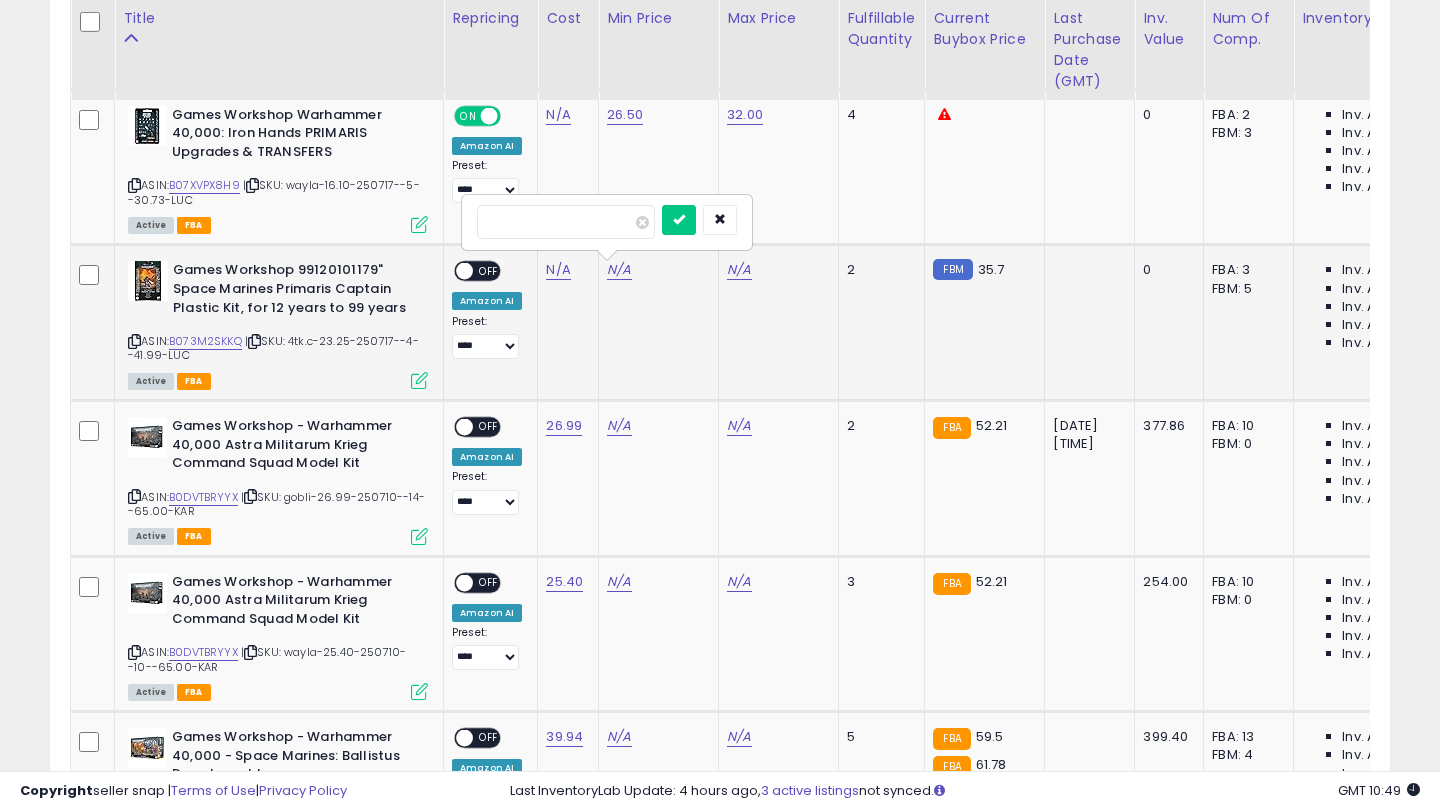 type on "**" 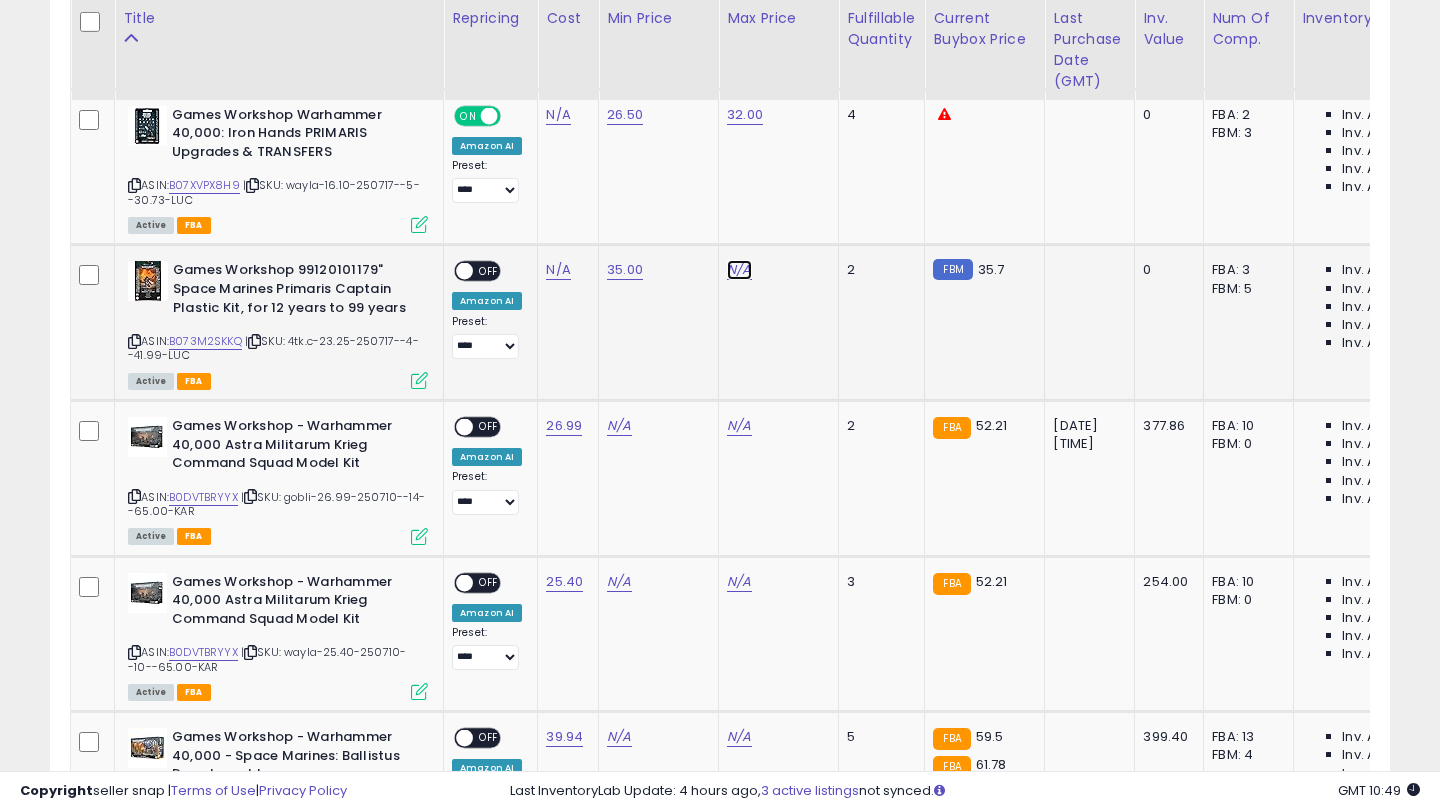 click on "N/A" at bounding box center (739, -41) 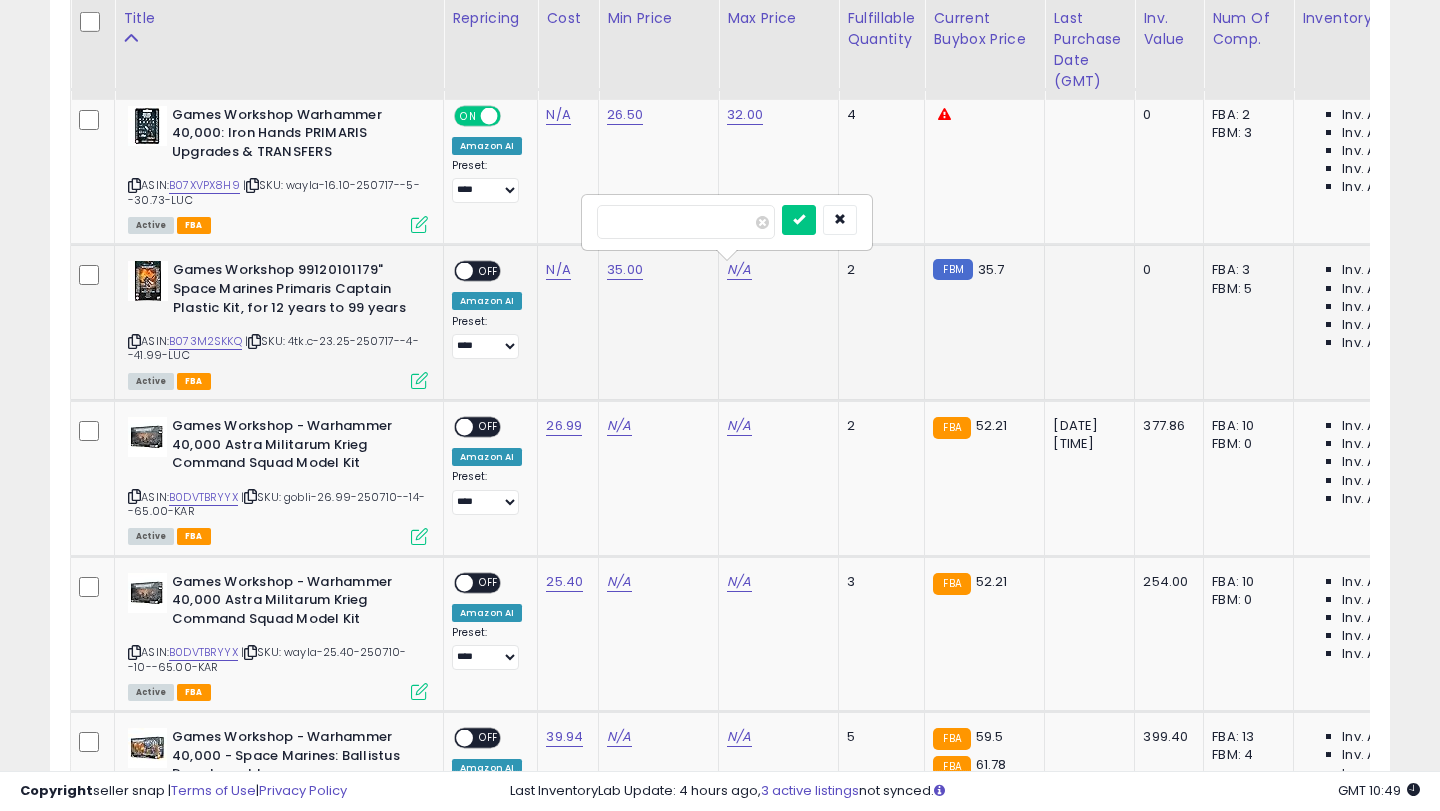 type on "**" 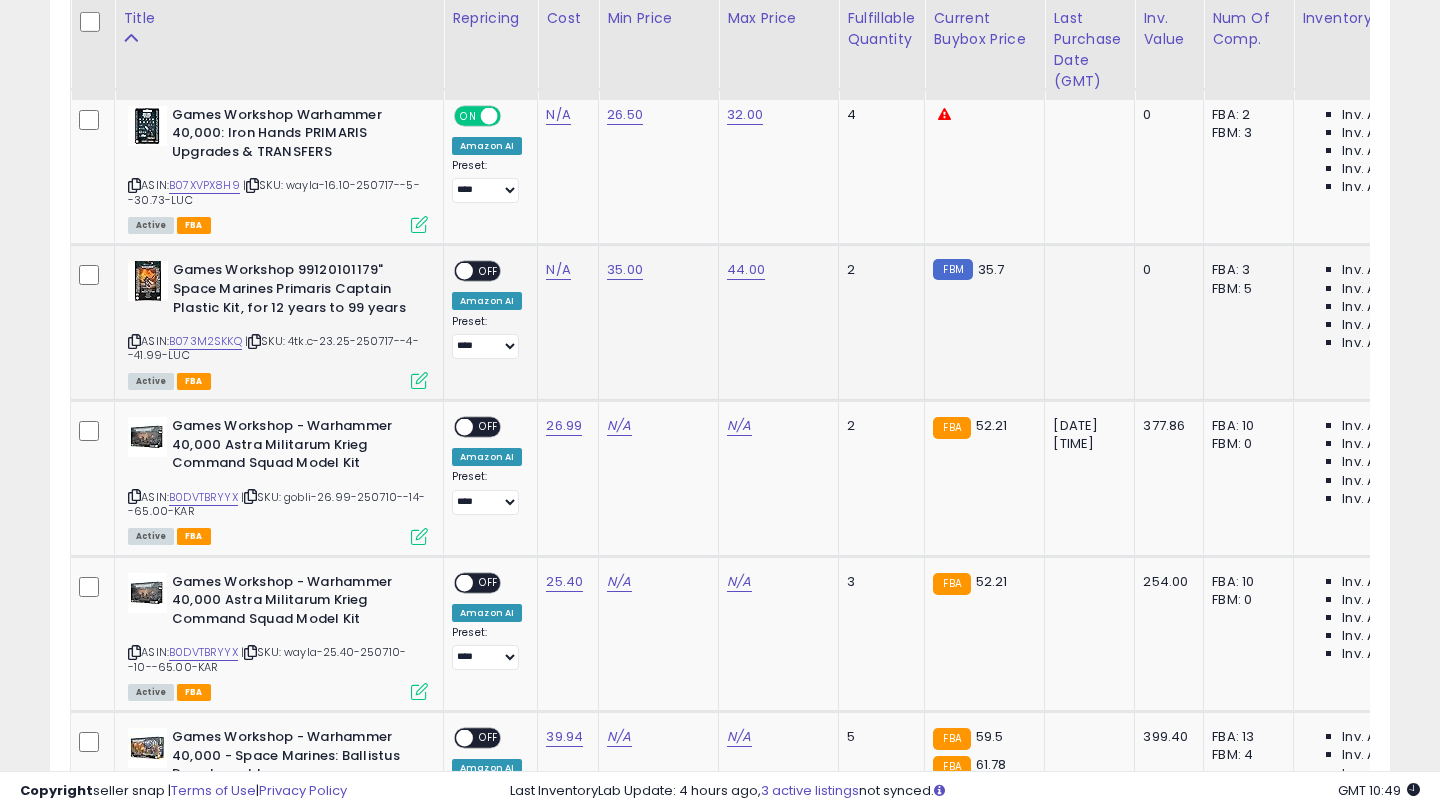 click on "OFF" at bounding box center [489, 271] 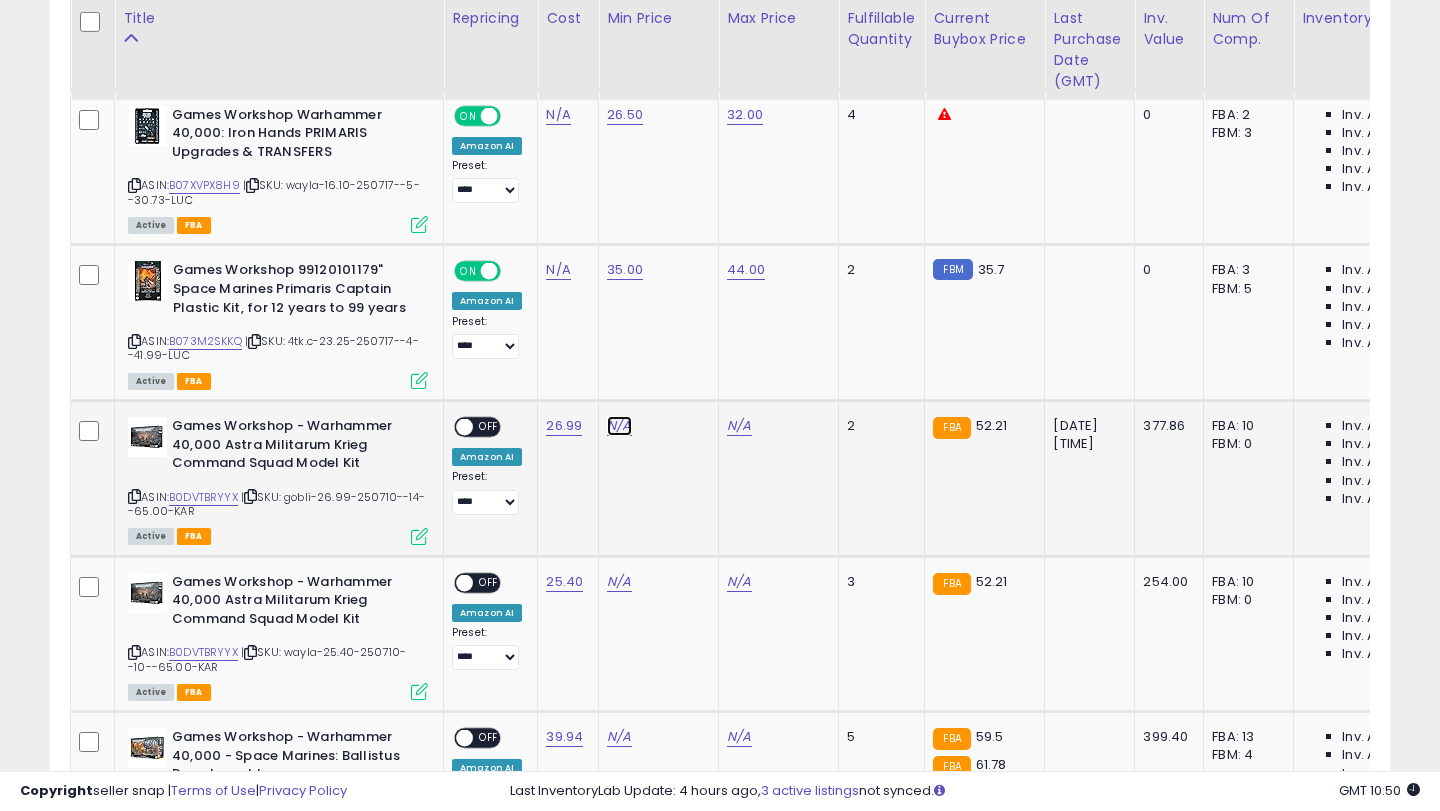 click on "N/A" at bounding box center (619, -41) 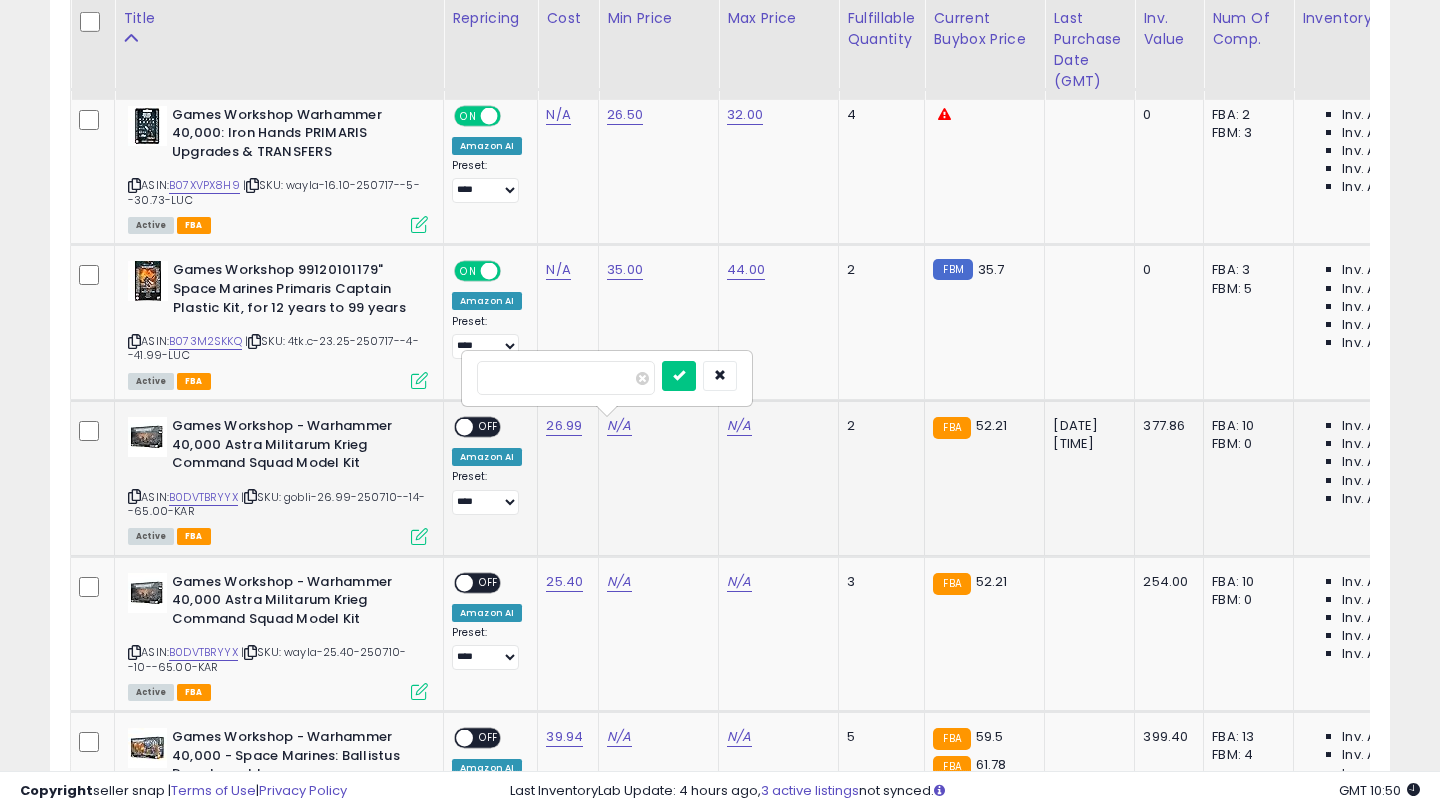 type on "**" 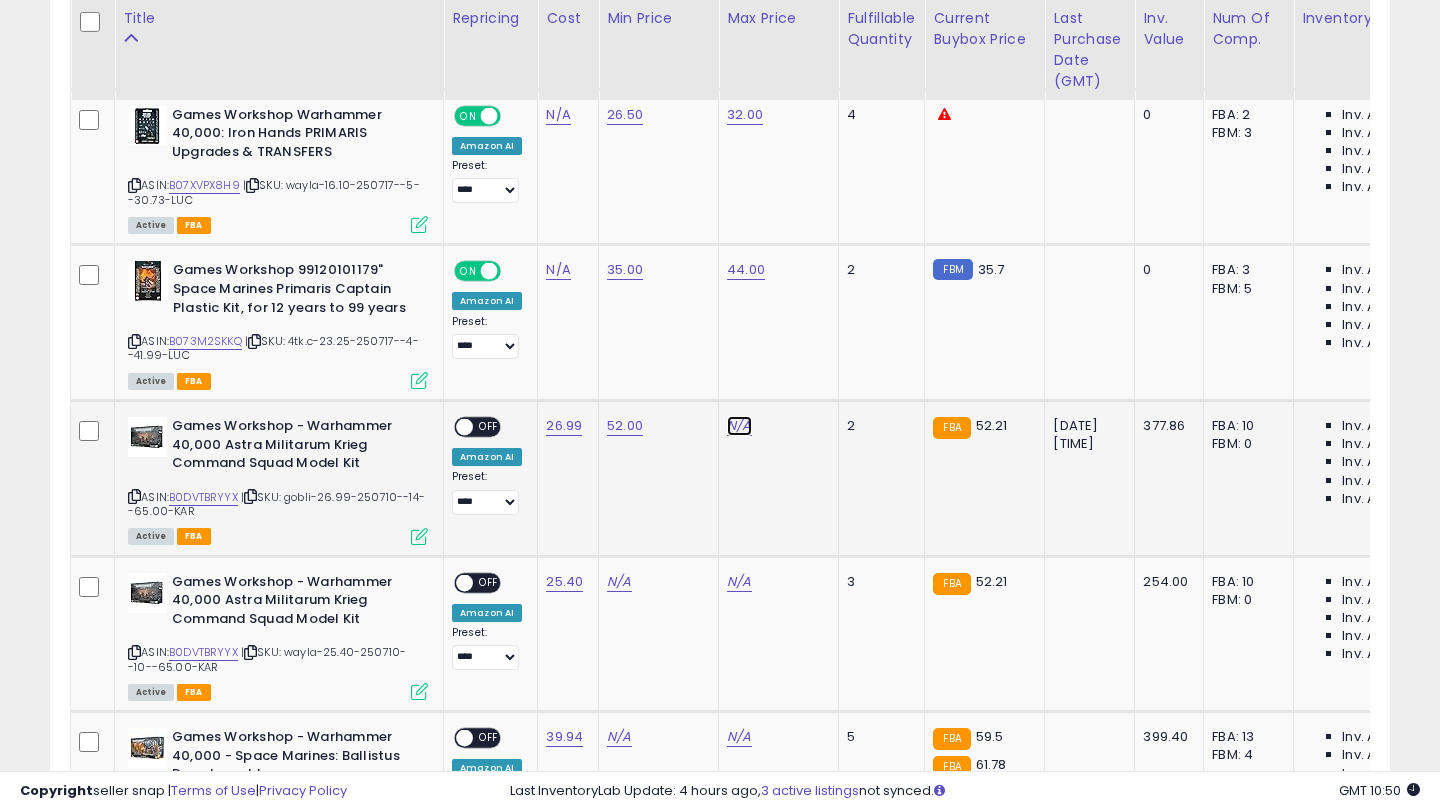 click on "N/A" at bounding box center (739, -41) 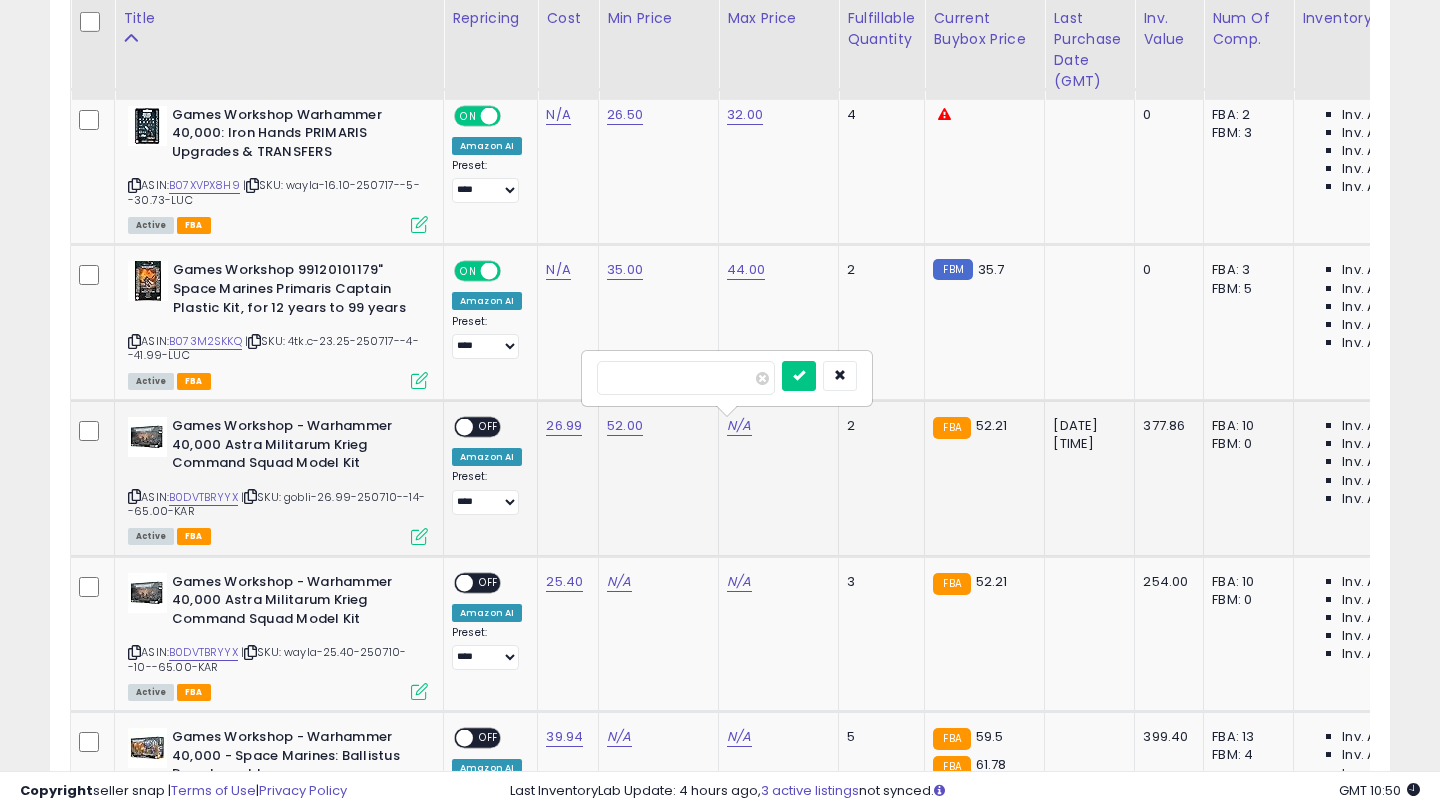 type on "**" 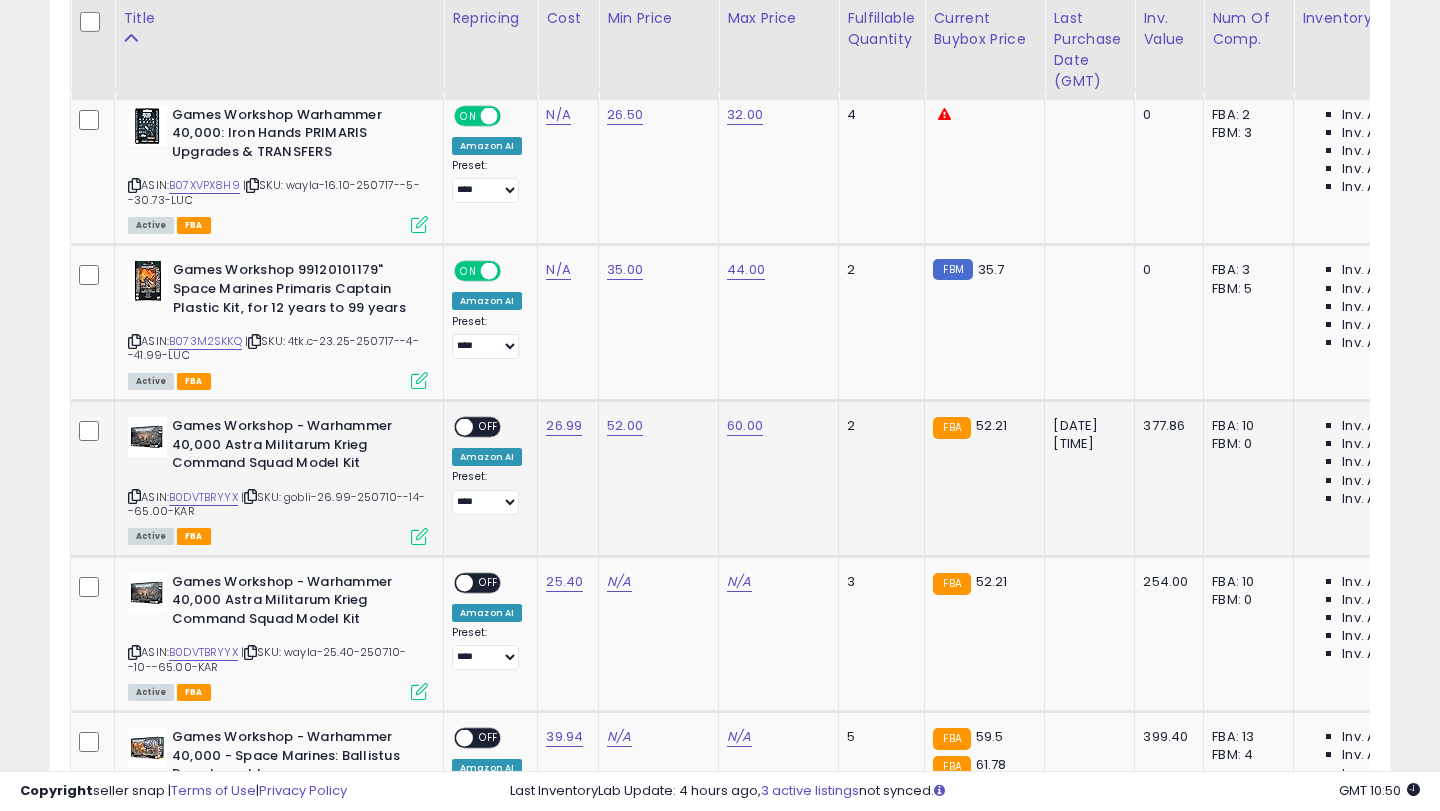 click on "OFF" at bounding box center [489, 427] 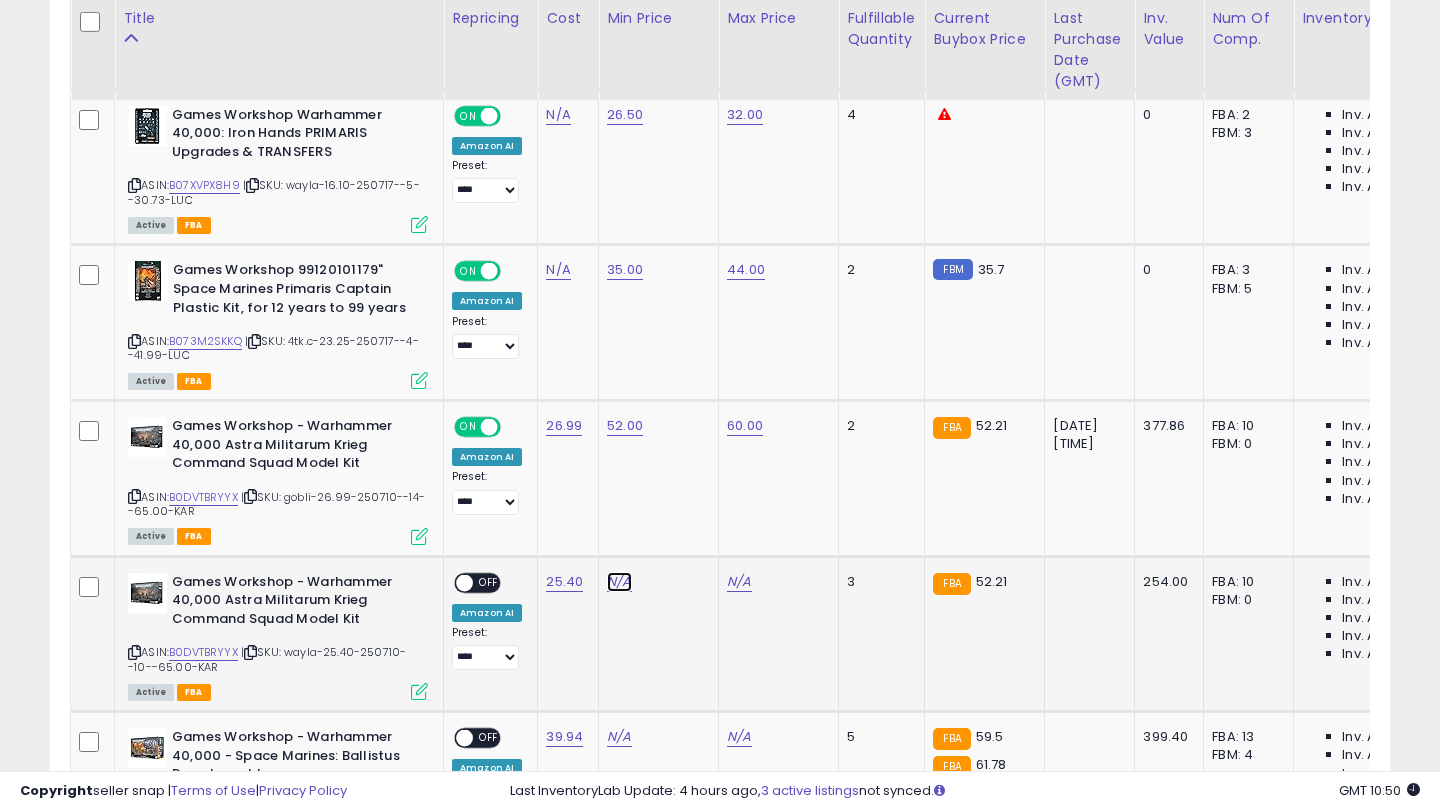 click on "N/A" at bounding box center (619, -41) 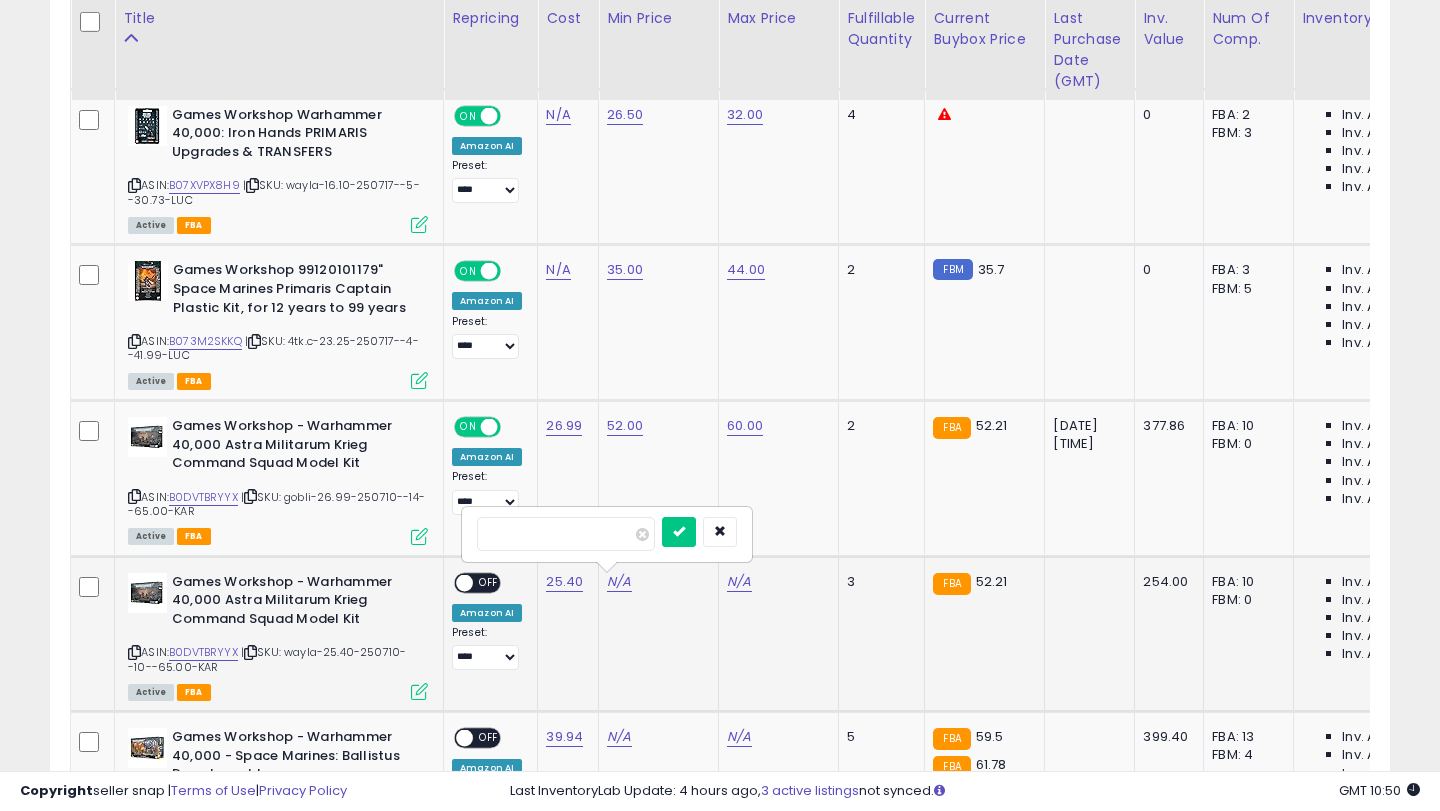 type on "**" 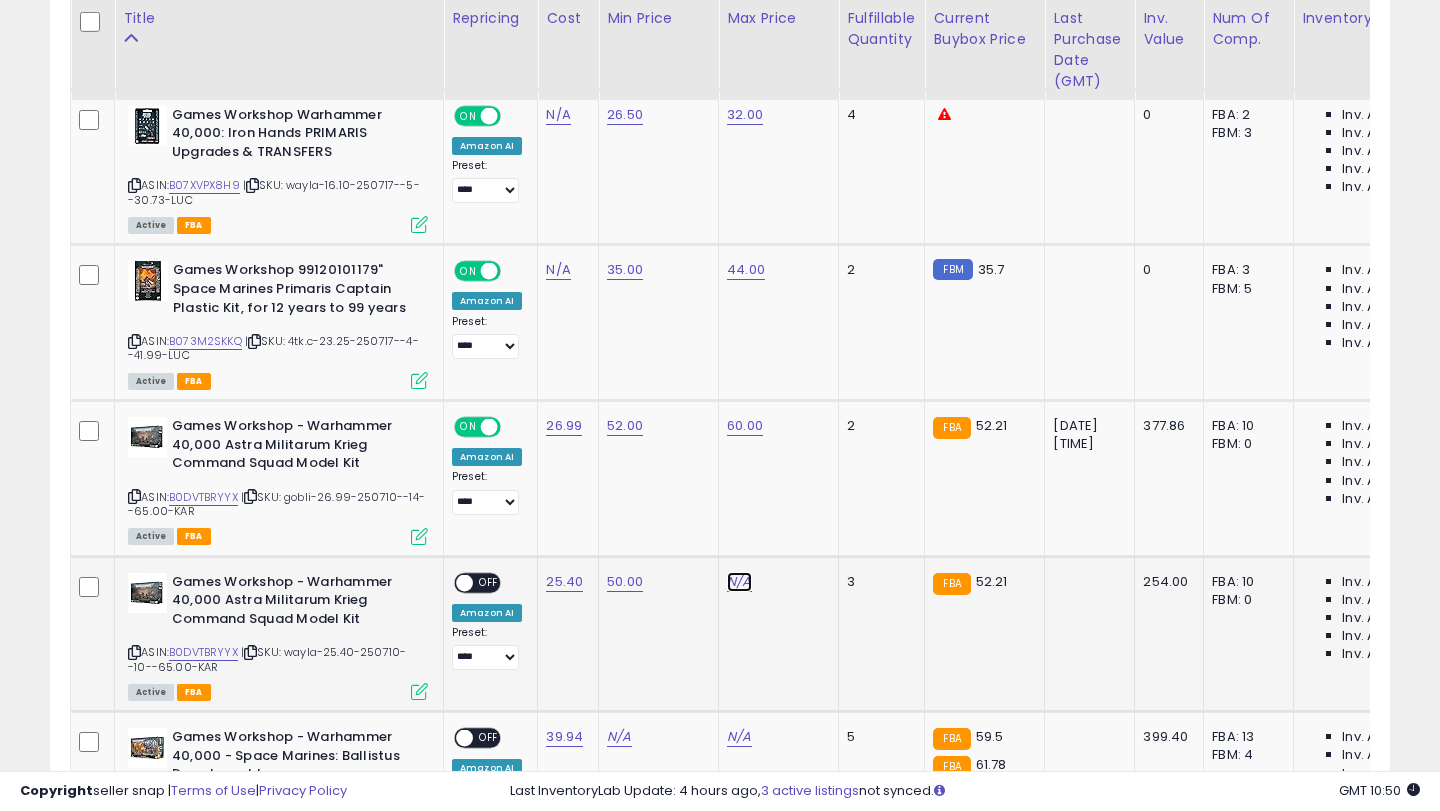 click on "N/A" at bounding box center [739, -41] 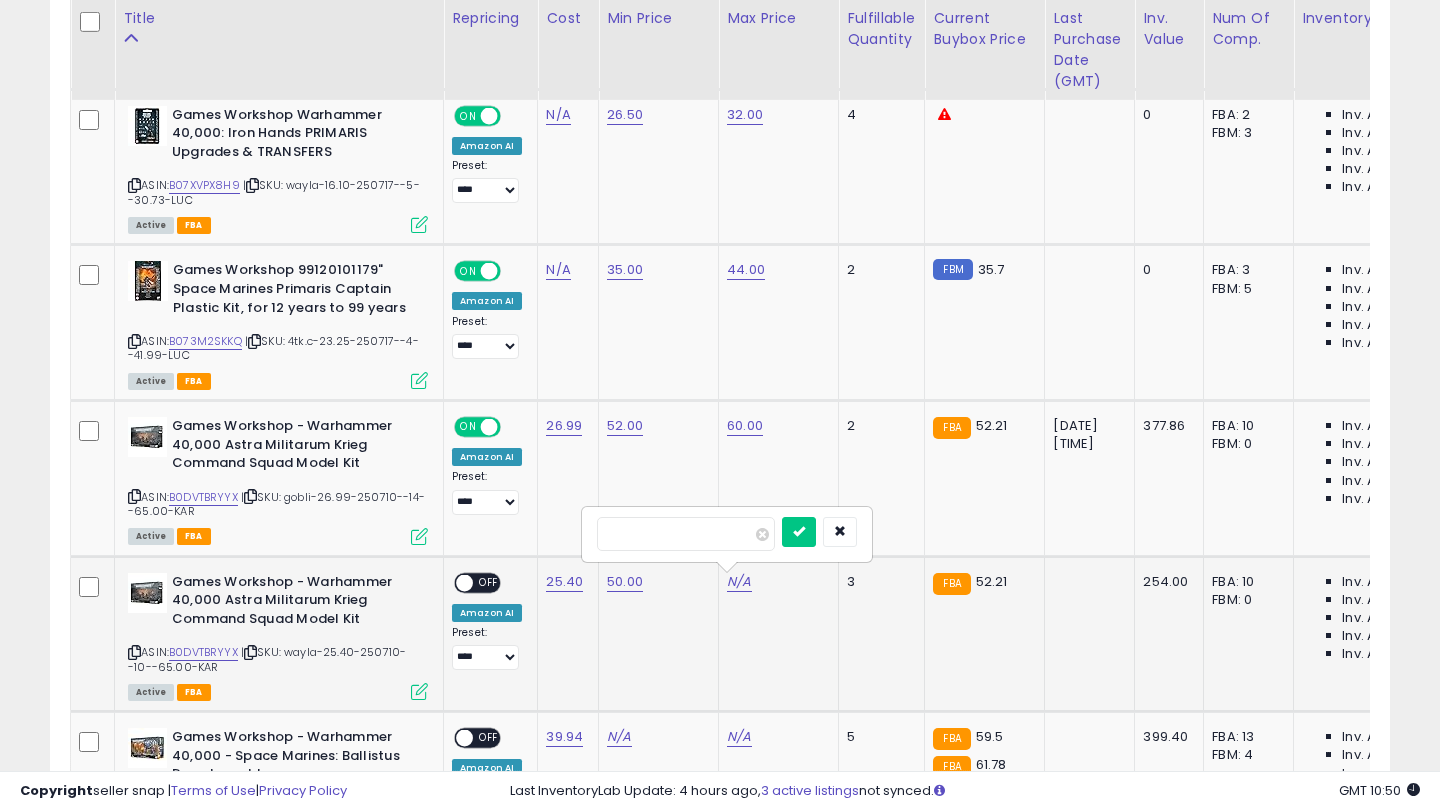 type on "**" 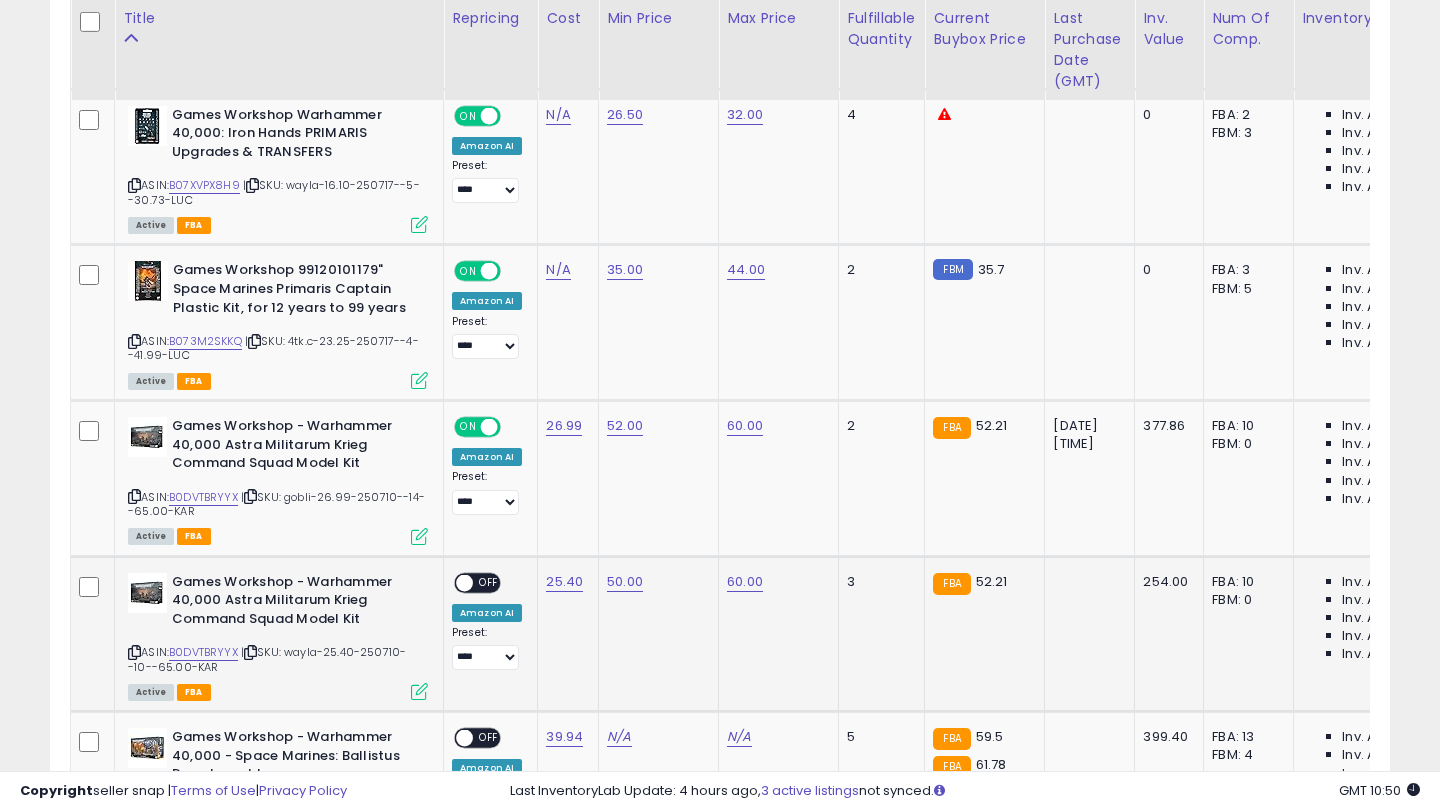 click on "OFF" at bounding box center (489, 582) 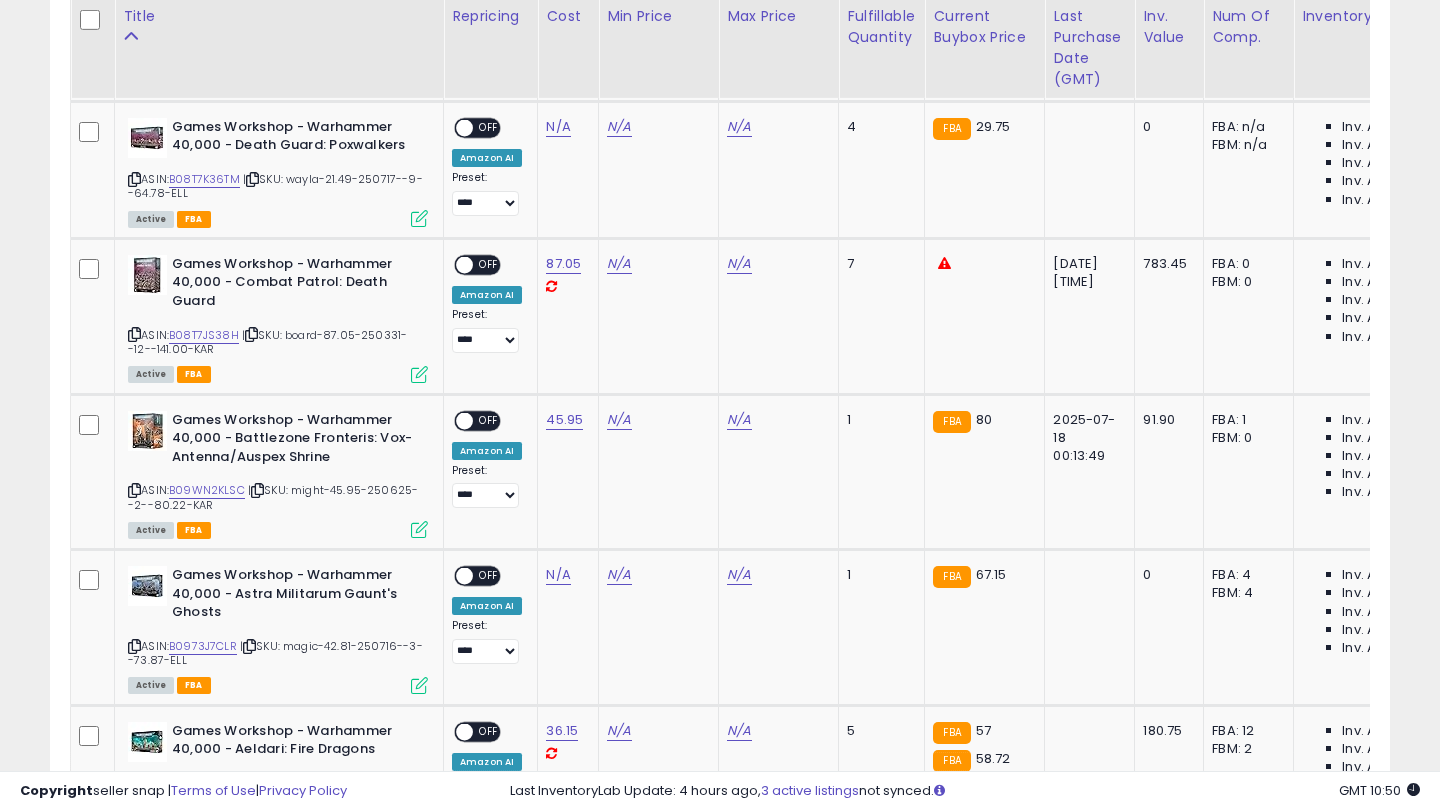 scroll, scrollTop: 1953, scrollLeft: 0, axis: vertical 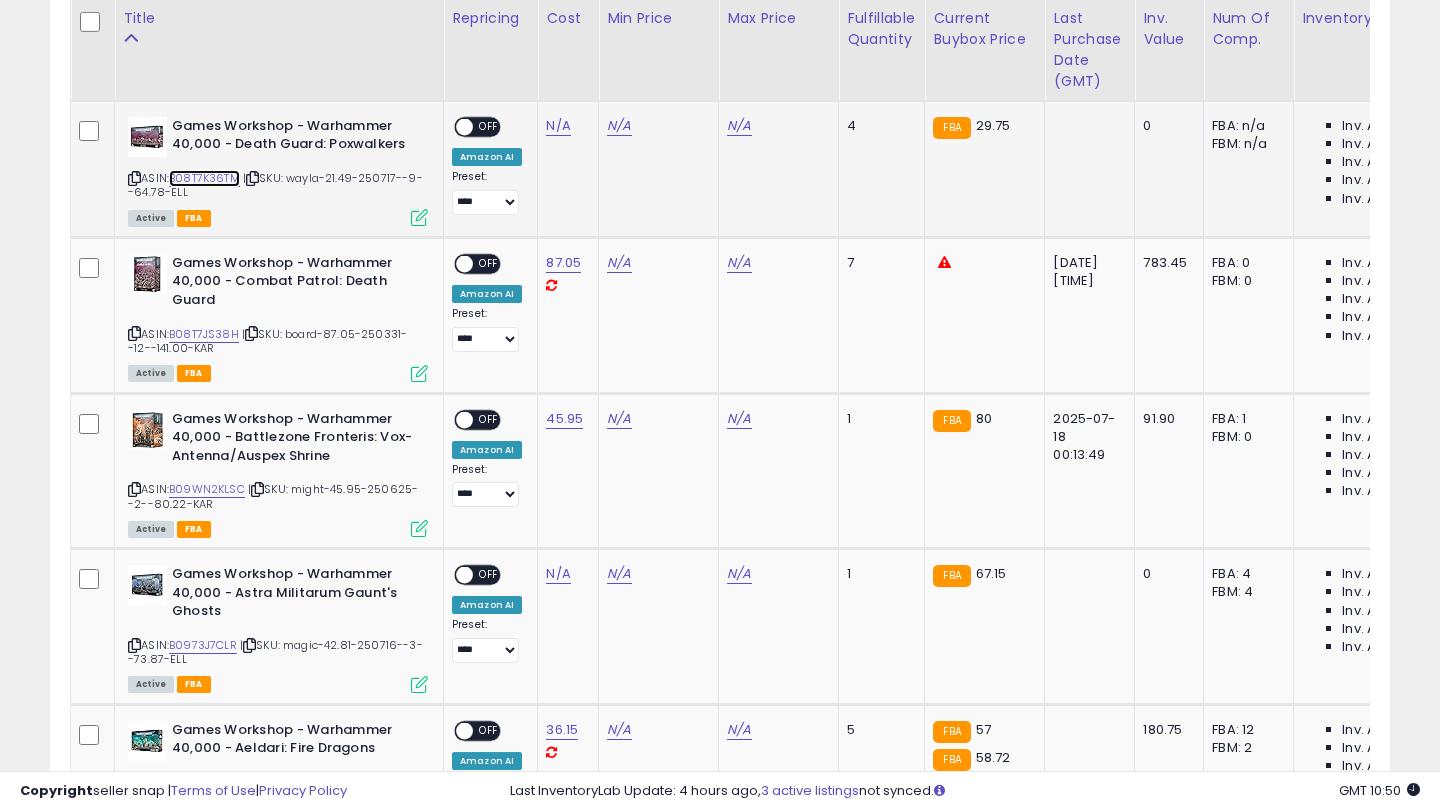 click on "B08T7K36TM" at bounding box center (204, 178) 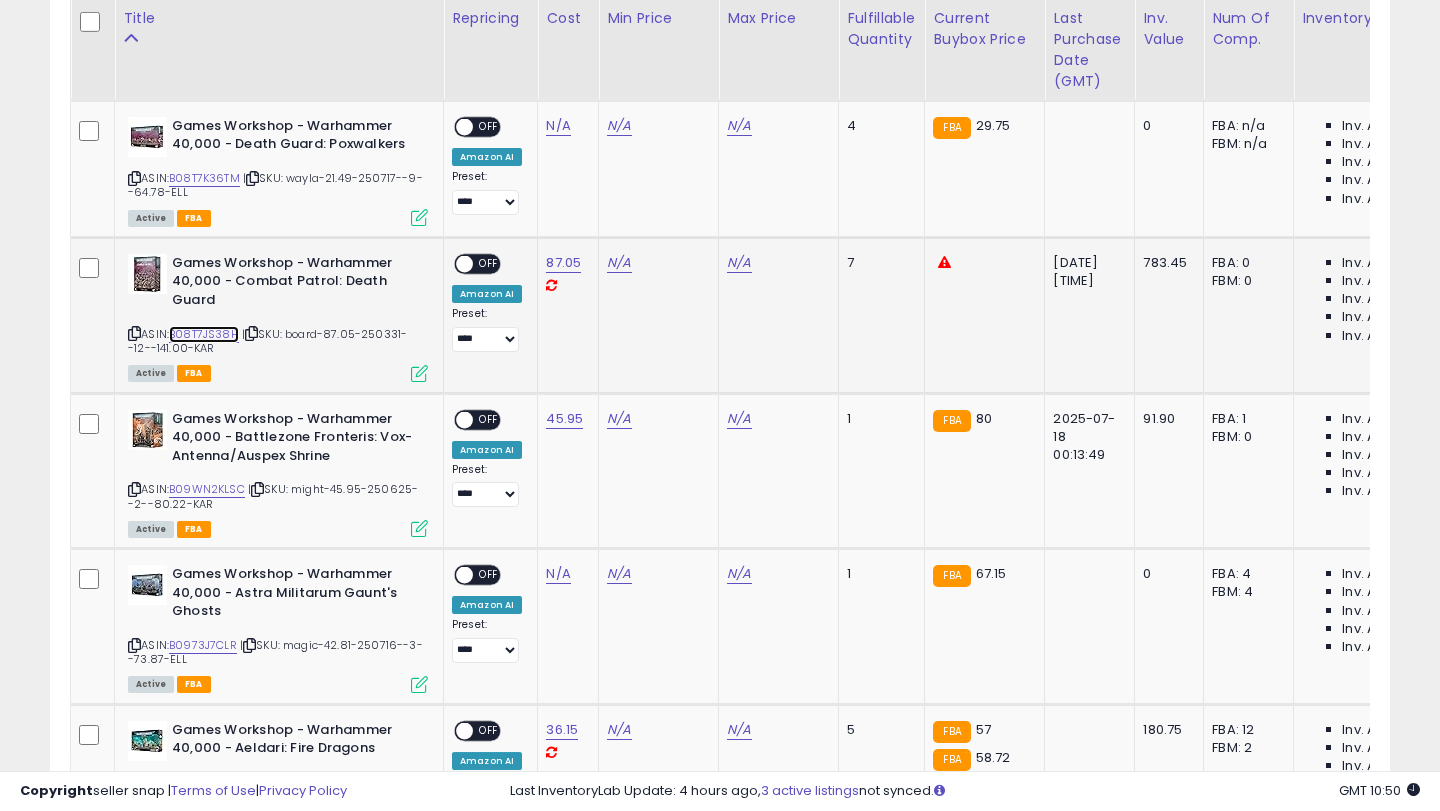 click on "B08T7JS38H" at bounding box center [204, 334] 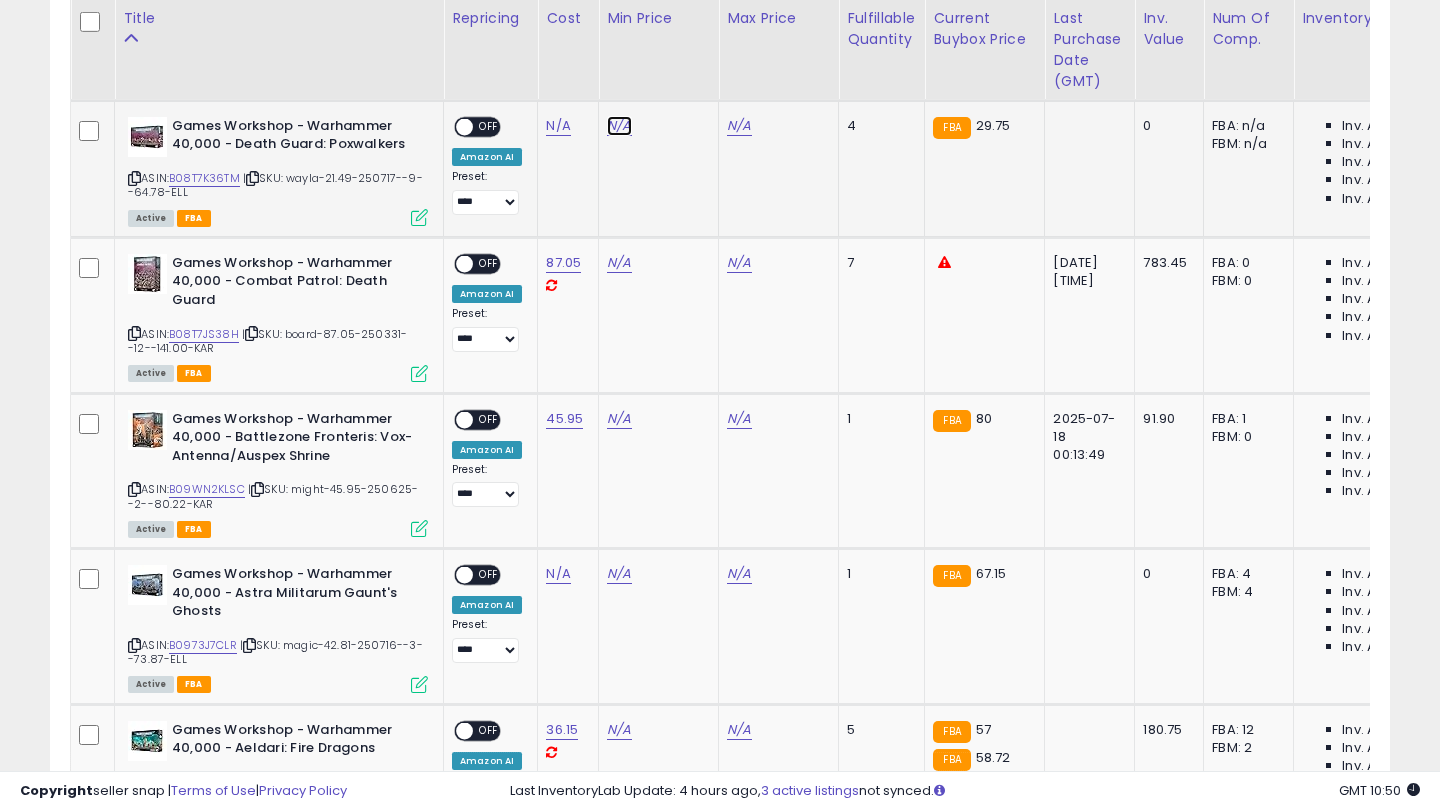 click on "N/A" at bounding box center [619, -808] 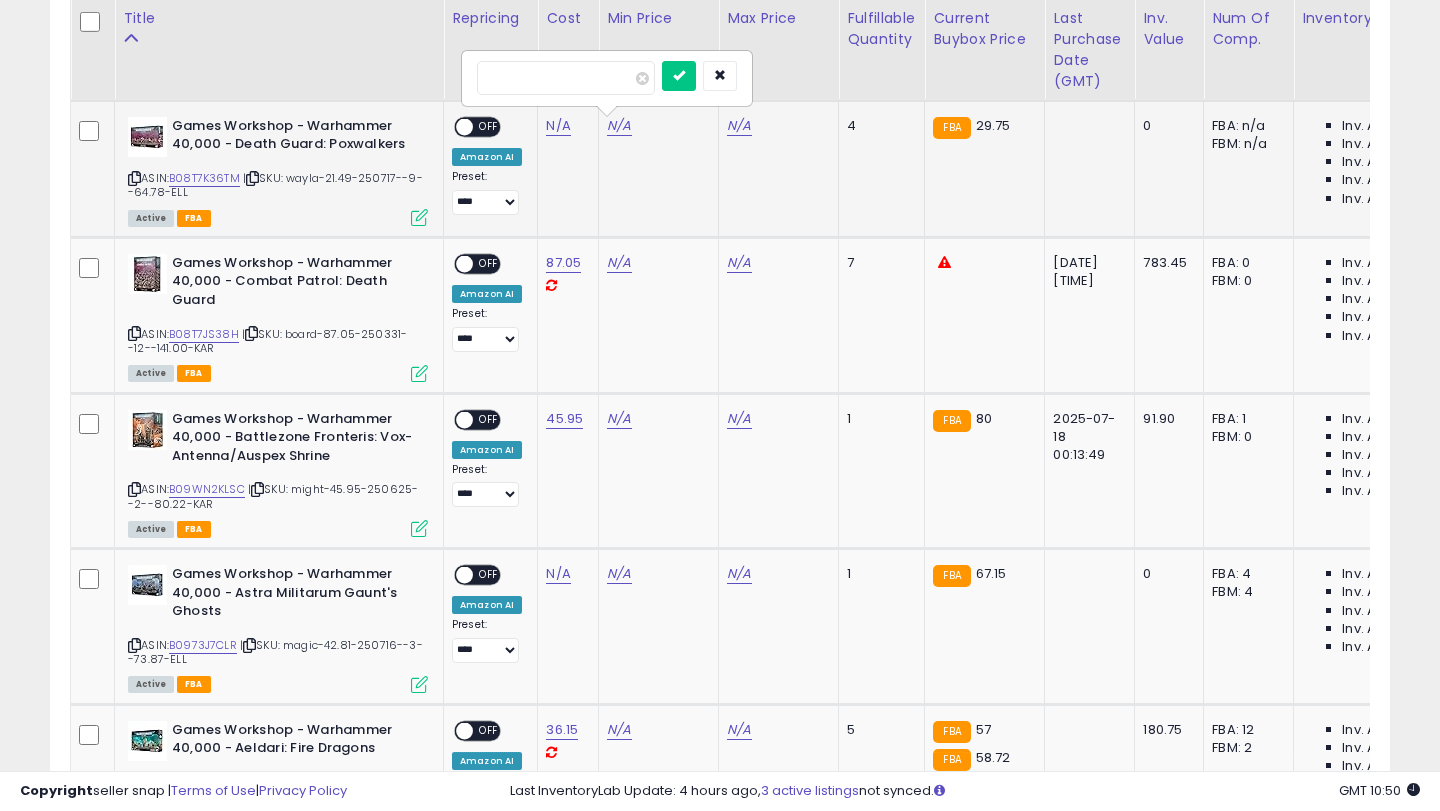 type on "**" 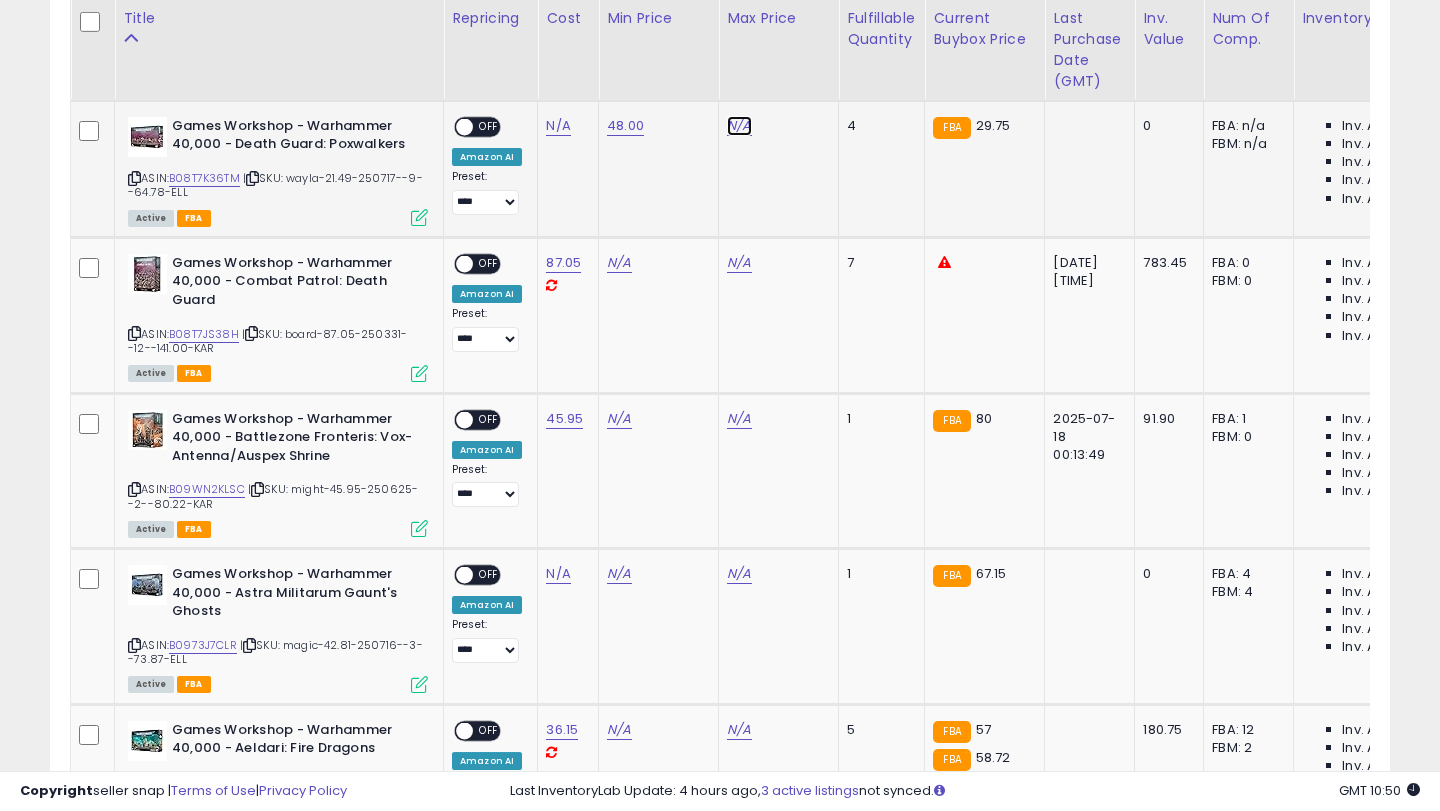 click on "N/A" at bounding box center (739, -808) 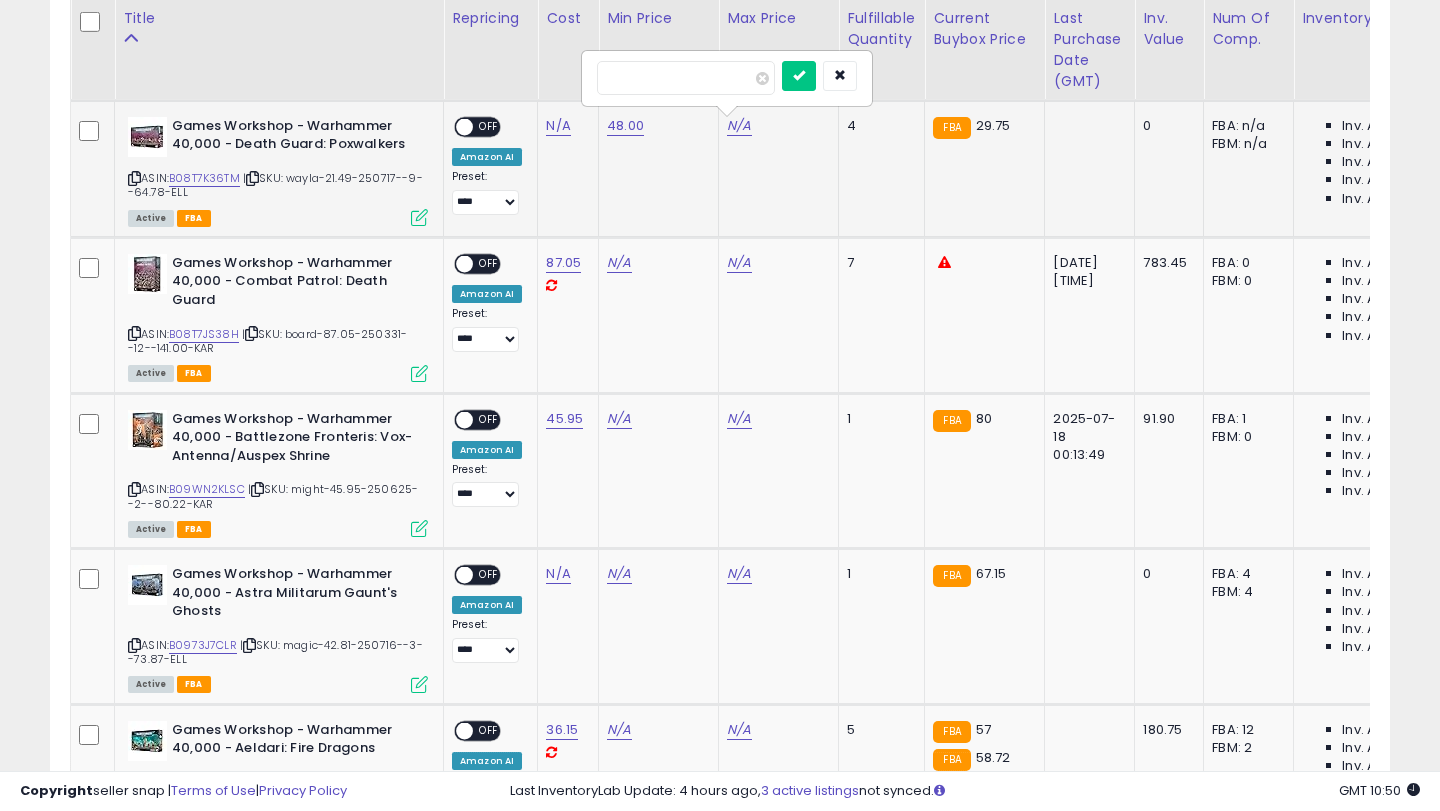 type on "**" 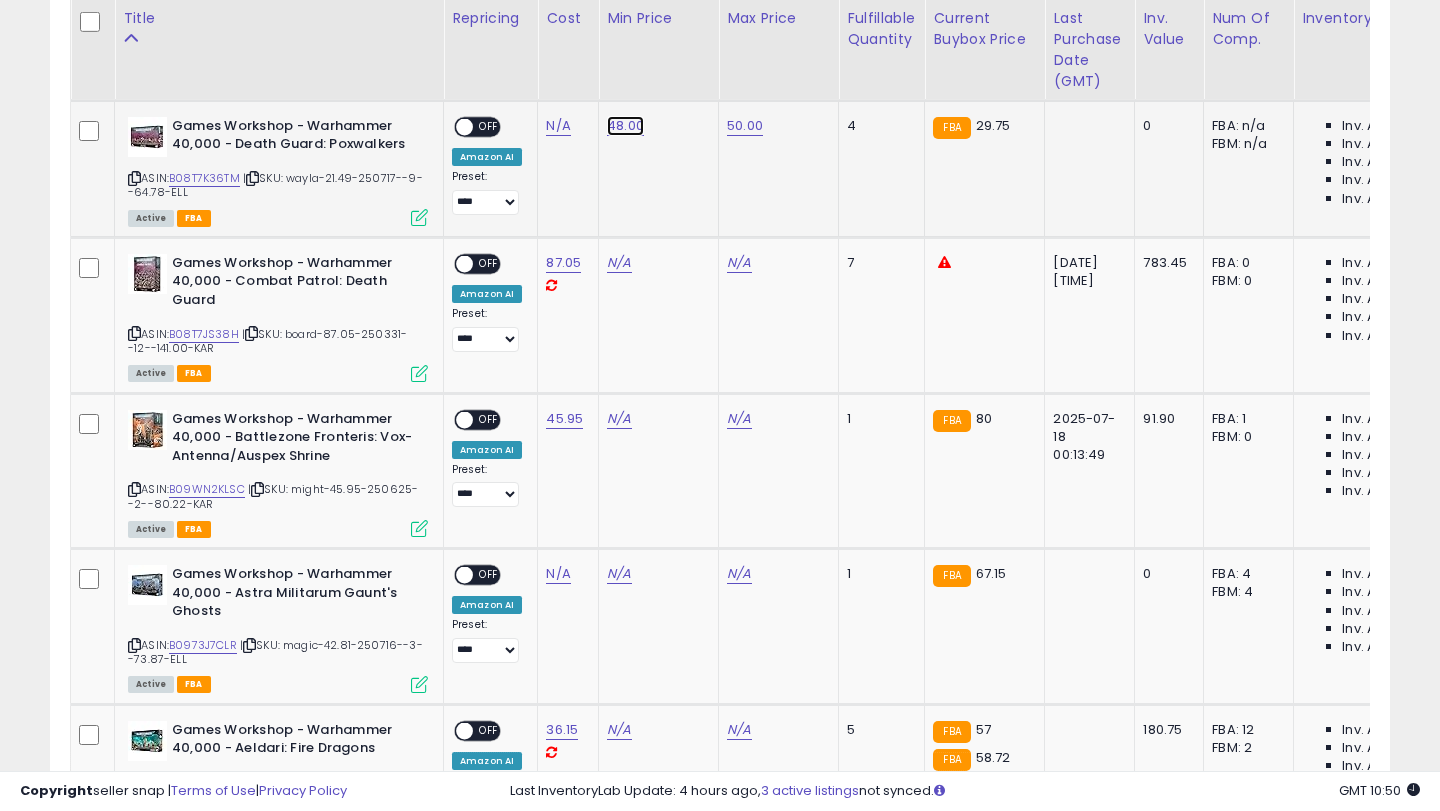 click on "48.00" at bounding box center (619, -808) 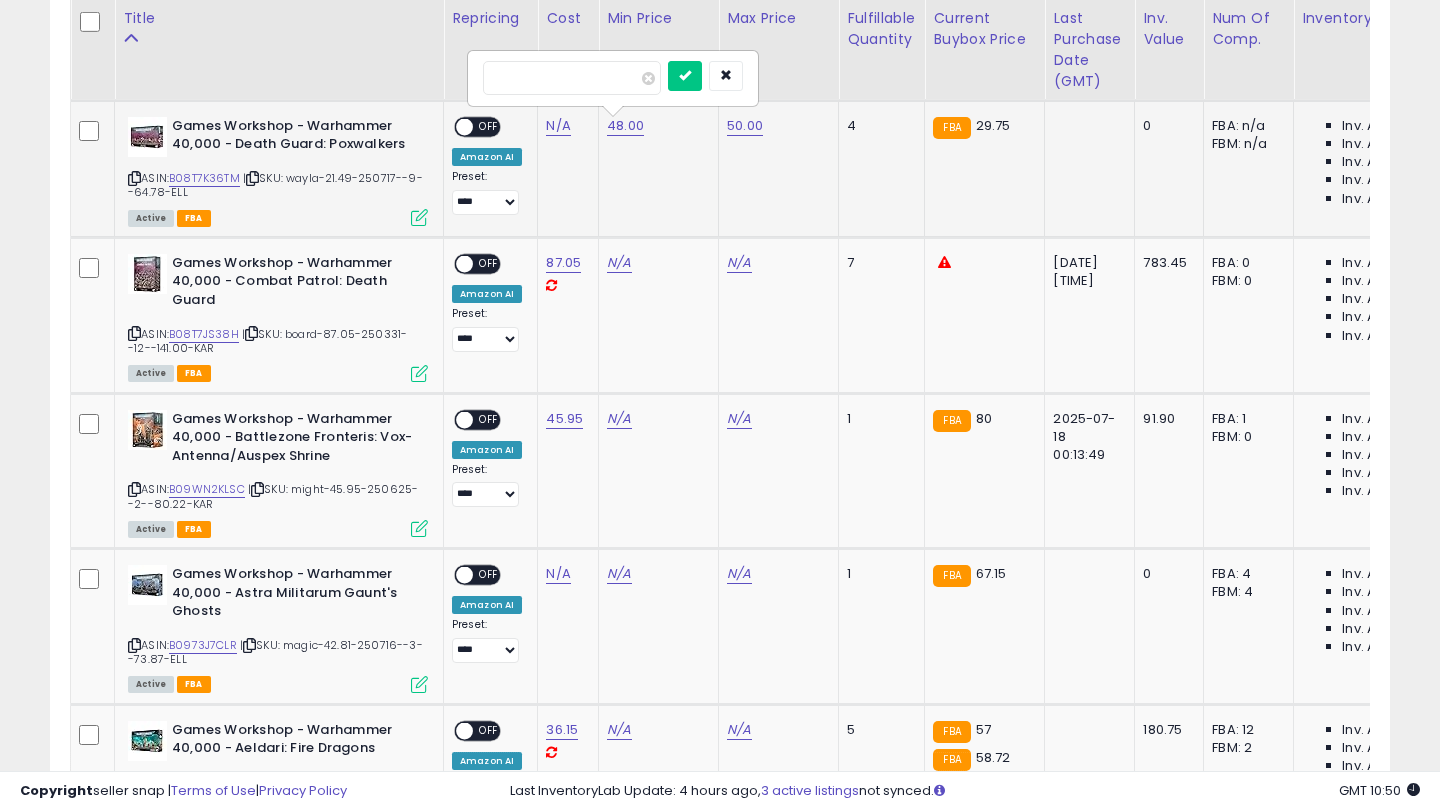 type on "**" 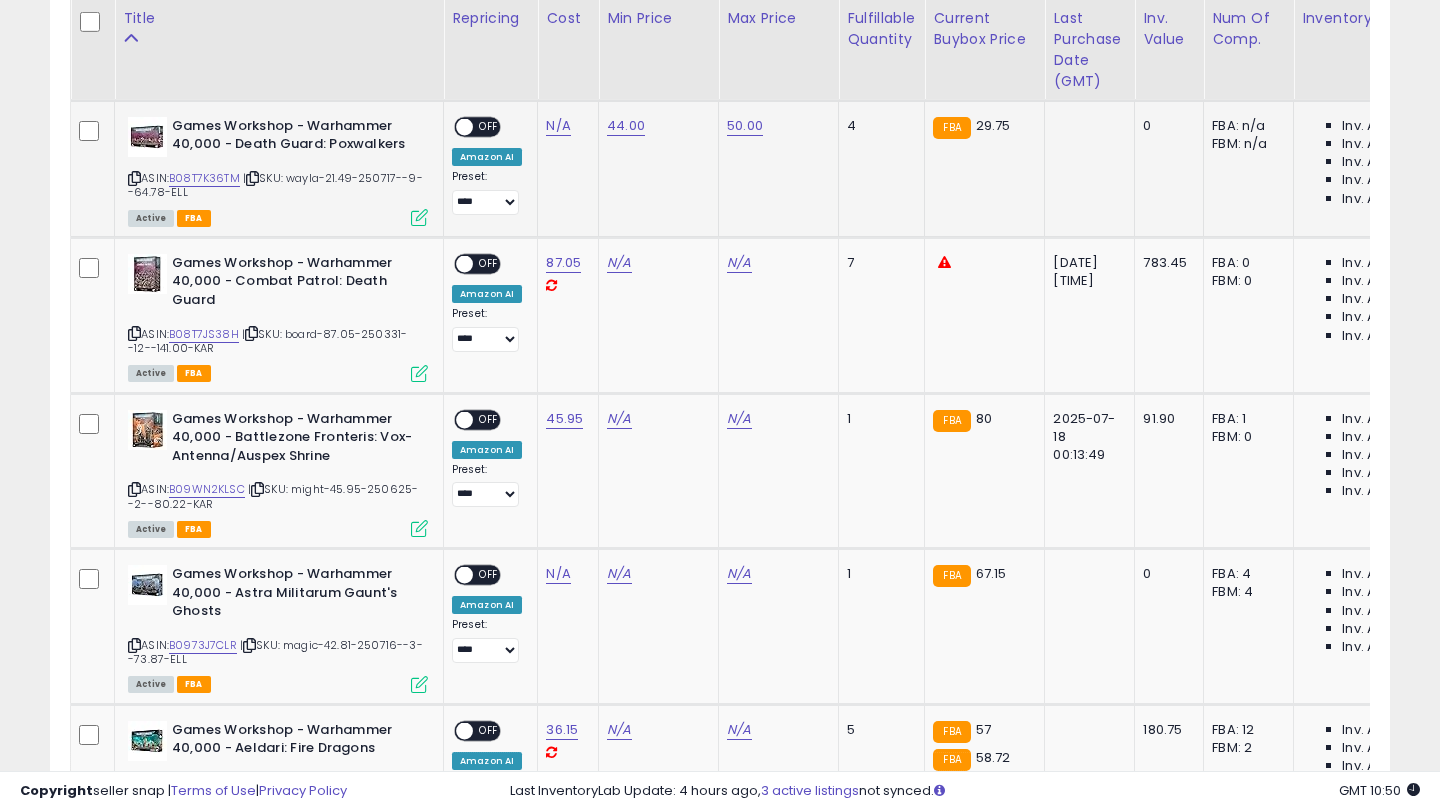 click on "OFF" at bounding box center (489, 126) 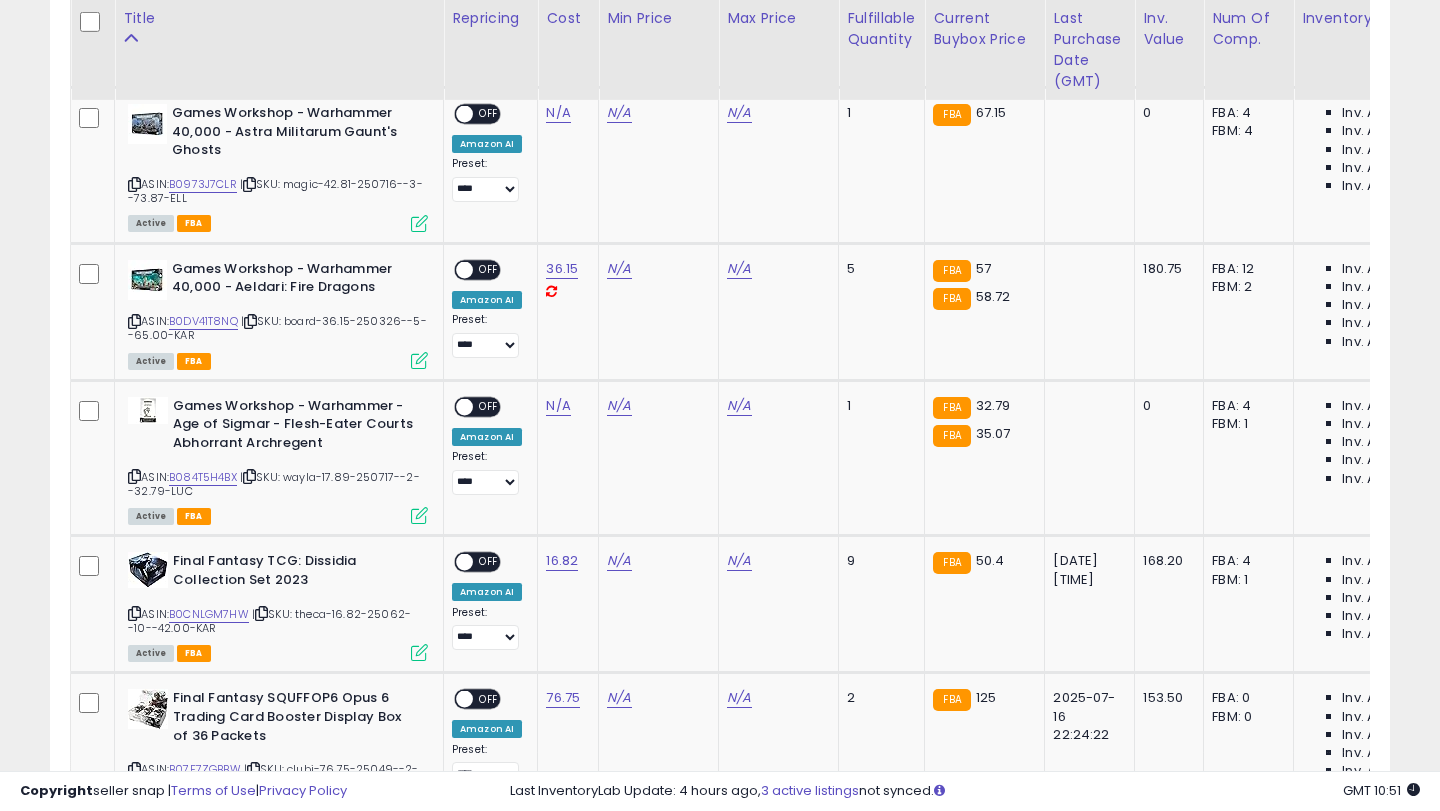 scroll, scrollTop: 2415, scrollLeft: 0, axis: vertical 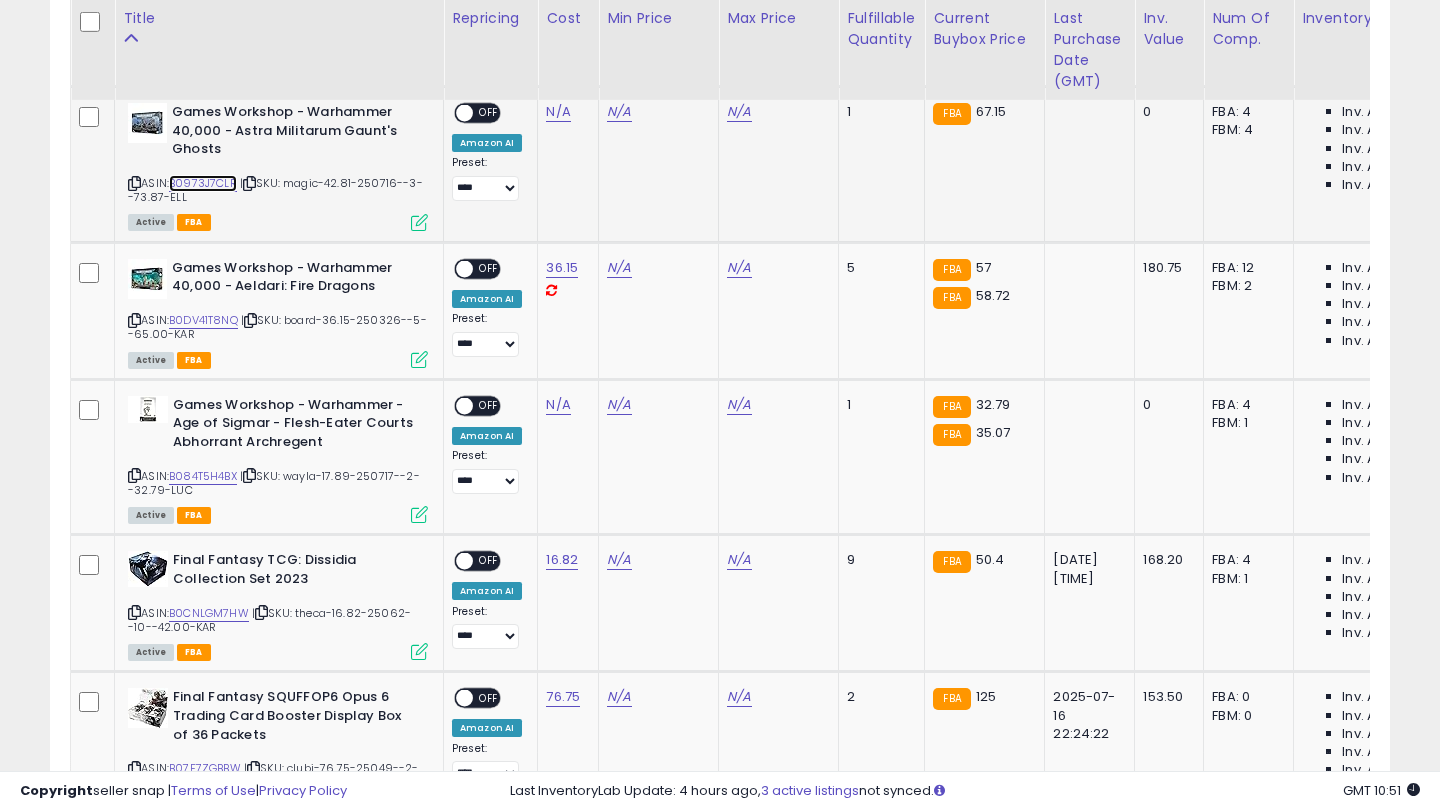 click on "B0973J7CLR" at bounding box center [203, 183] 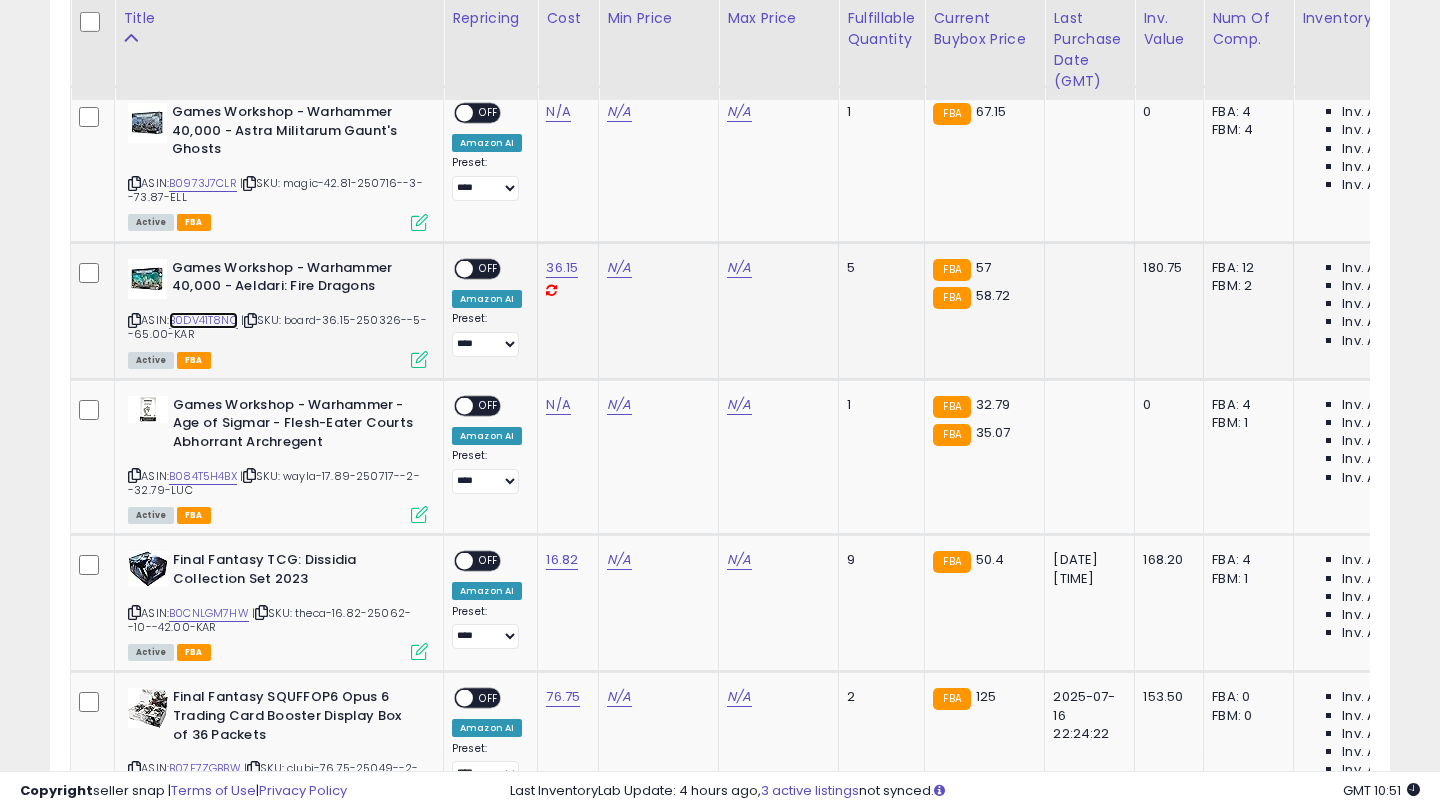 click on "B0DV41T8NQ" at bounding box center [203, 320] 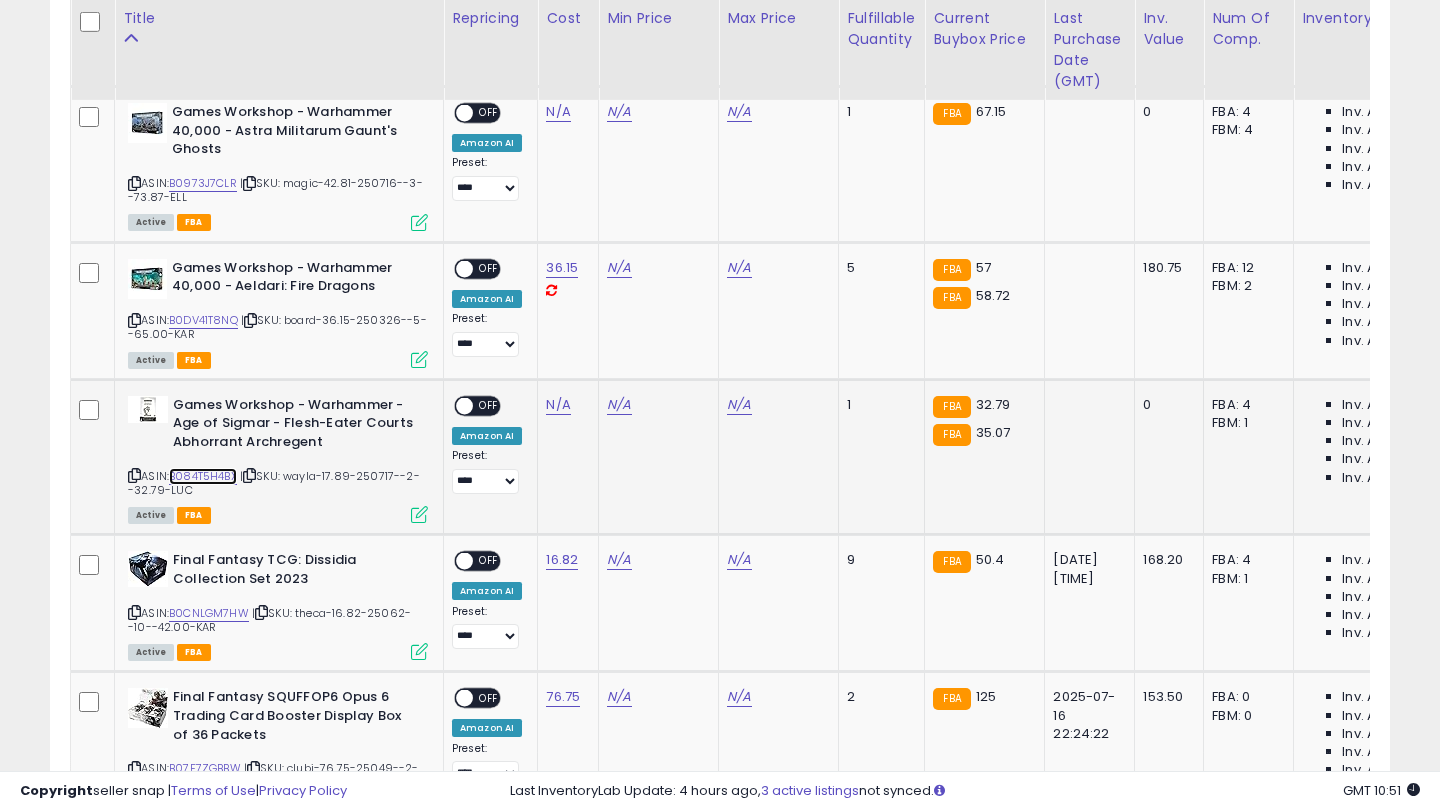 click on "B084T5H4BX" at bounding box center [203, 476] 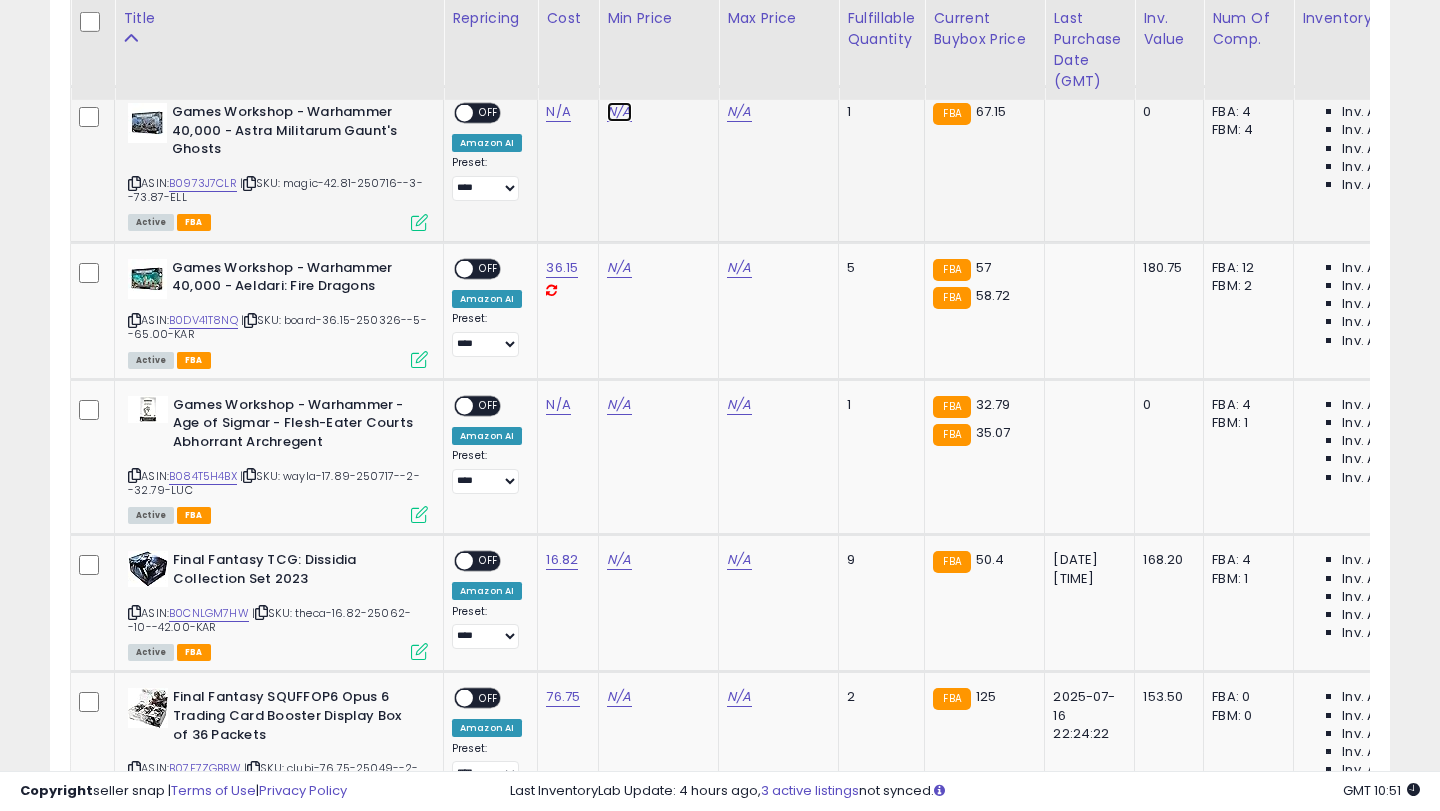 click on "N/A" at bounding box center [619, -1270] 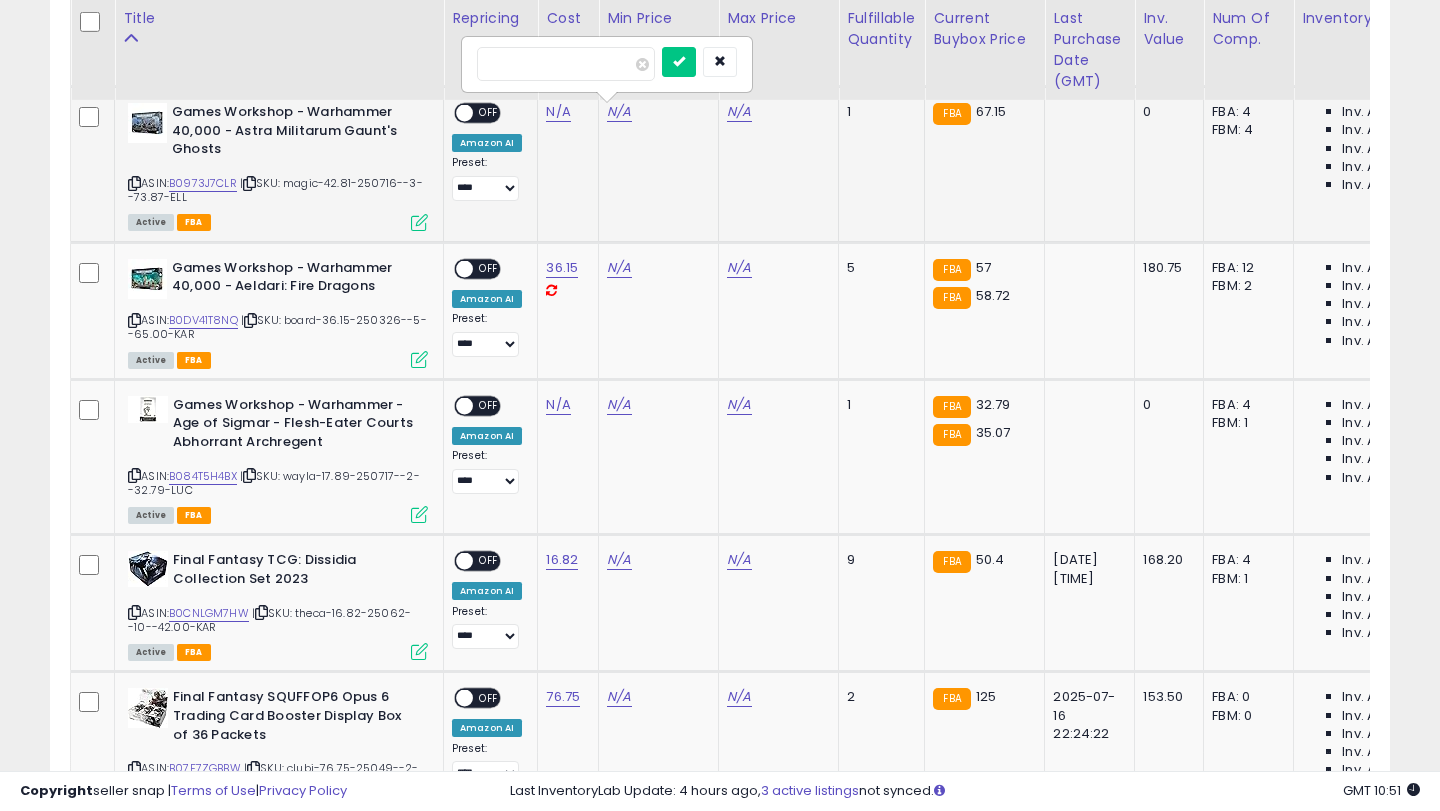 type on "**" 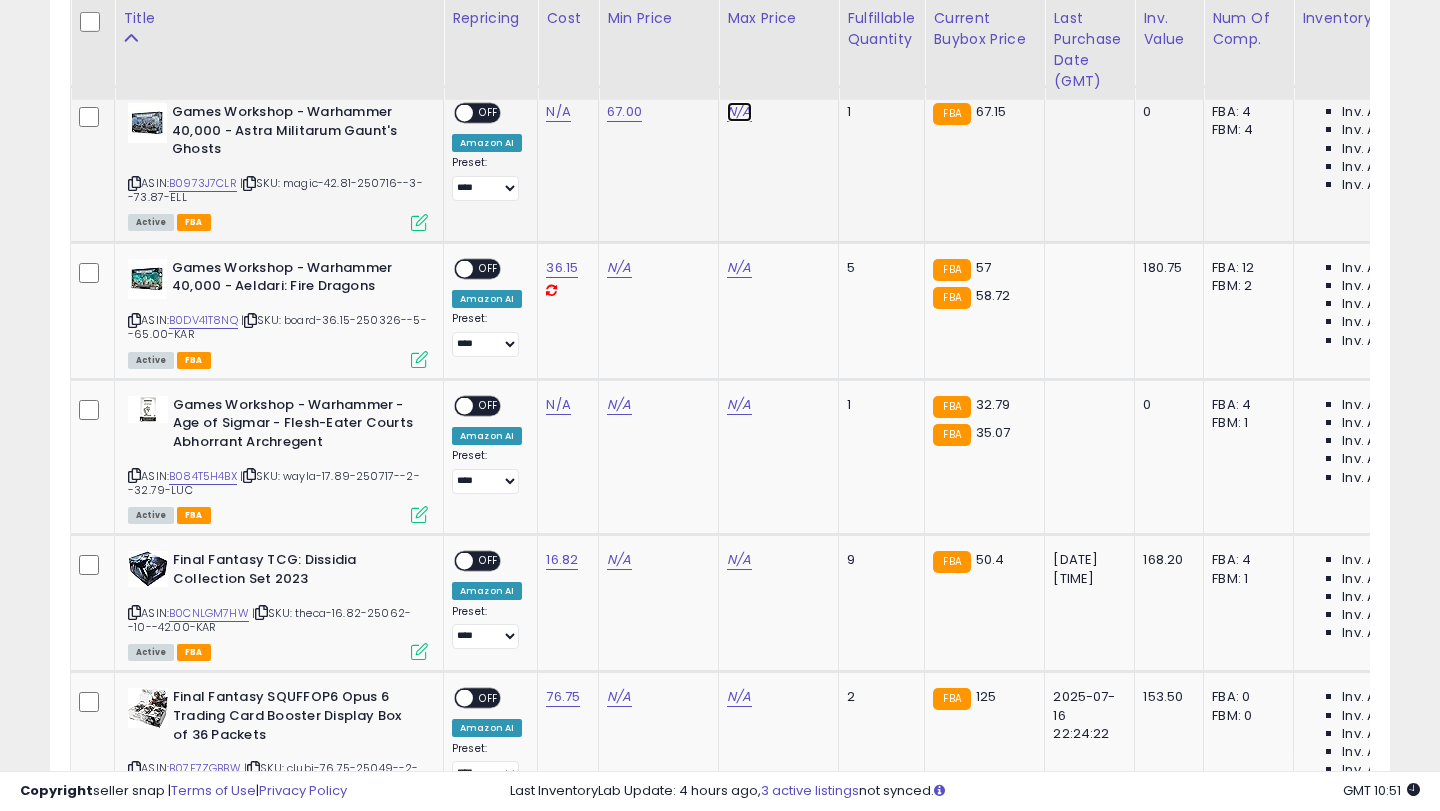 click on "N/A" at bounding box center [739, -1270] 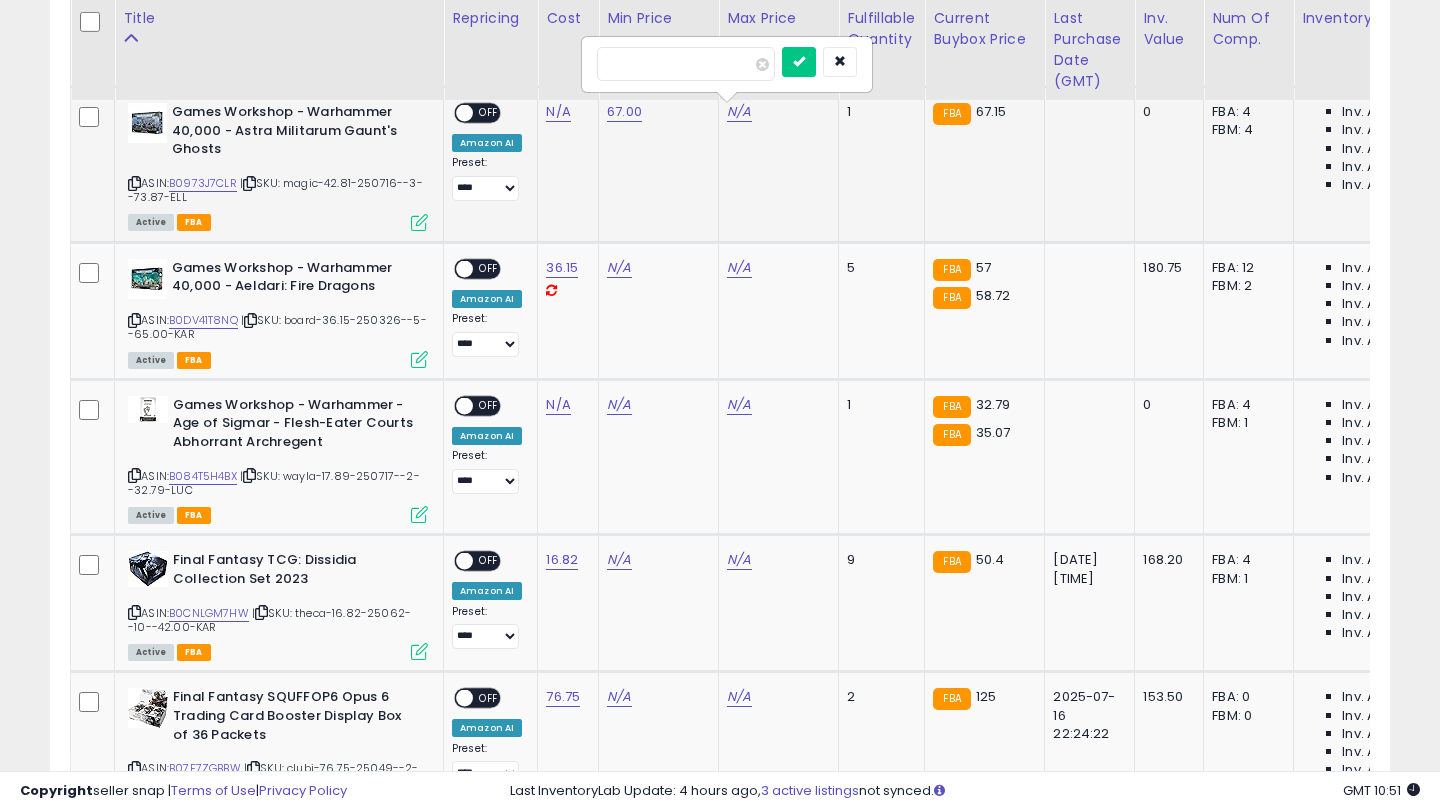 type on "*" 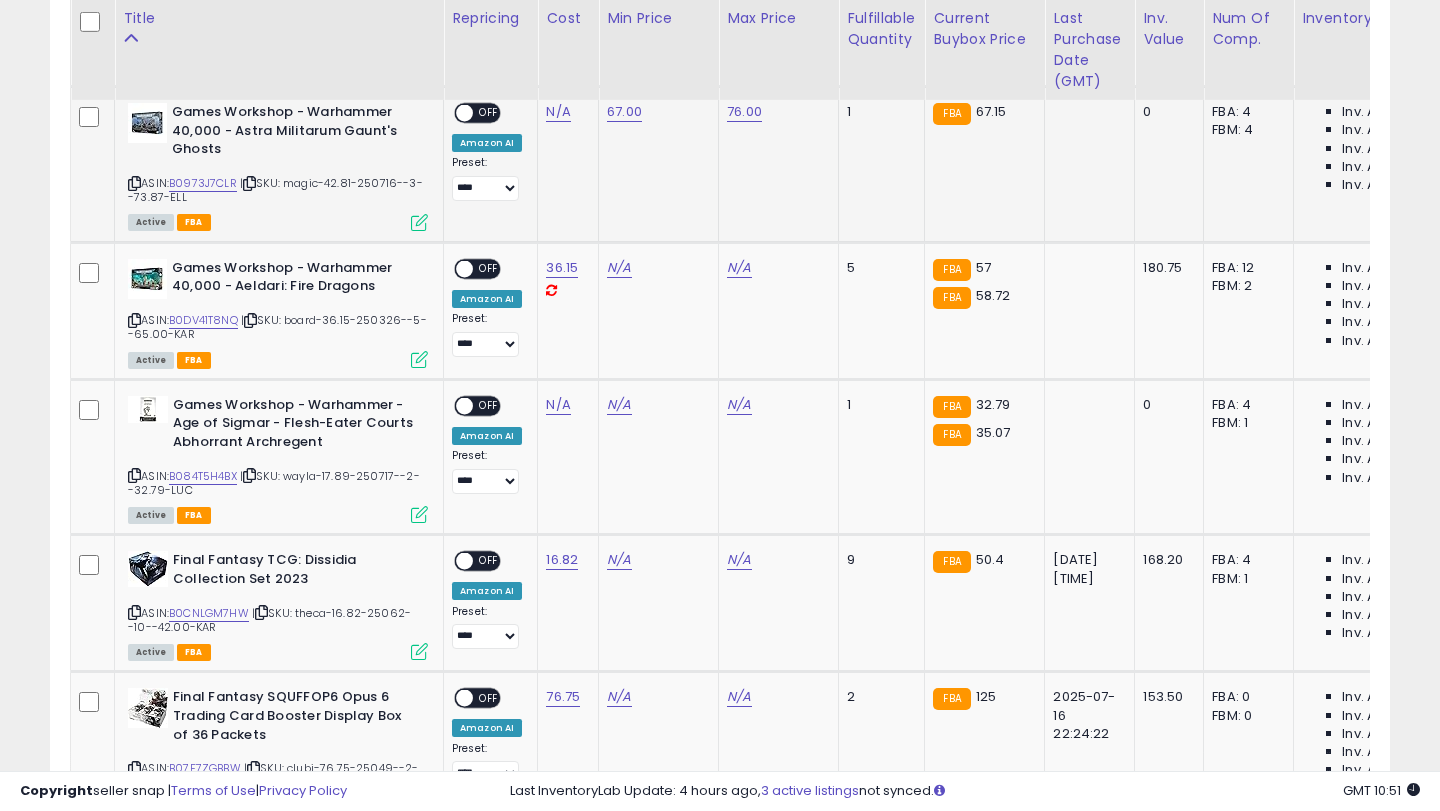 click on "OFF" at bounding box center [489, 113] 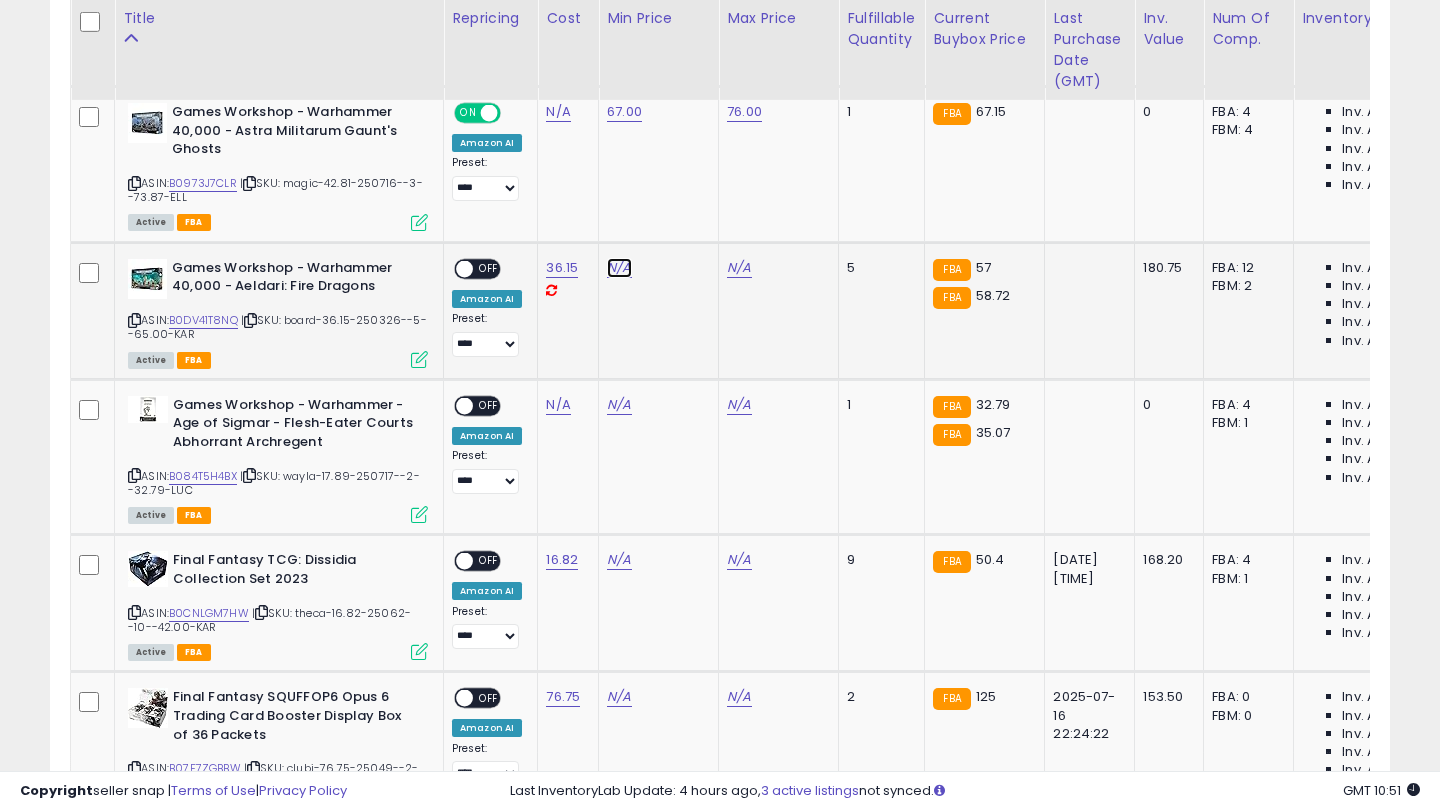 click on "N/A" at bounding box center (619, -1270) 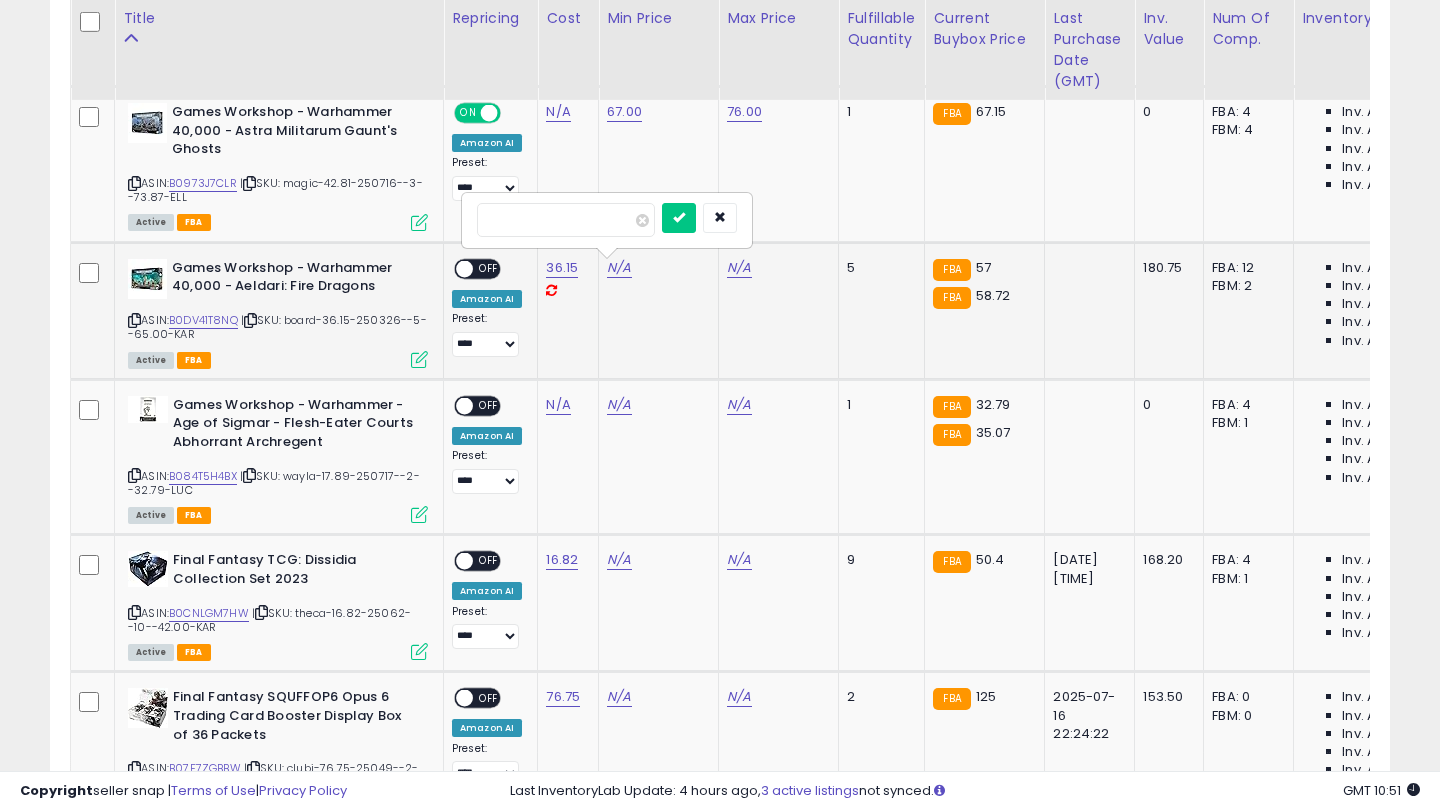 type on "**" 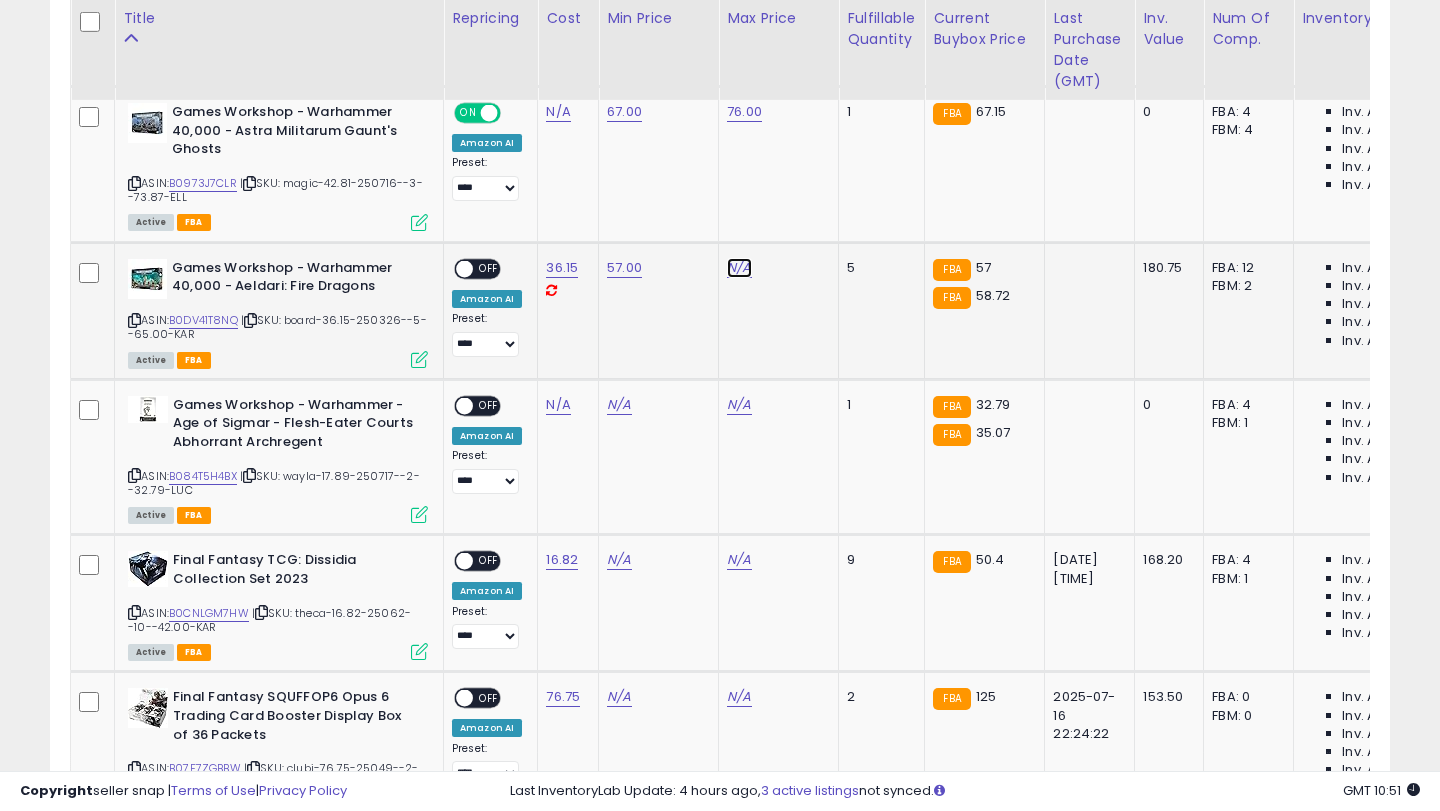 click on "N/A" at bounding box center (739, -1270) 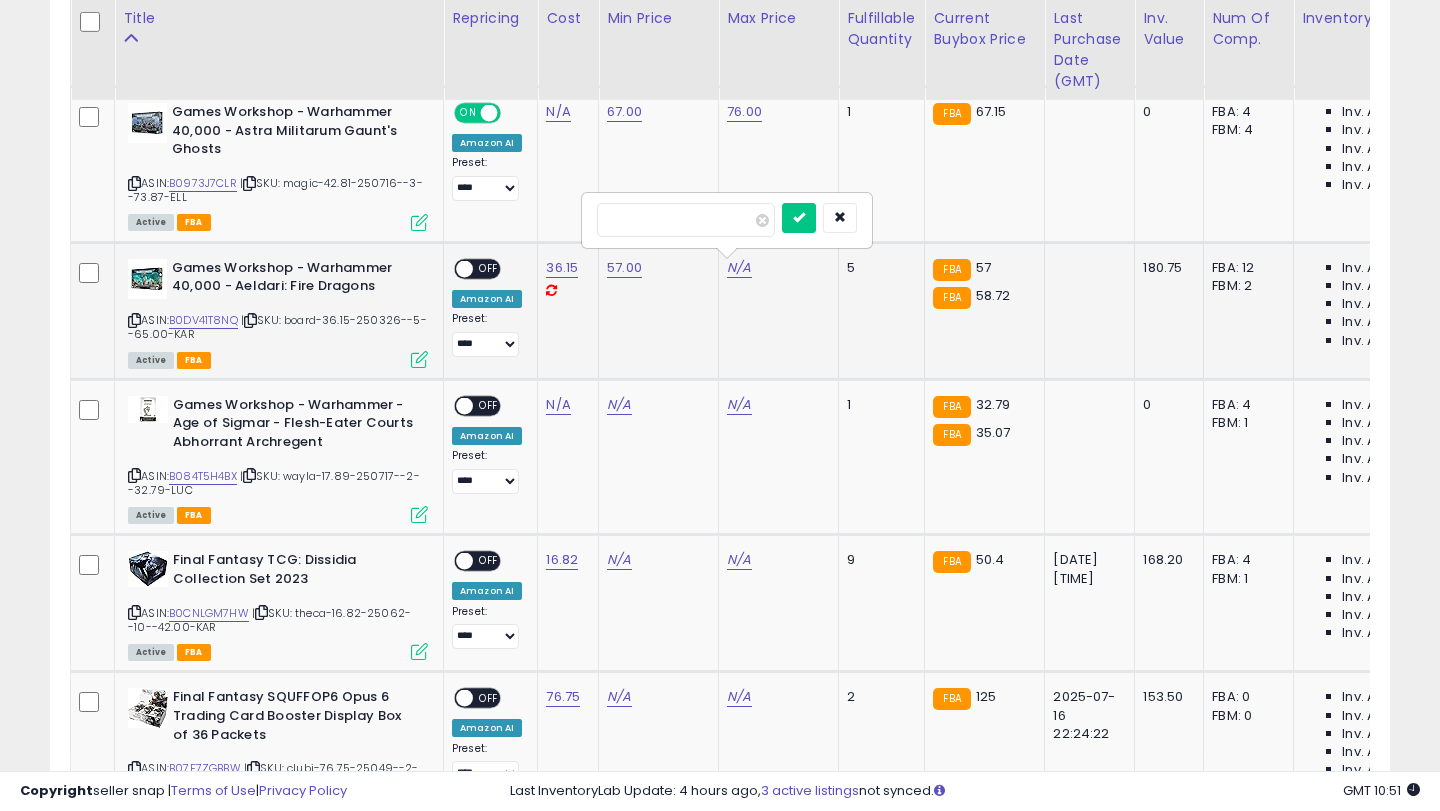 type on "**" 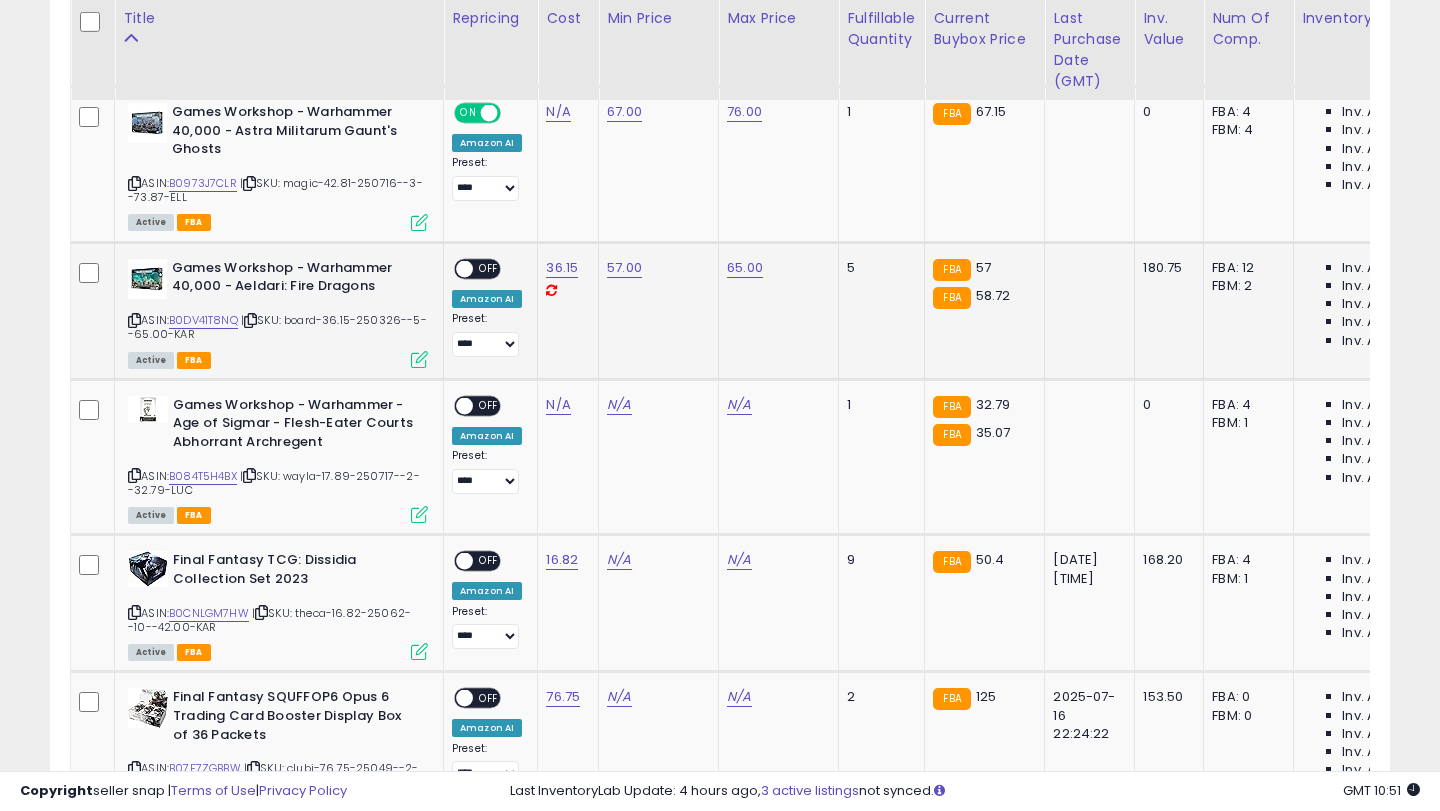click on "OFF" at bounding box center (489, 268) 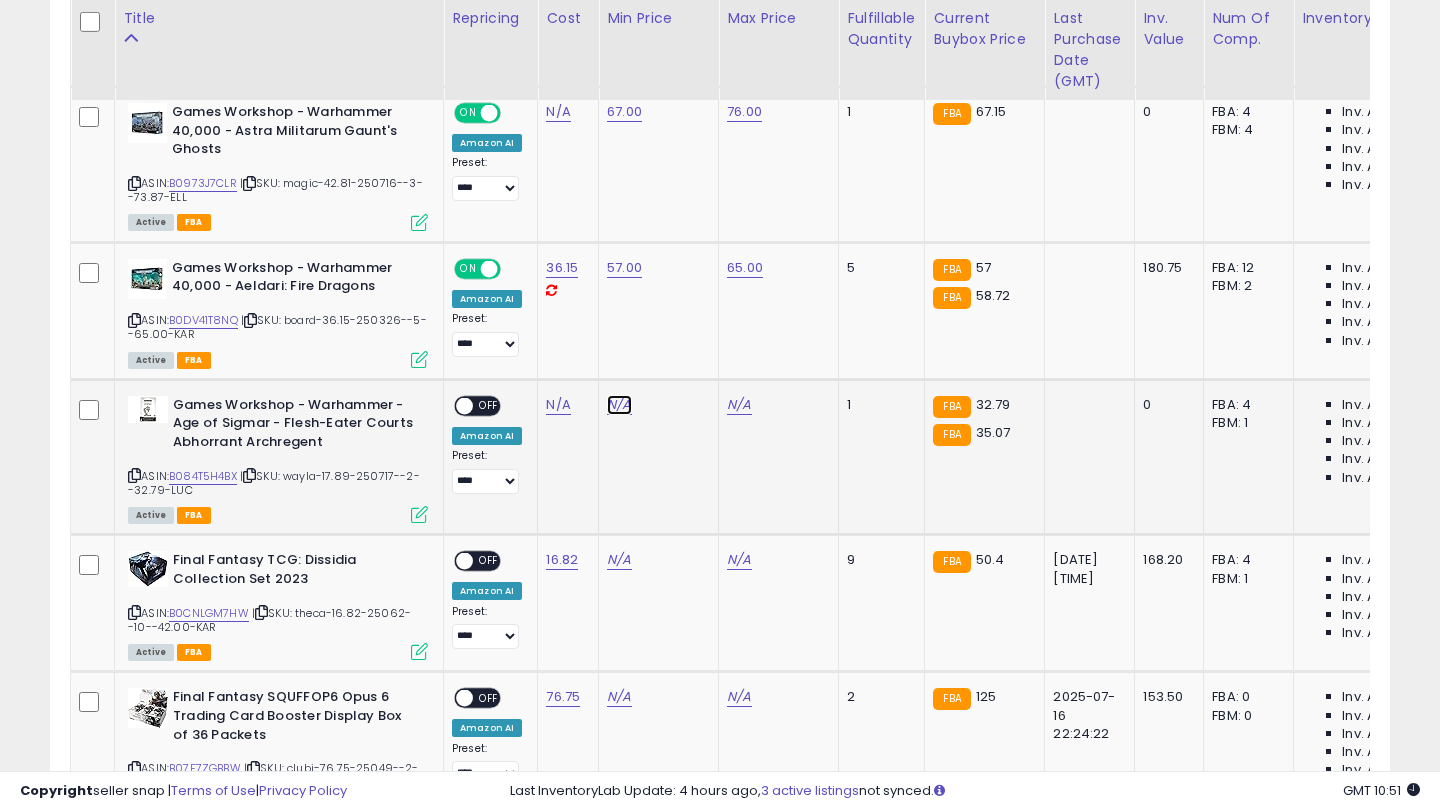 click on "N/A" at bounding box center [619, -1270] 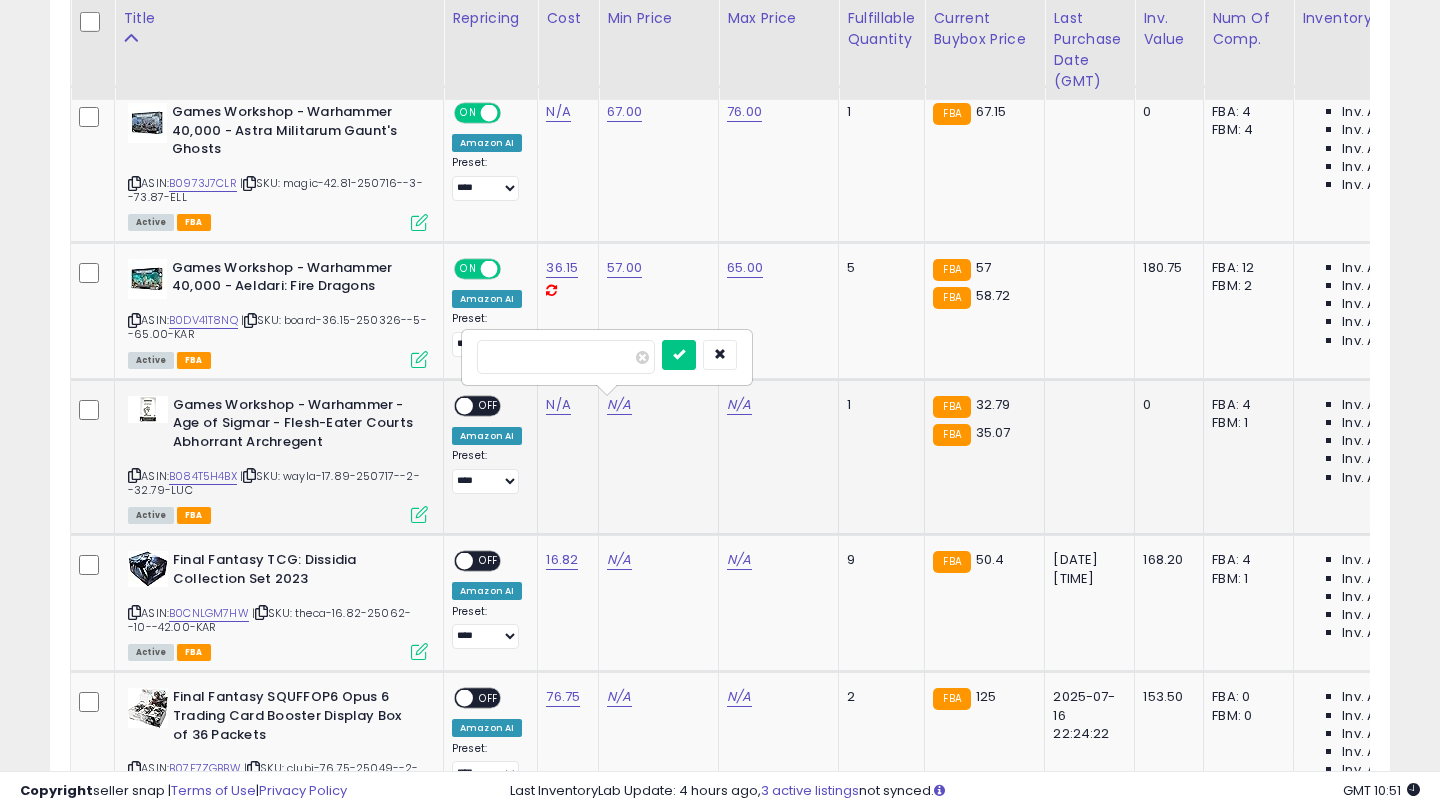 type on "**" 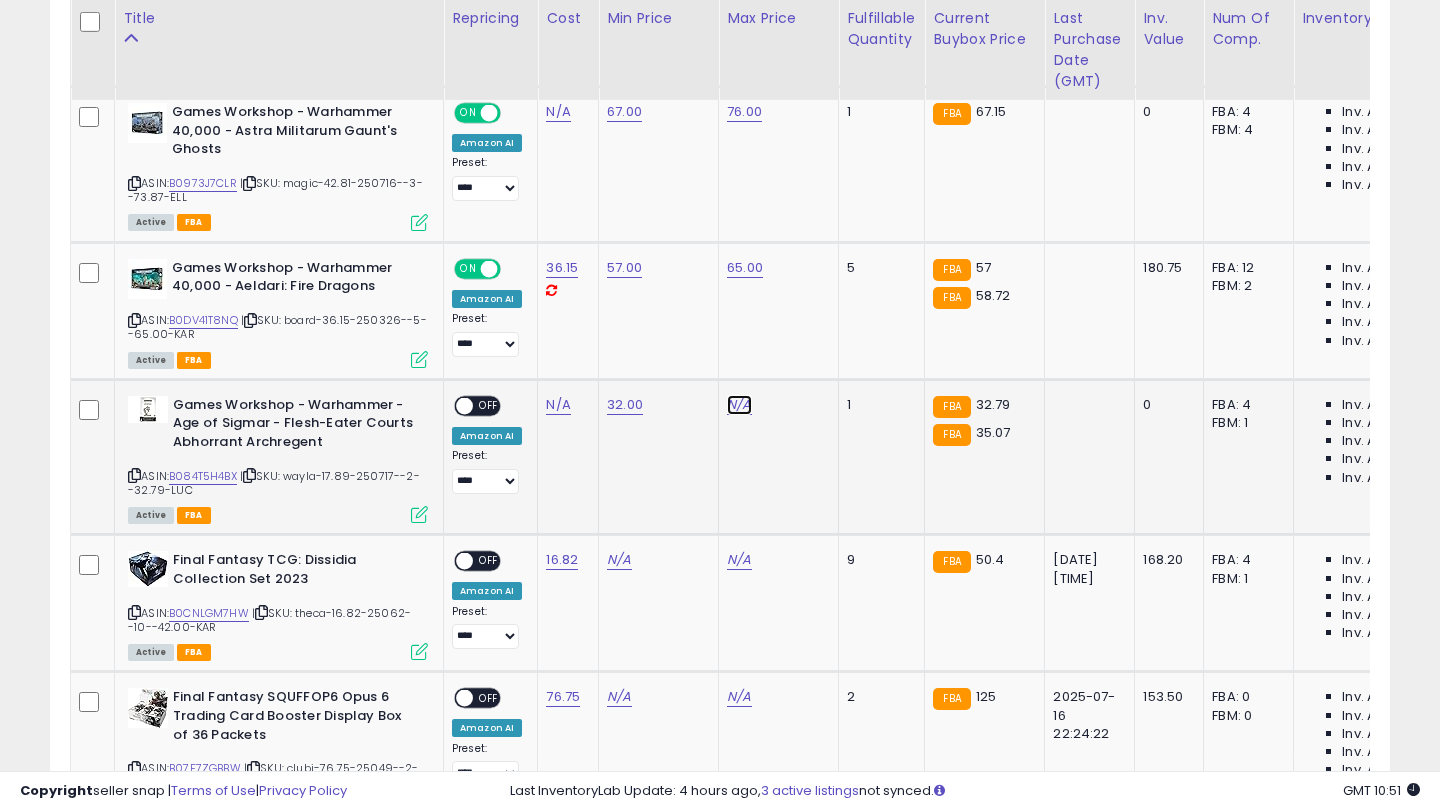 click on "N/A" at bounding box center [739, -1270] 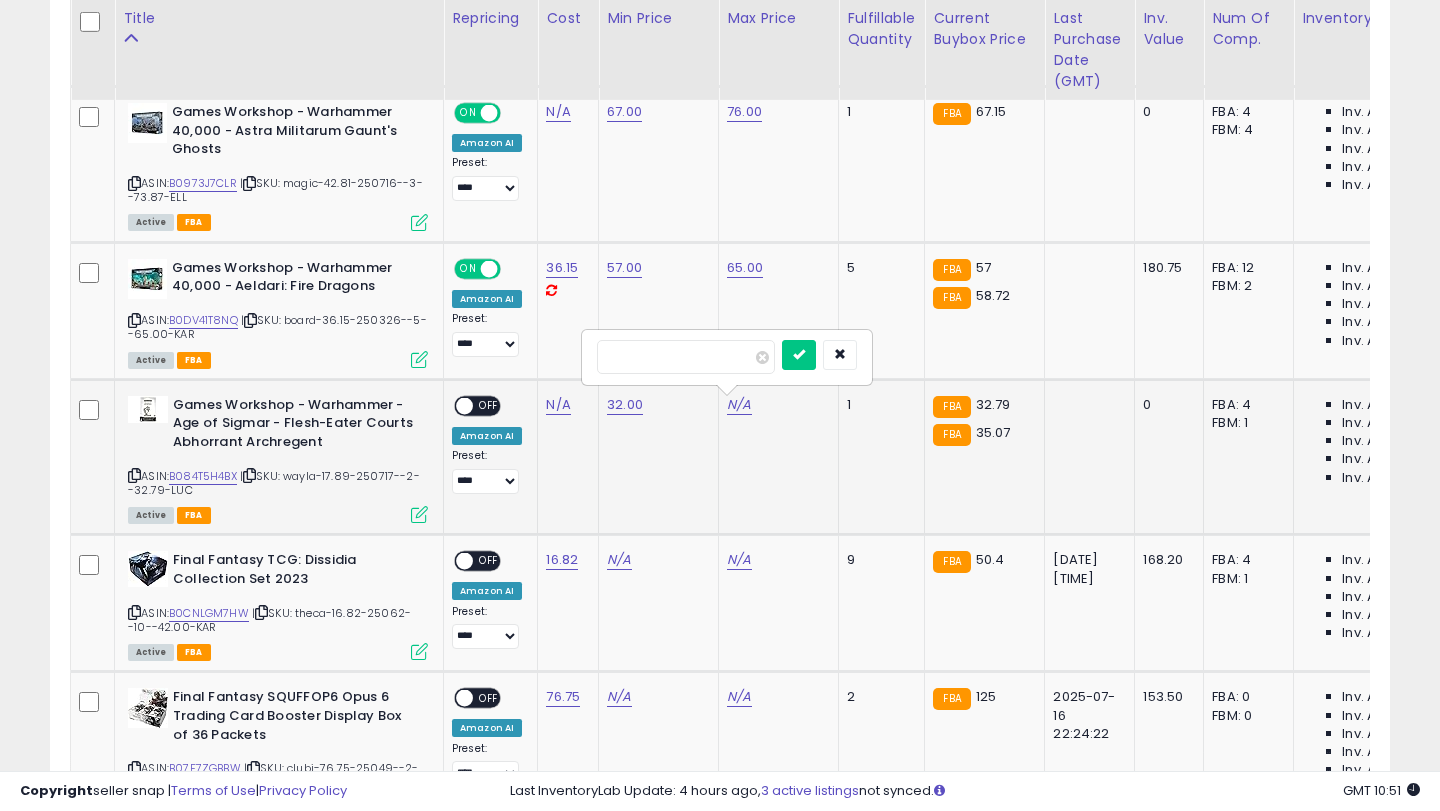 type on "**" 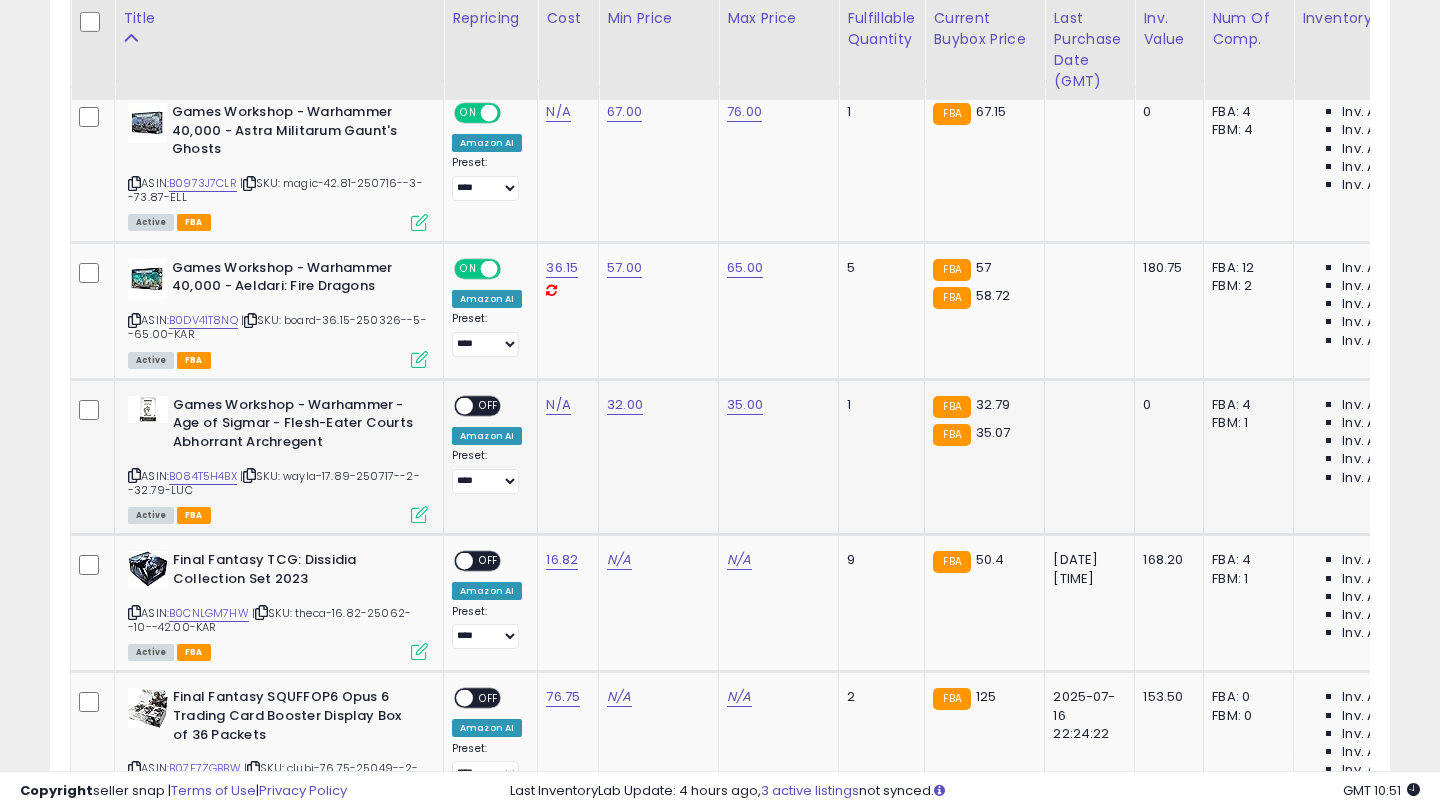 click on "OFF" at bounding box center [489, 405] 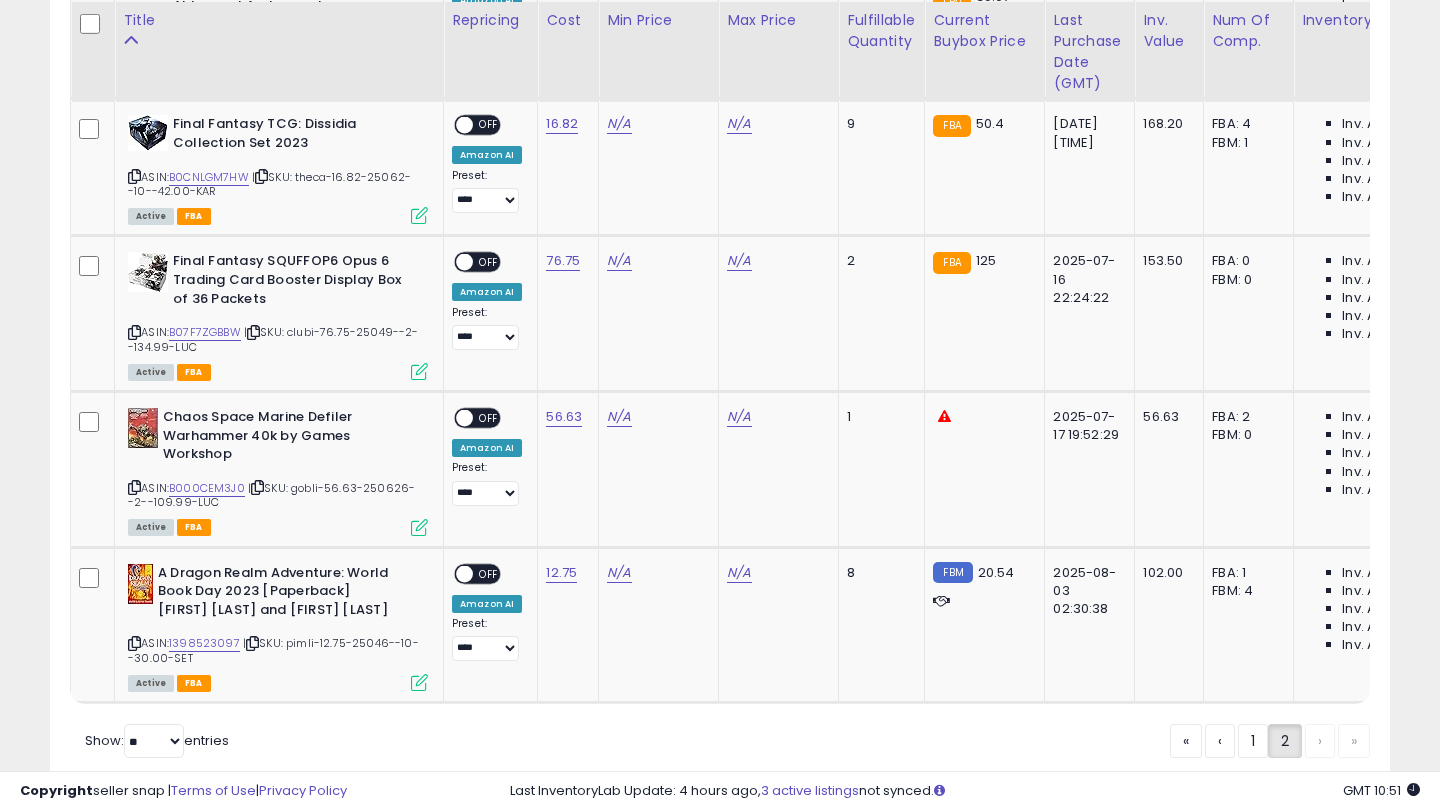 scroll, scrollTop: 2853, scrollLeft: 0, axis: vertical 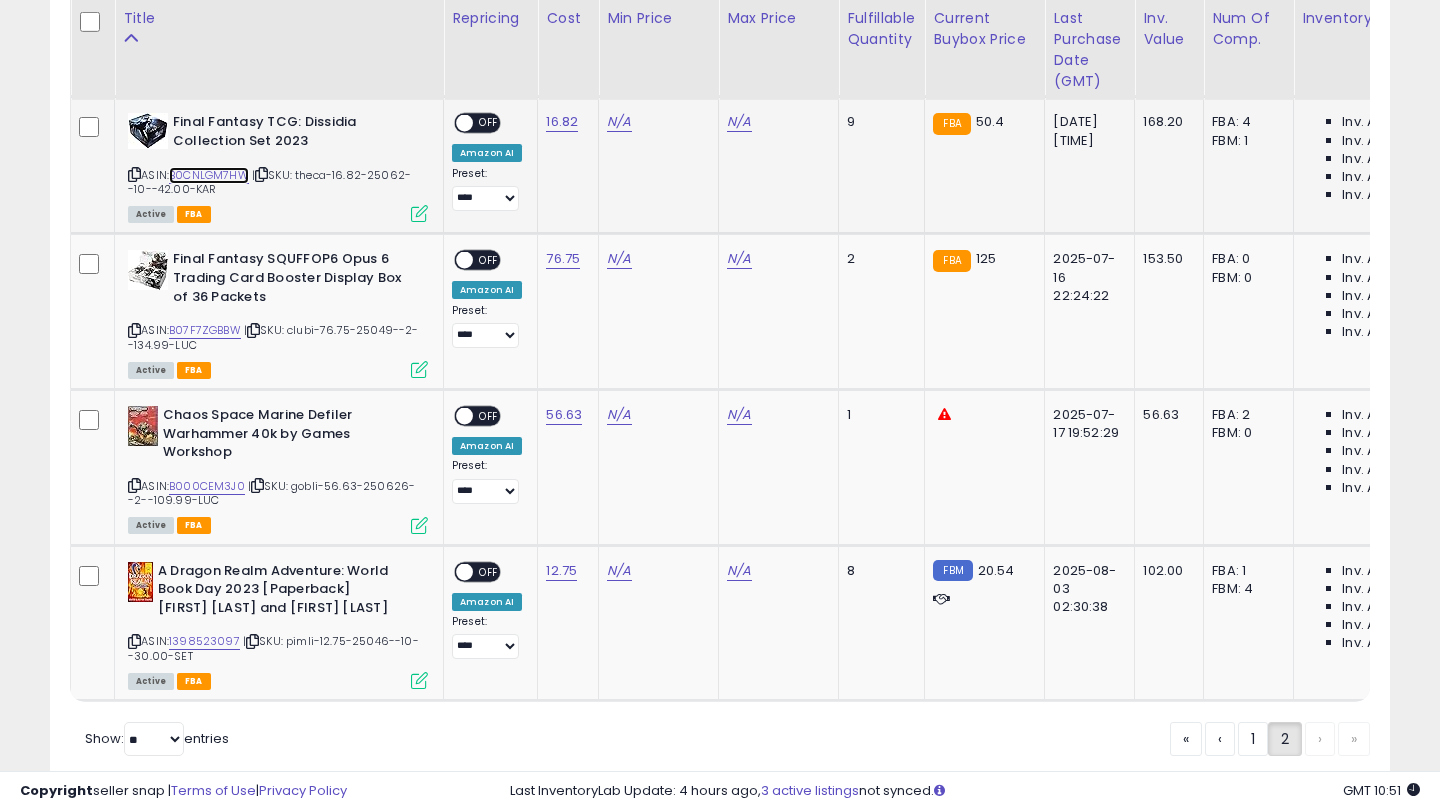 click on "B0CNLGM7HW" at bounding box center (209, 175) 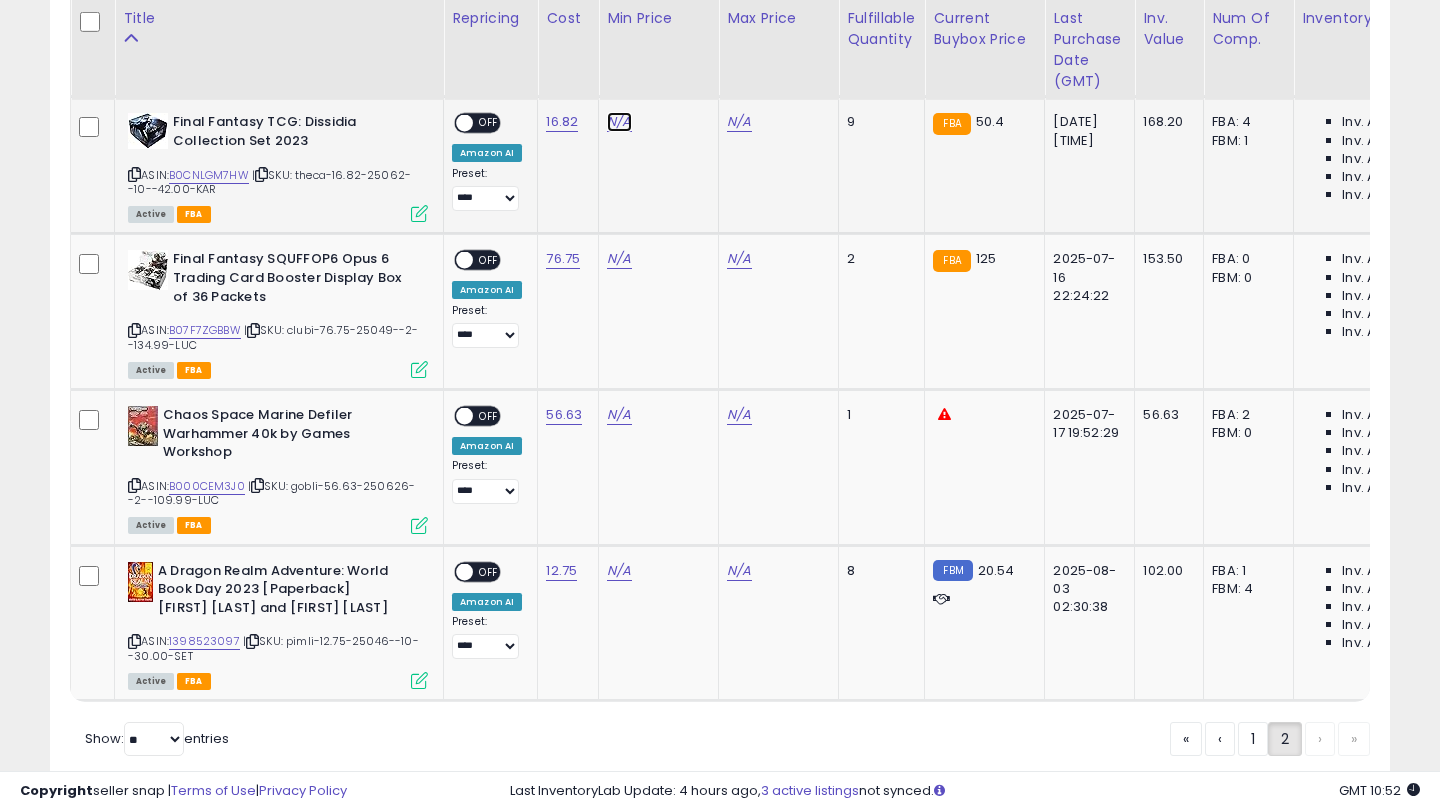 click on "N/A" at bounding box center [619, -1708] 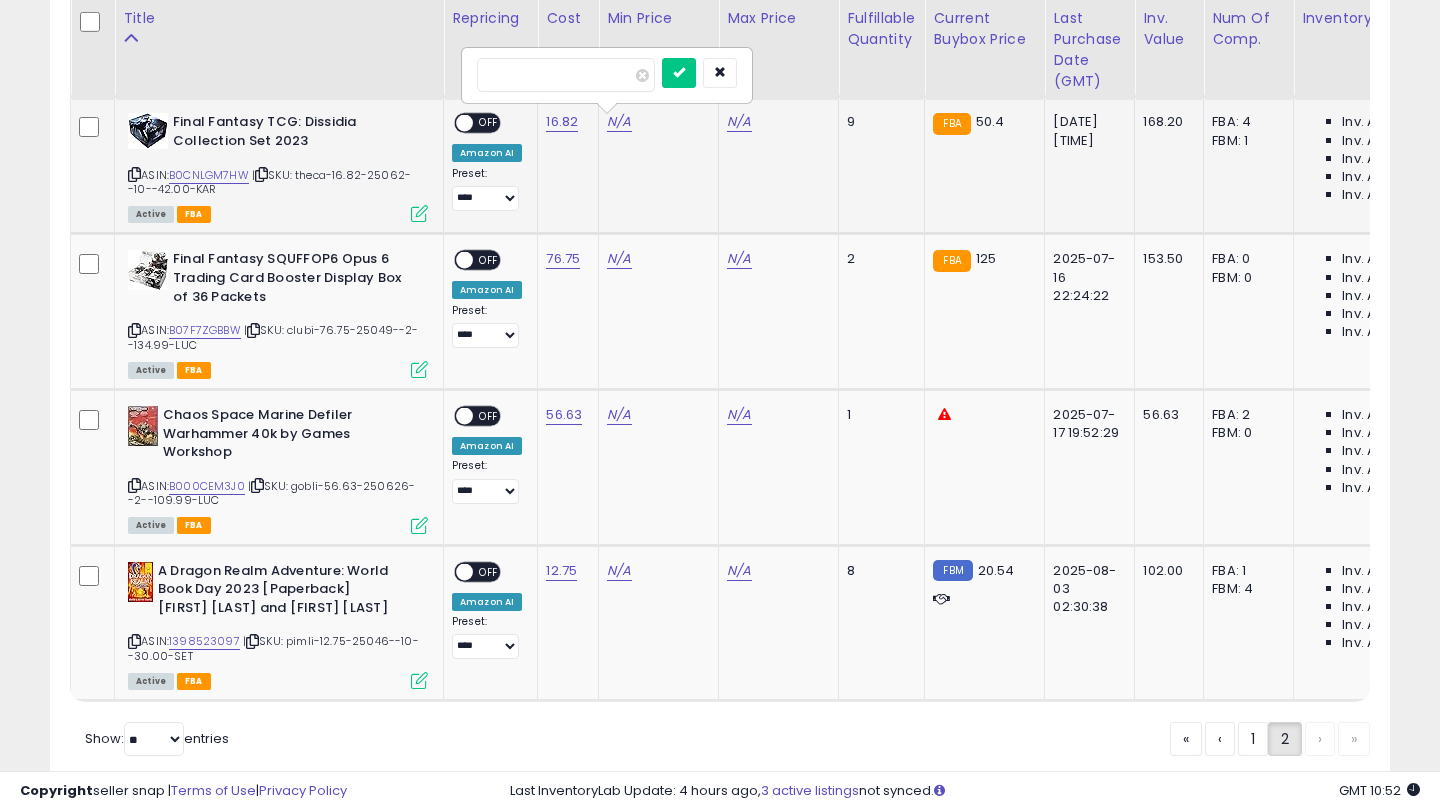 type on "**" 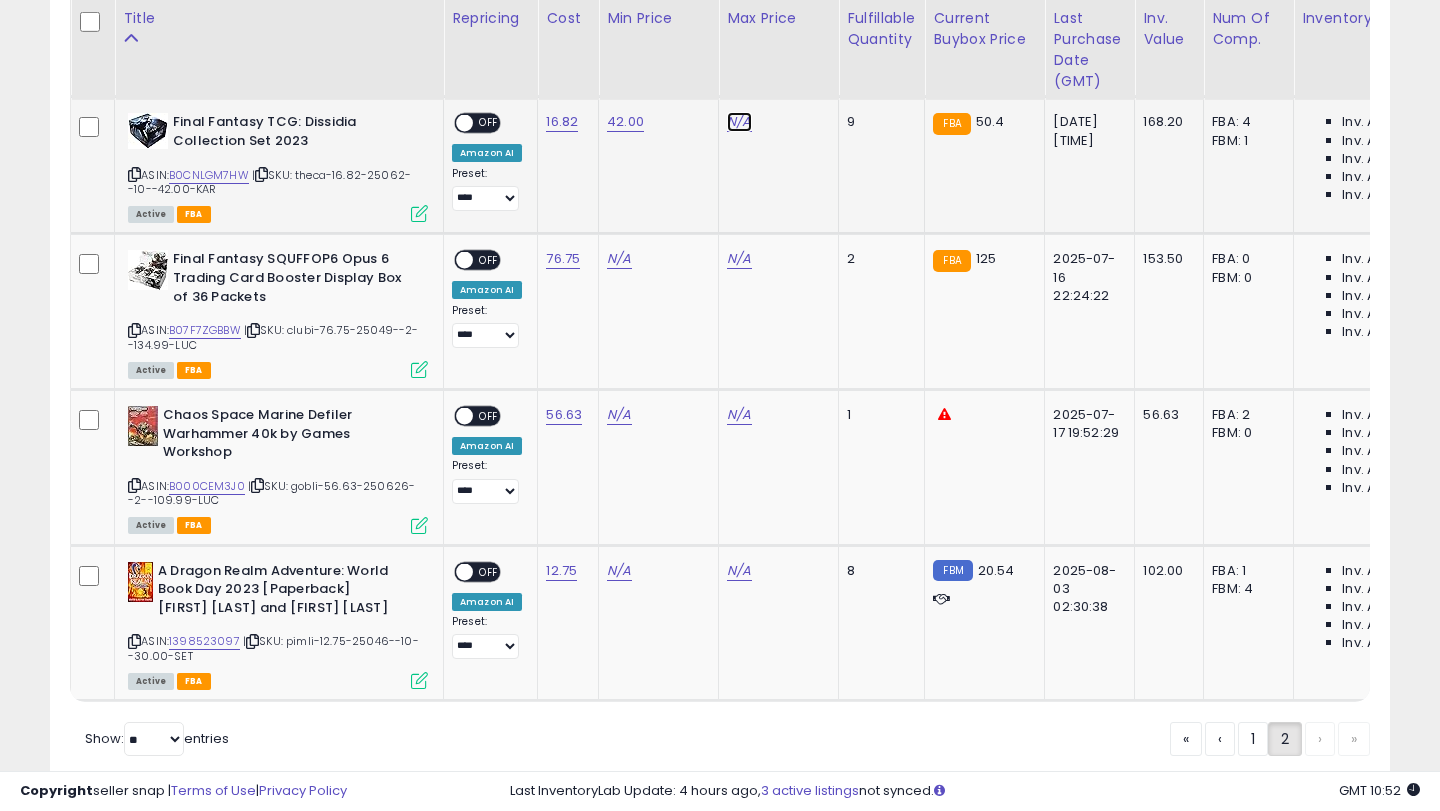 click on "N/A" at bounding box center (739, -1708) 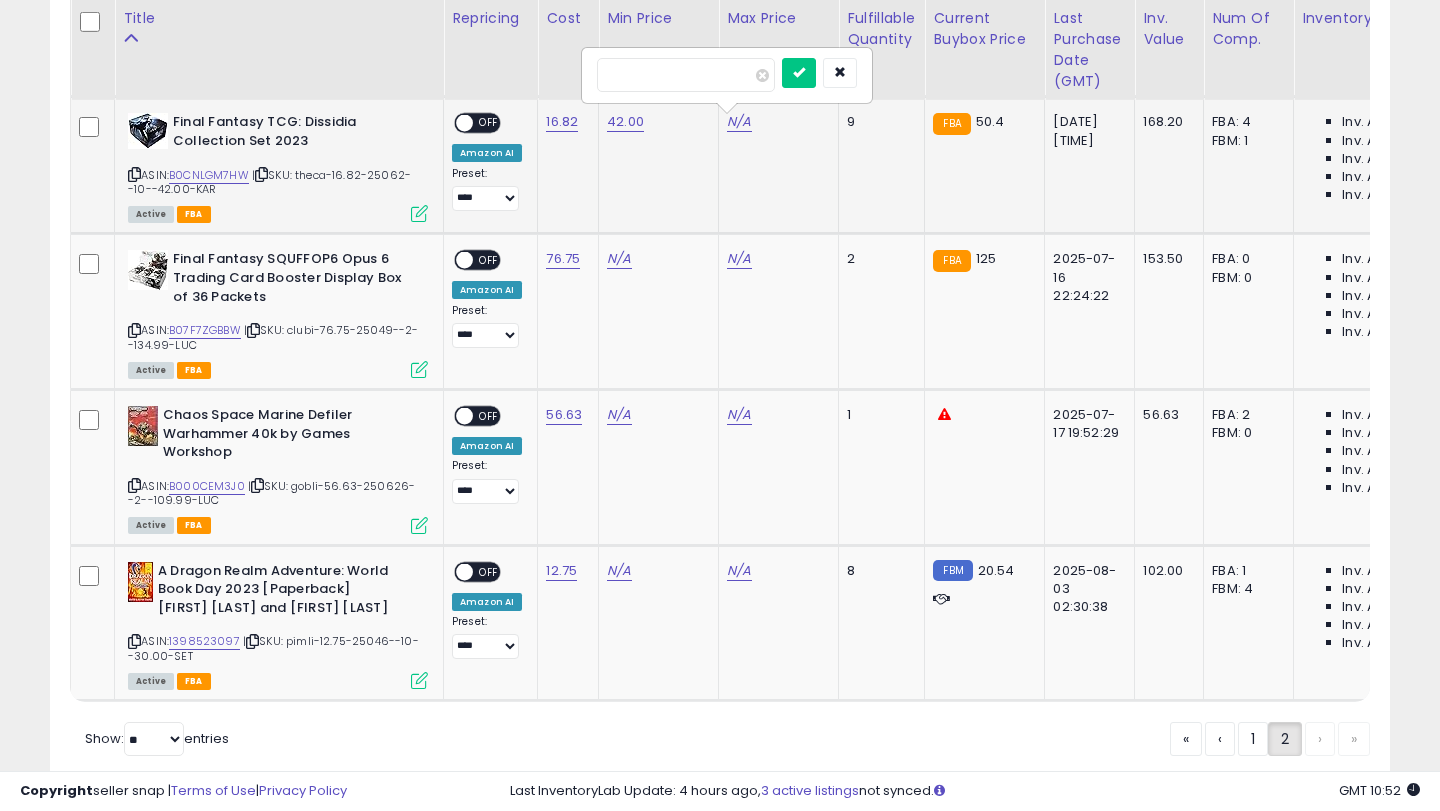 type on "****" 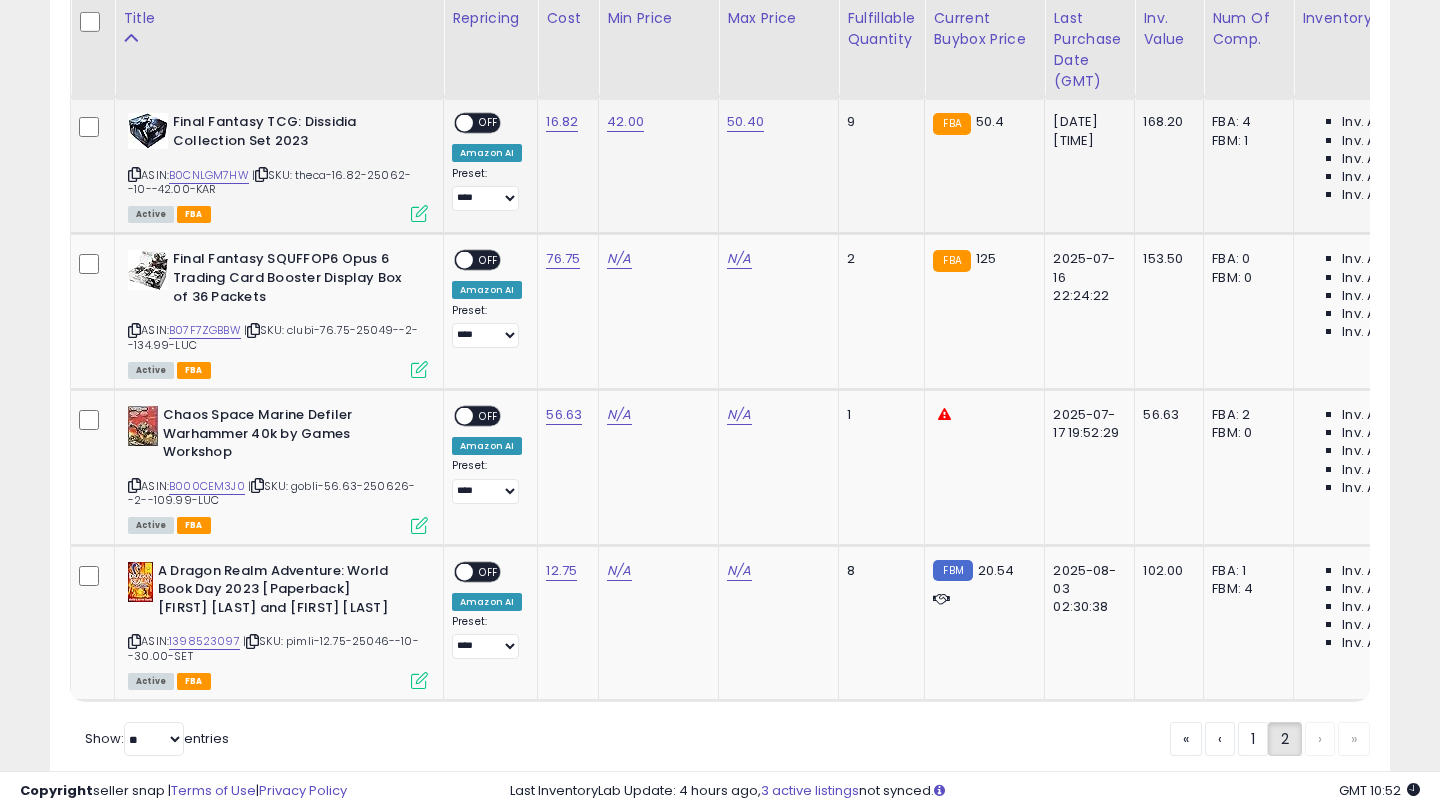 click on "OFF" at bounding box center [489, 123] 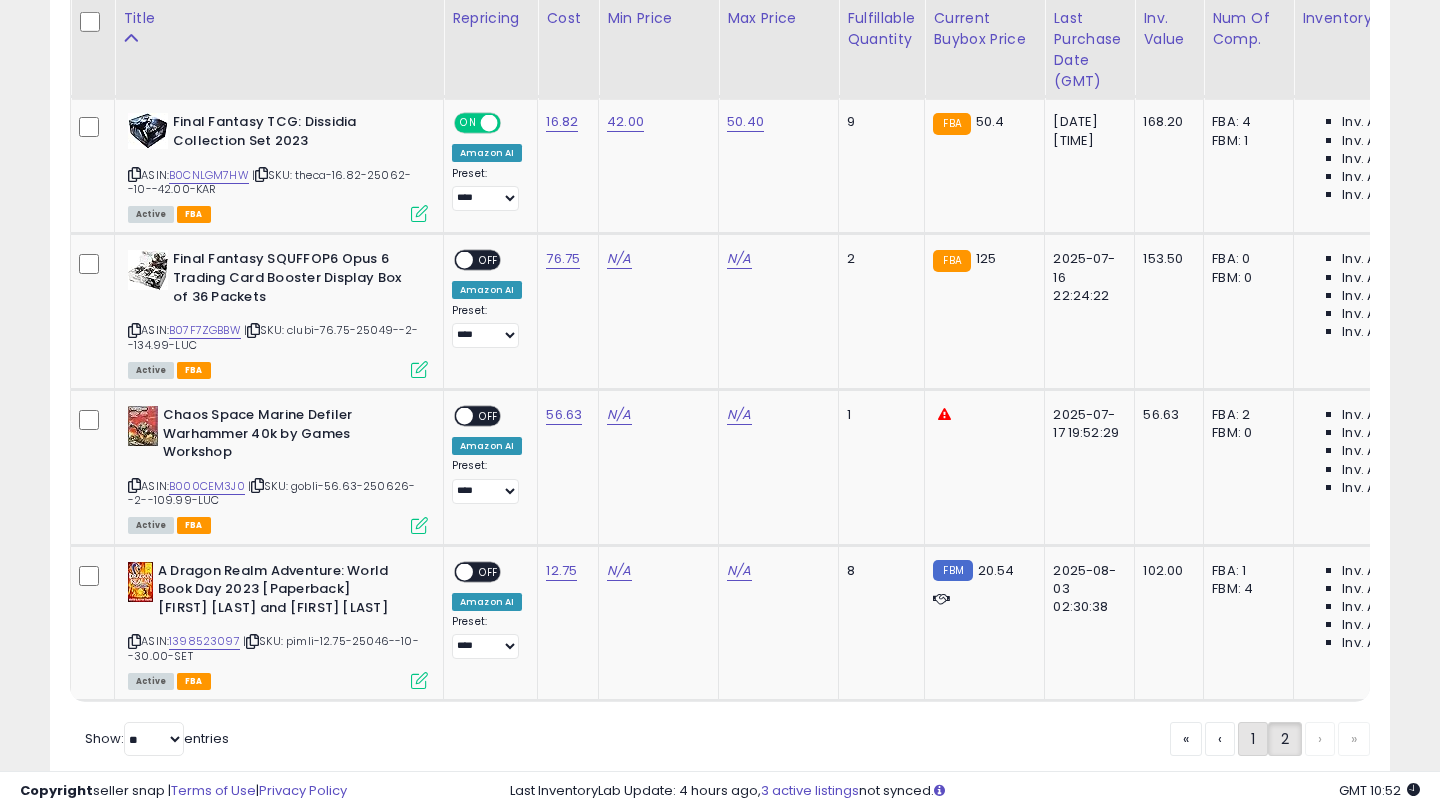 click on "1" 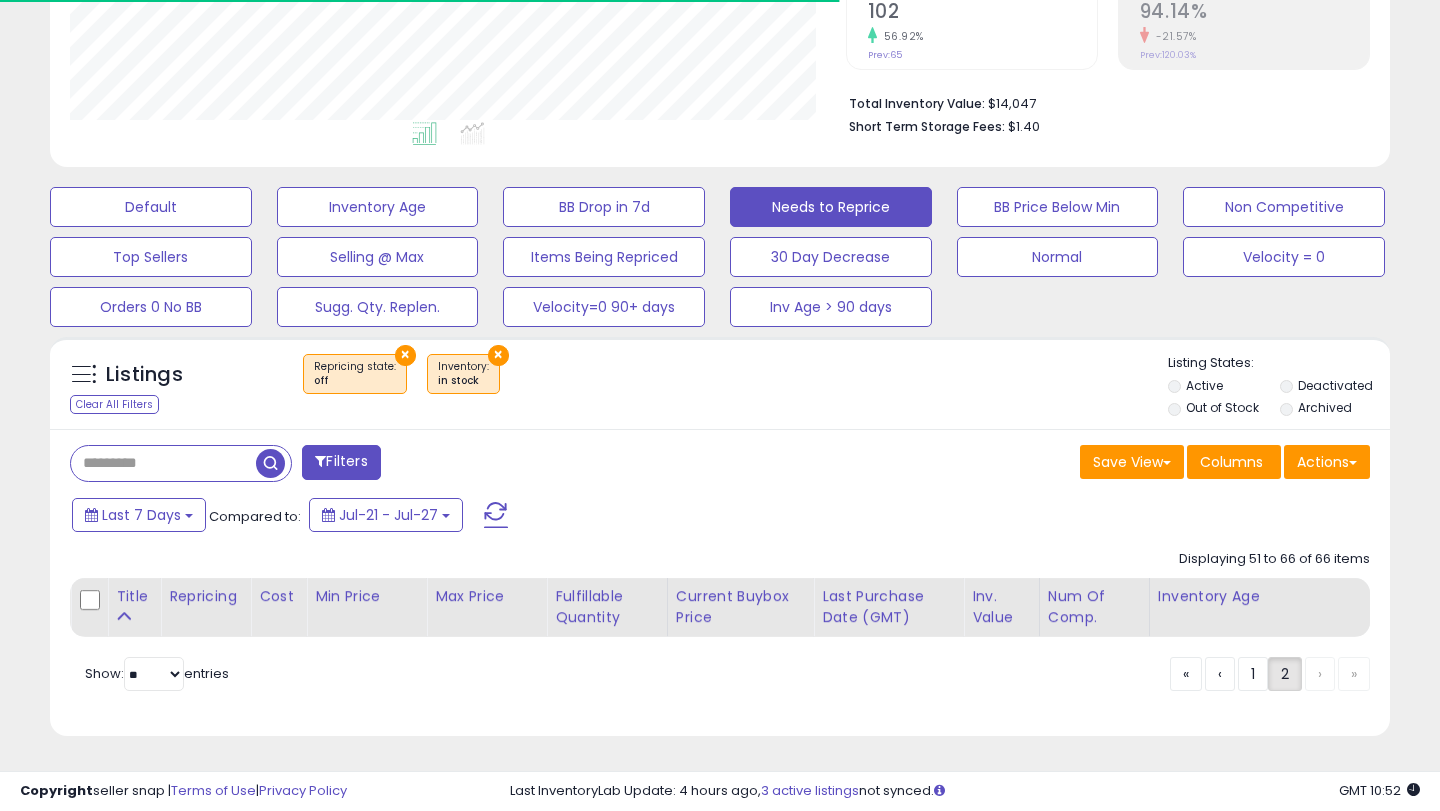 click on "Save View
Save As New View
Update Current View
Columns
Actions
Import  Export Visible Columns" at bounding box center (1052, 464) 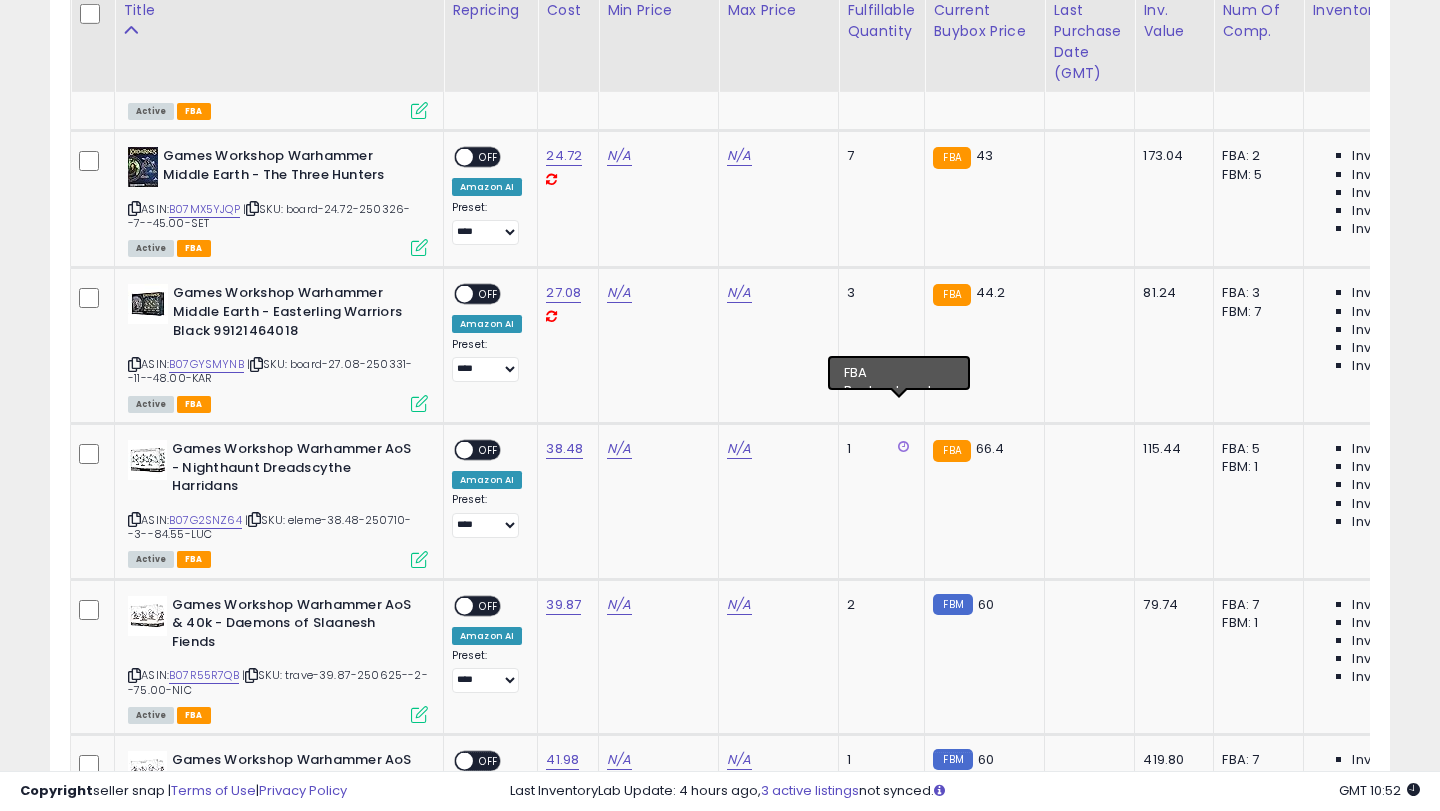 scroll, scrollTop: 7785, scrollLeft: 0, axis: vertical 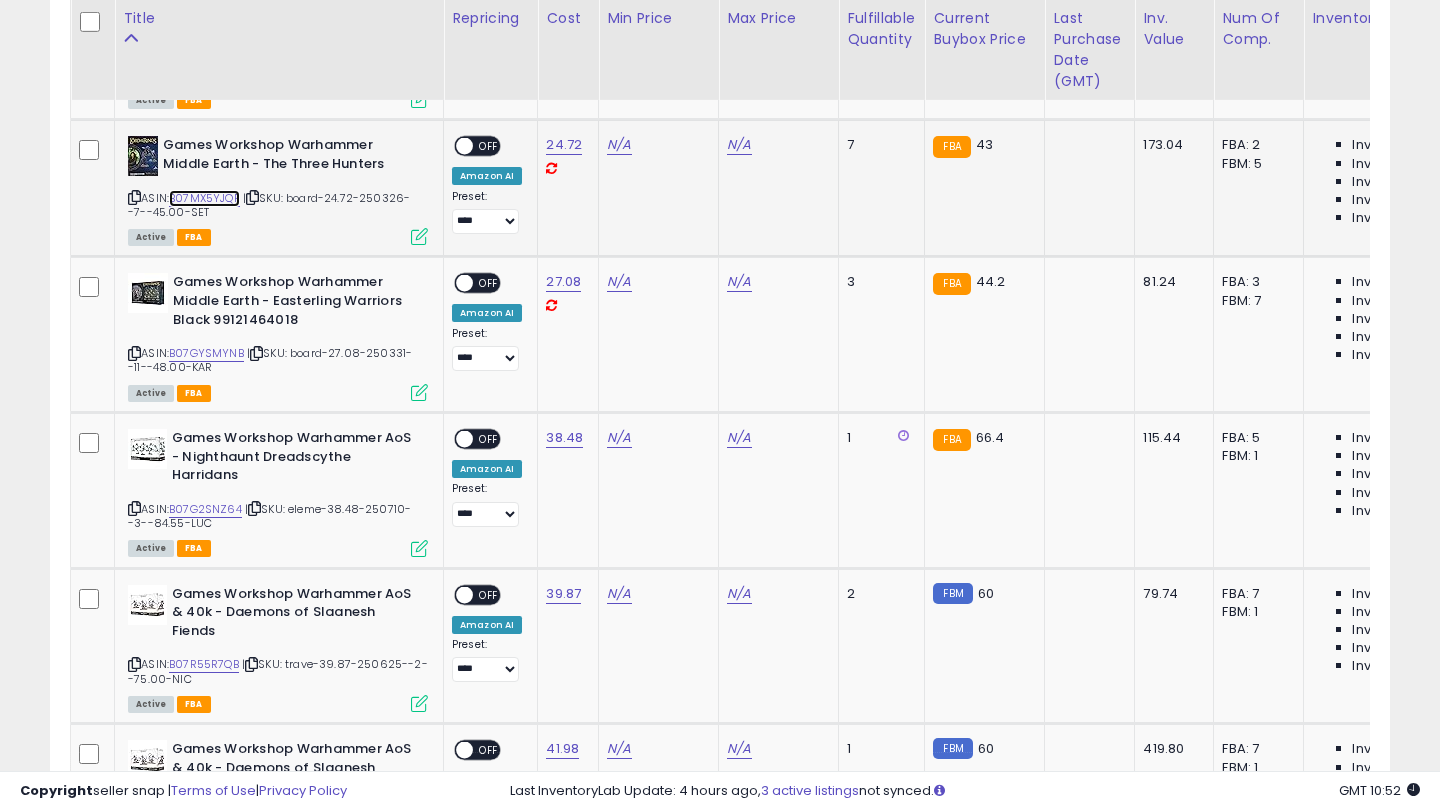 click on "B07MX5YJQP" at bounding box center (204, 198) 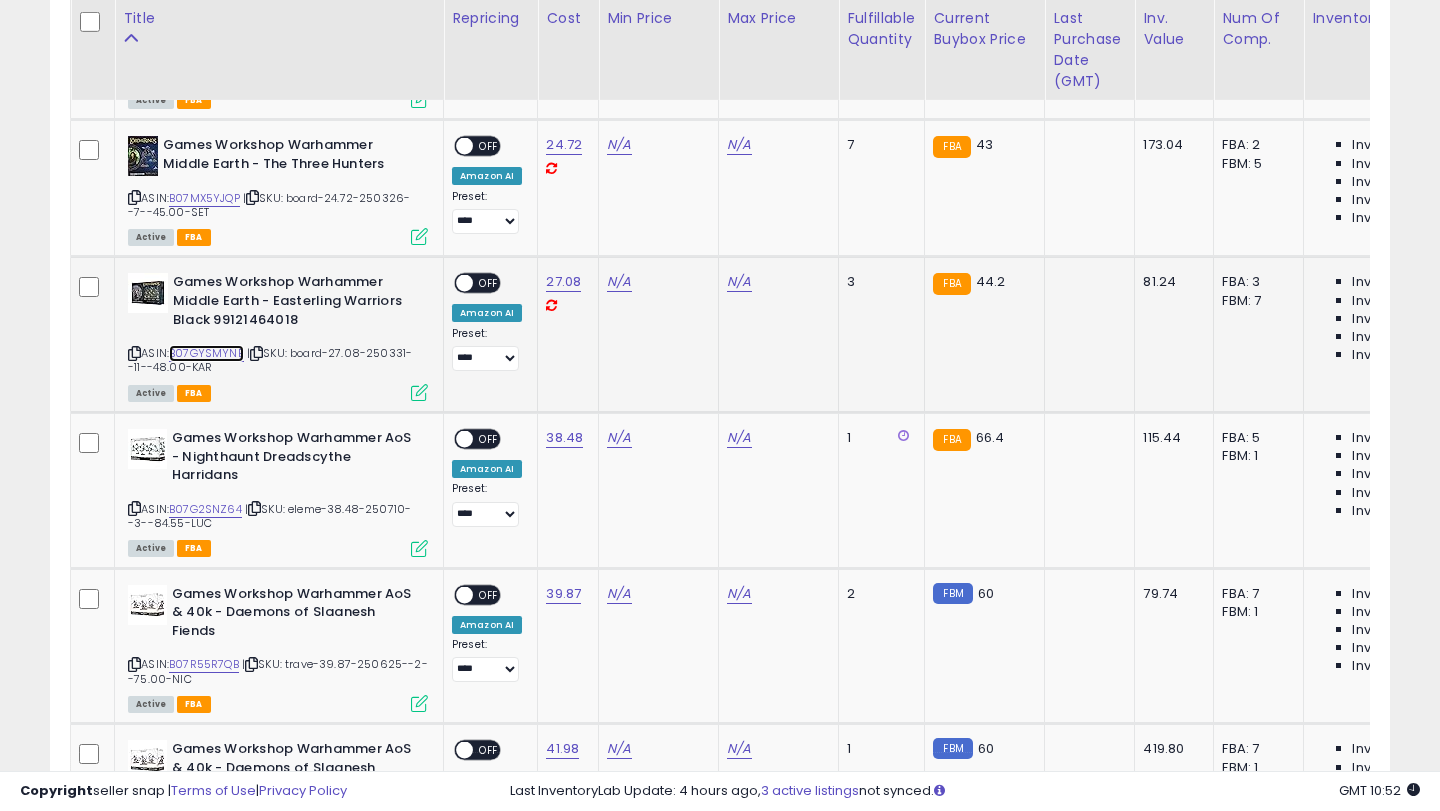 click on "B07GYSMYNB" at bounding box center [206, 353] 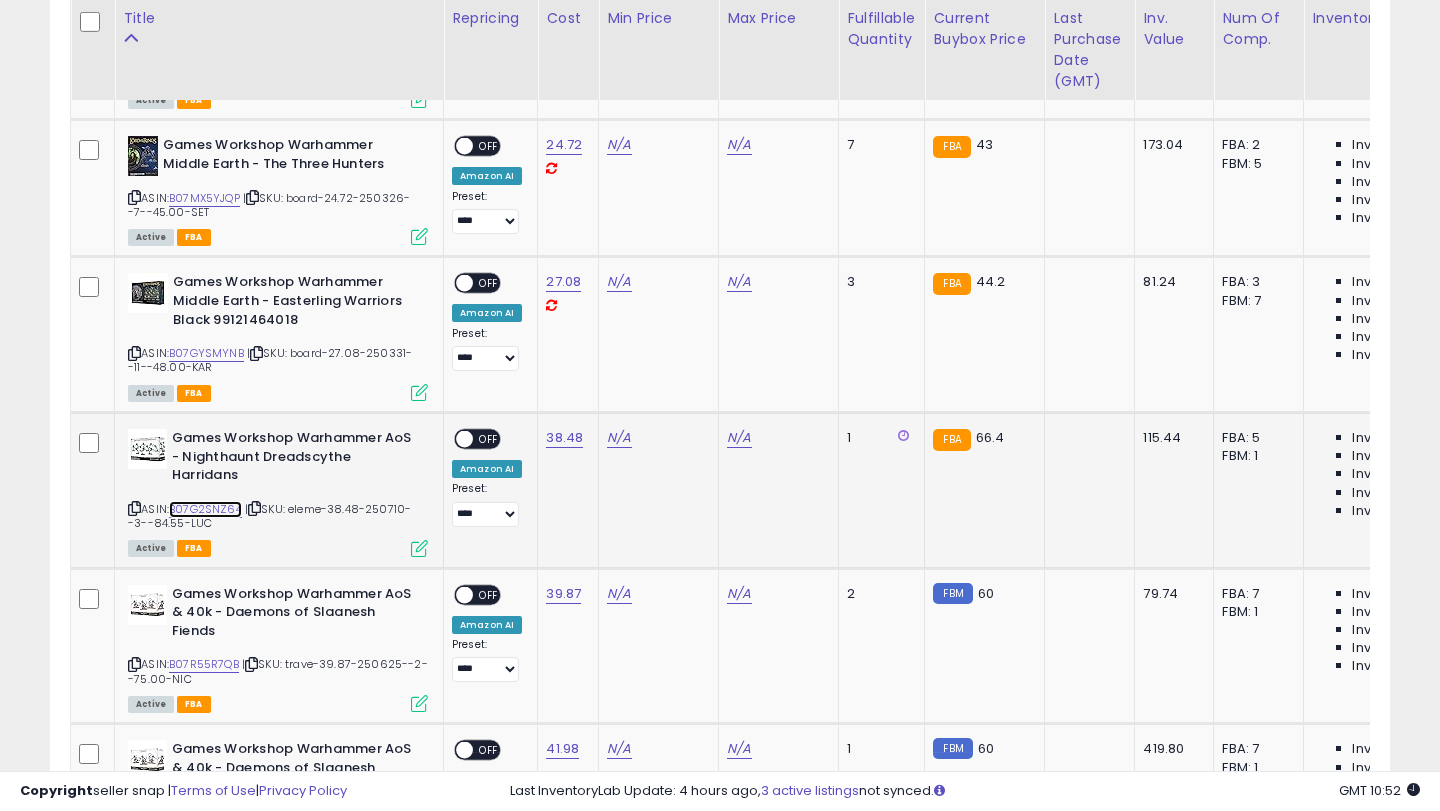 click on "B07G2SNZ64" at bounding box center (205, 509) 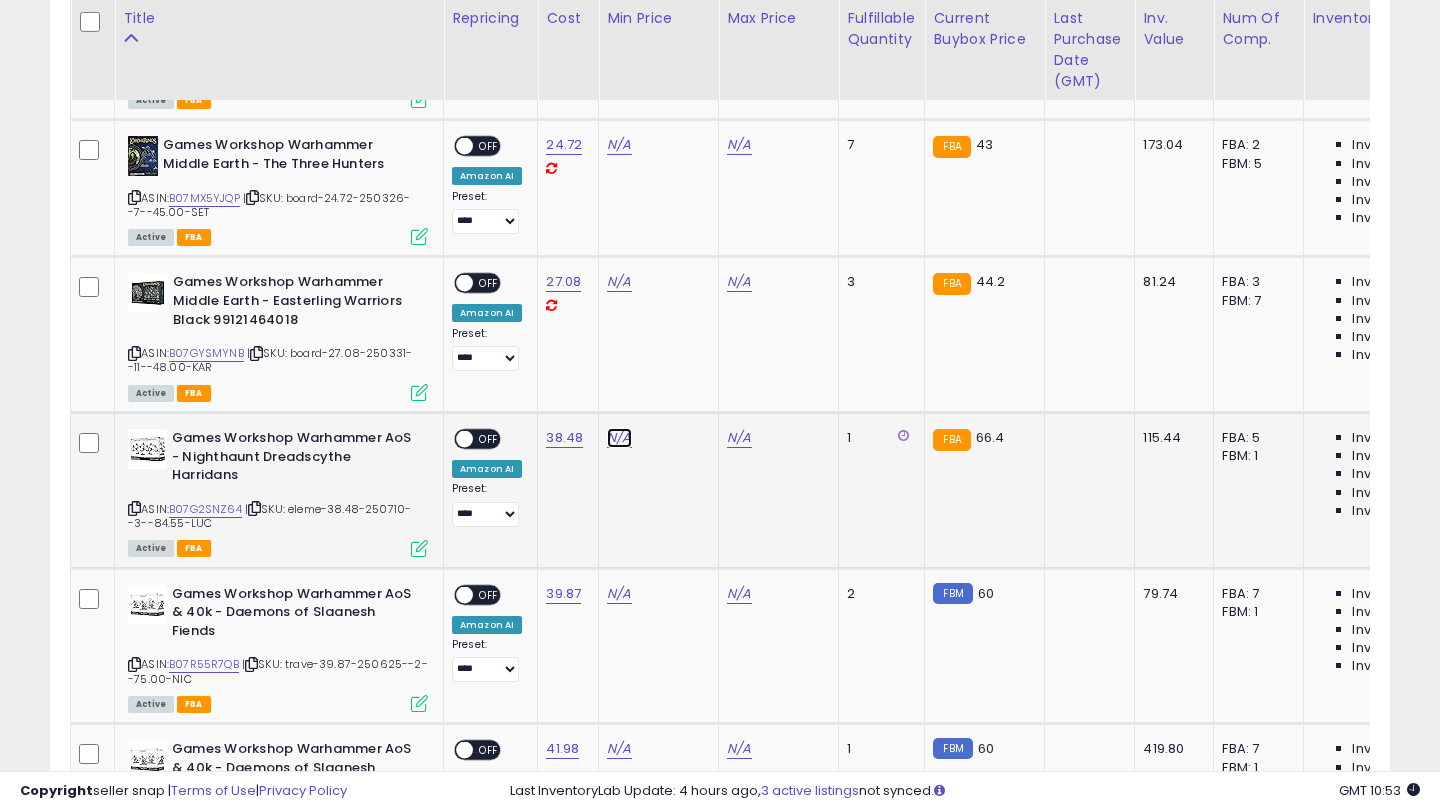 click on "N/A" at bounding box center [619, -6640] 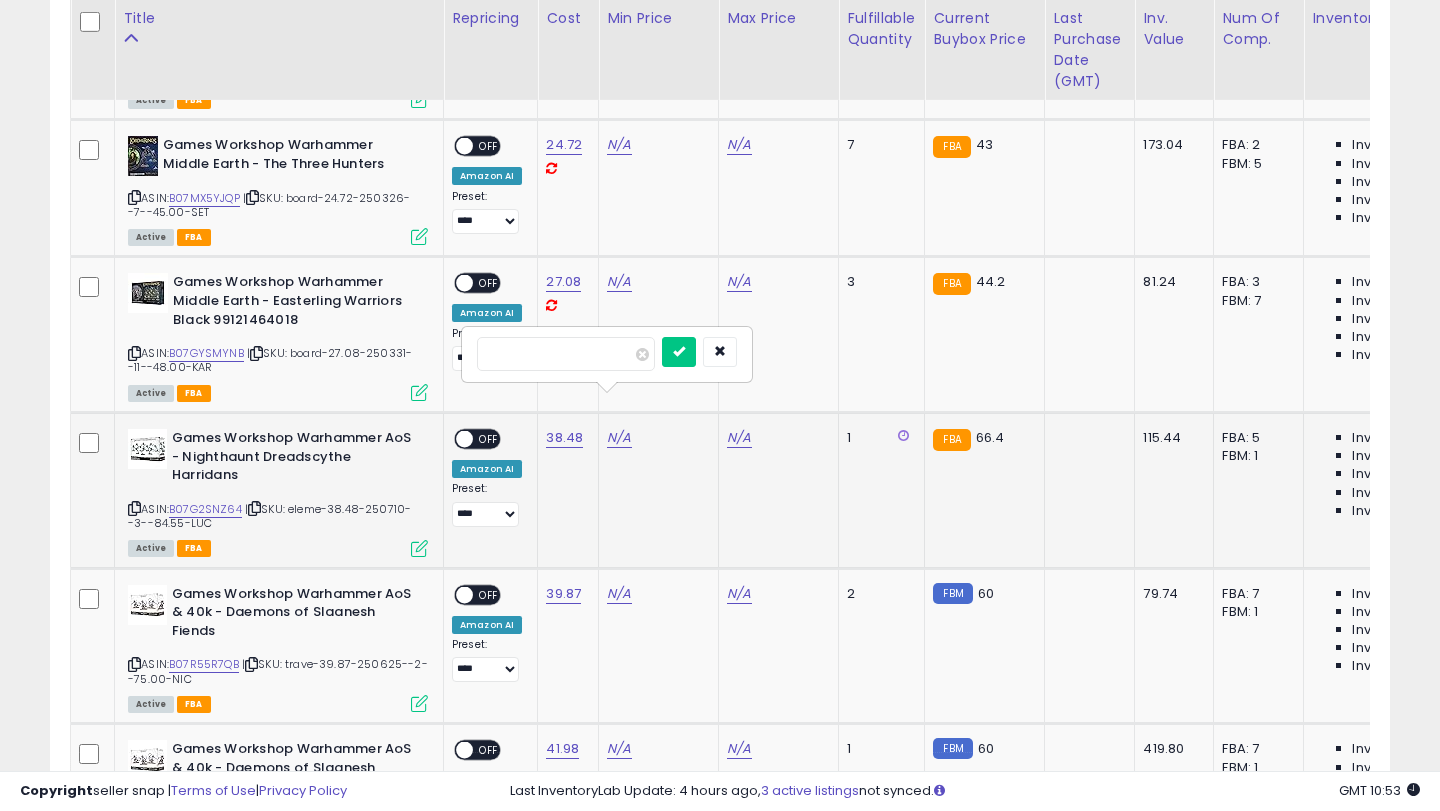 type on "**" 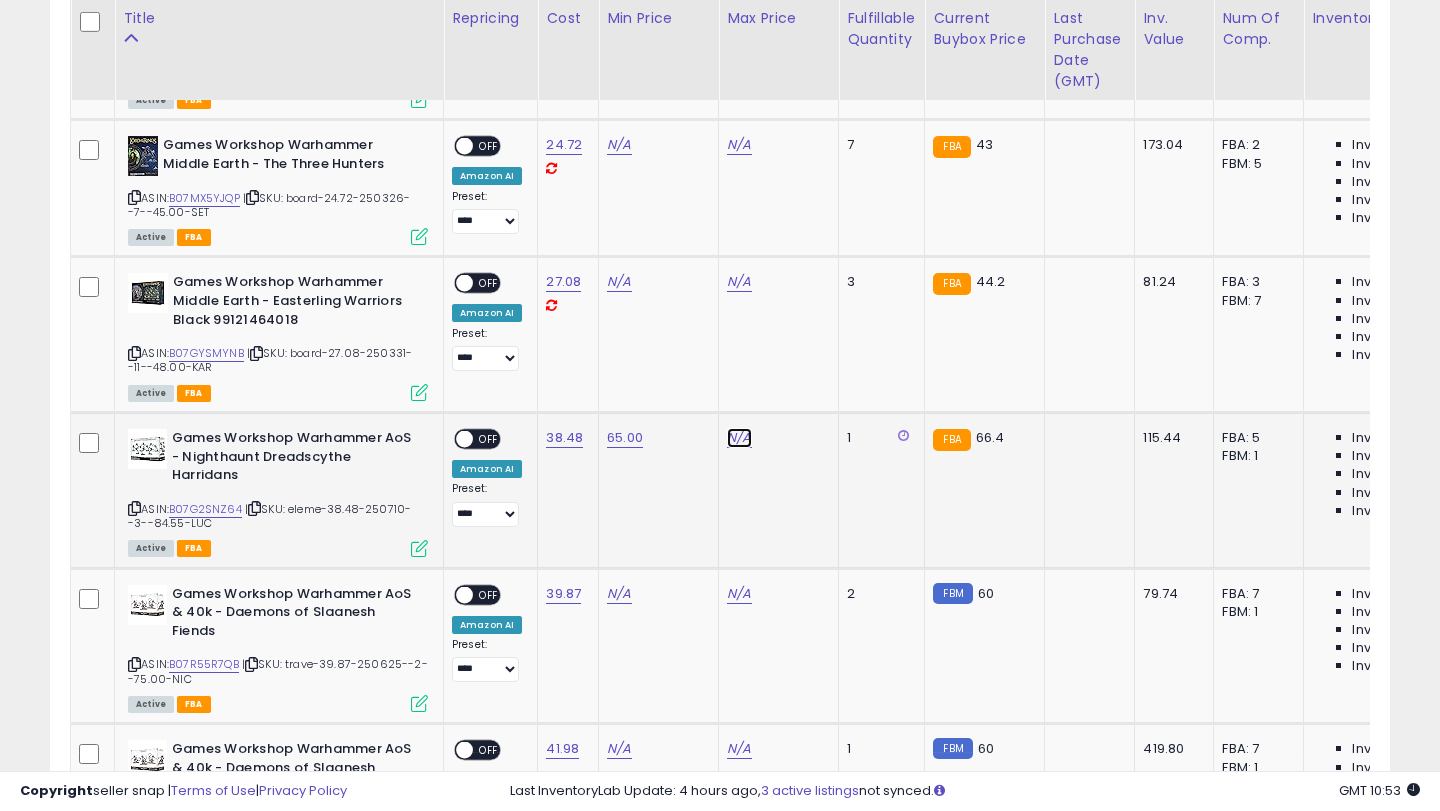 click on "N/A" at bounding box center (739, -6640) 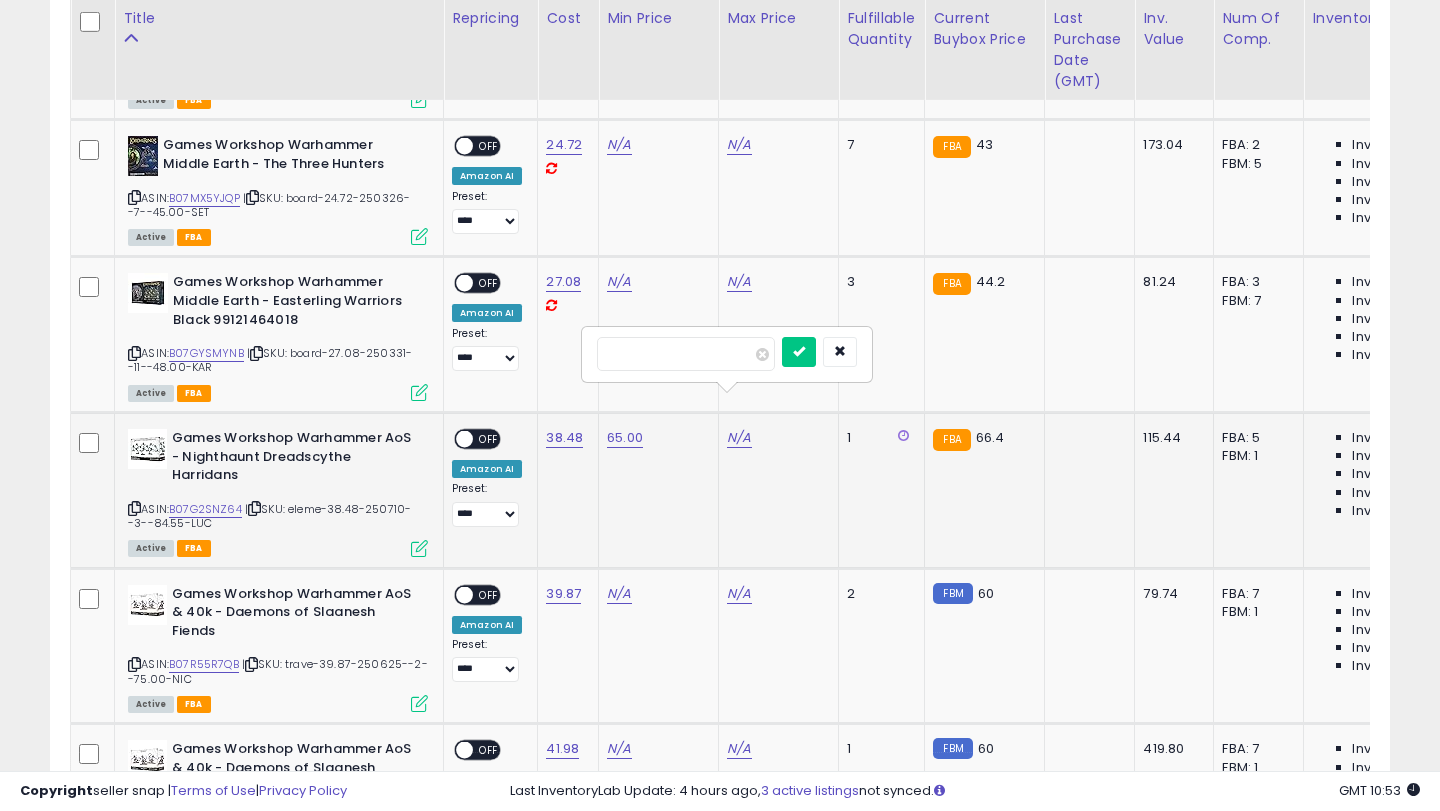 type on "**" 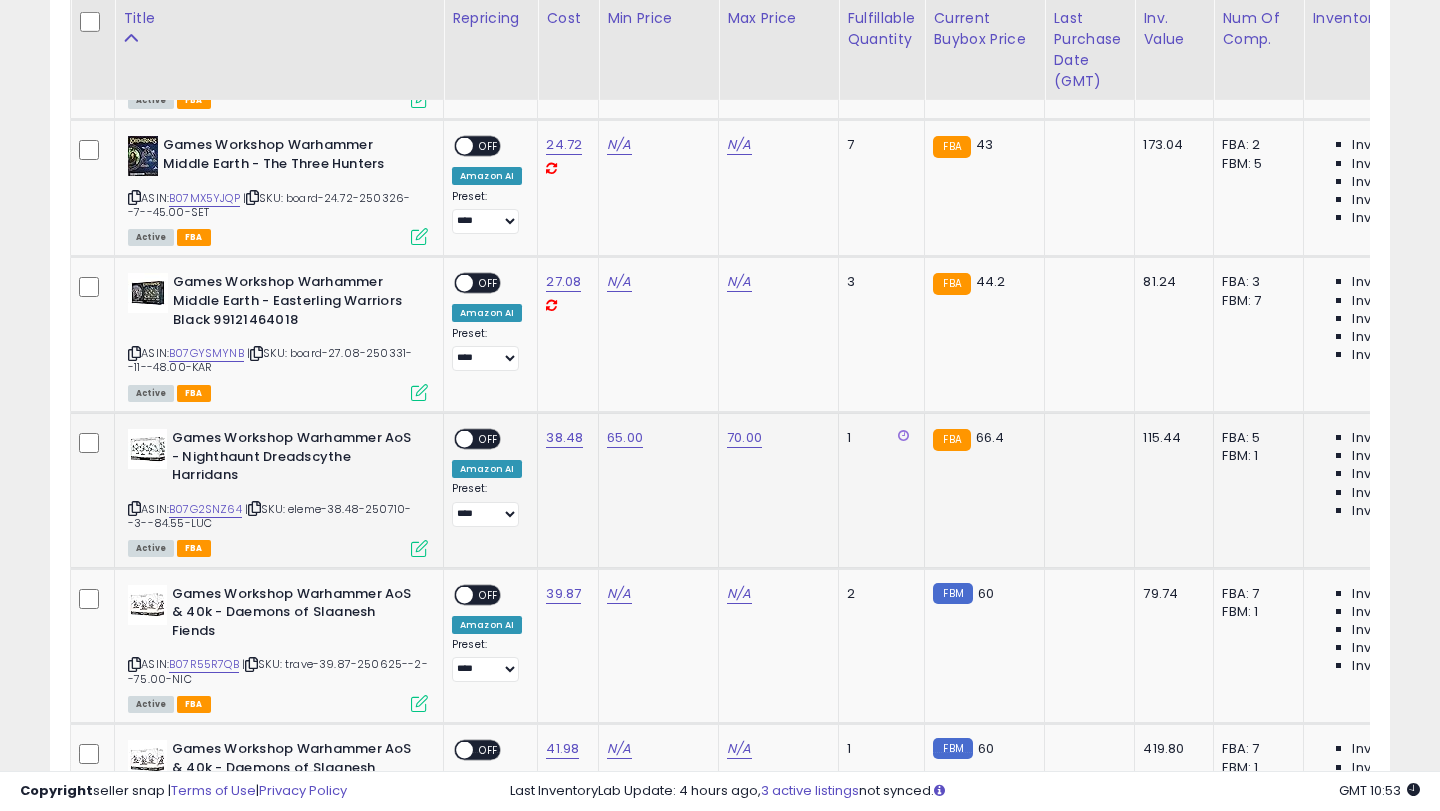 click on "OFF" at bounding box center (489, 439) 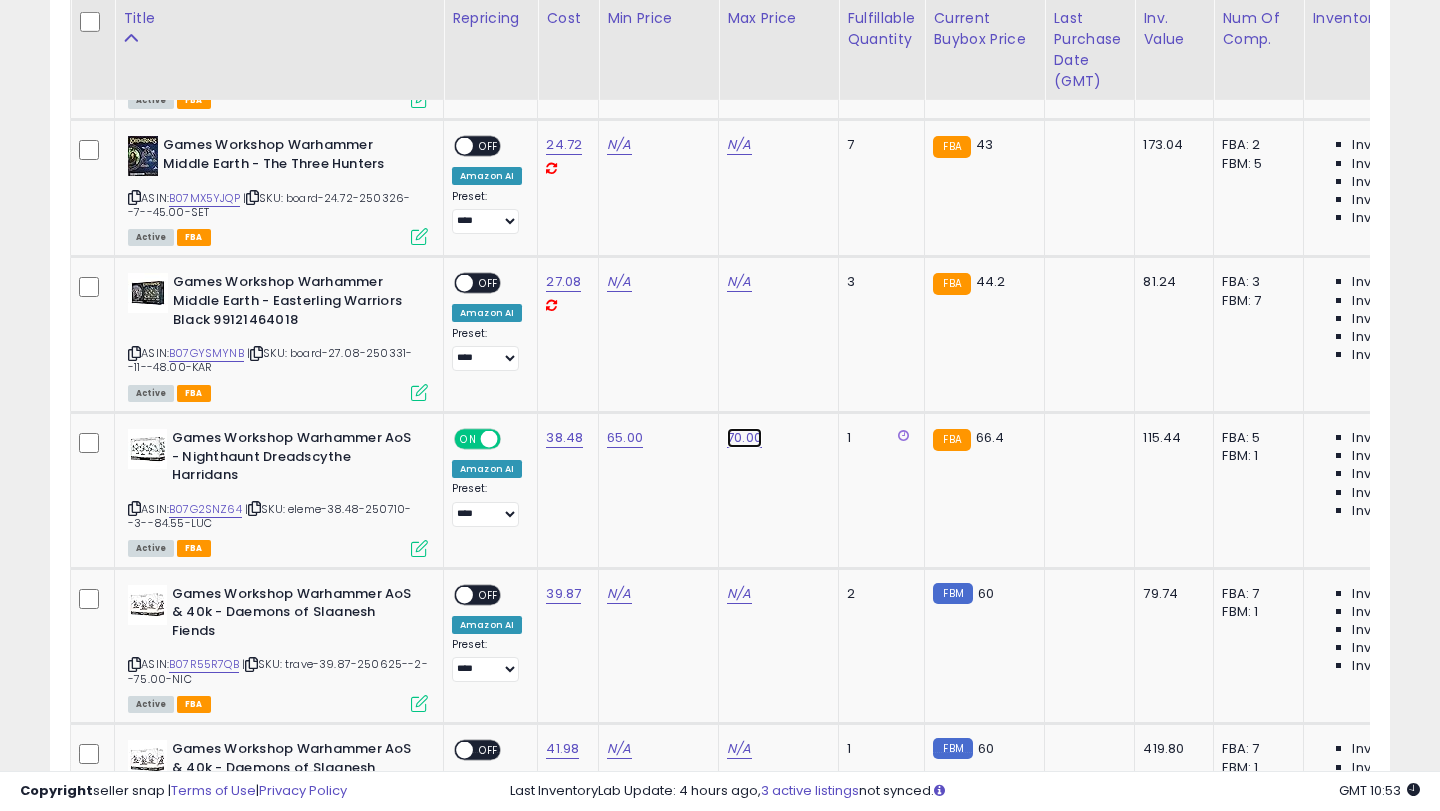 click on "70.00" at bounding box center [739, -6640] 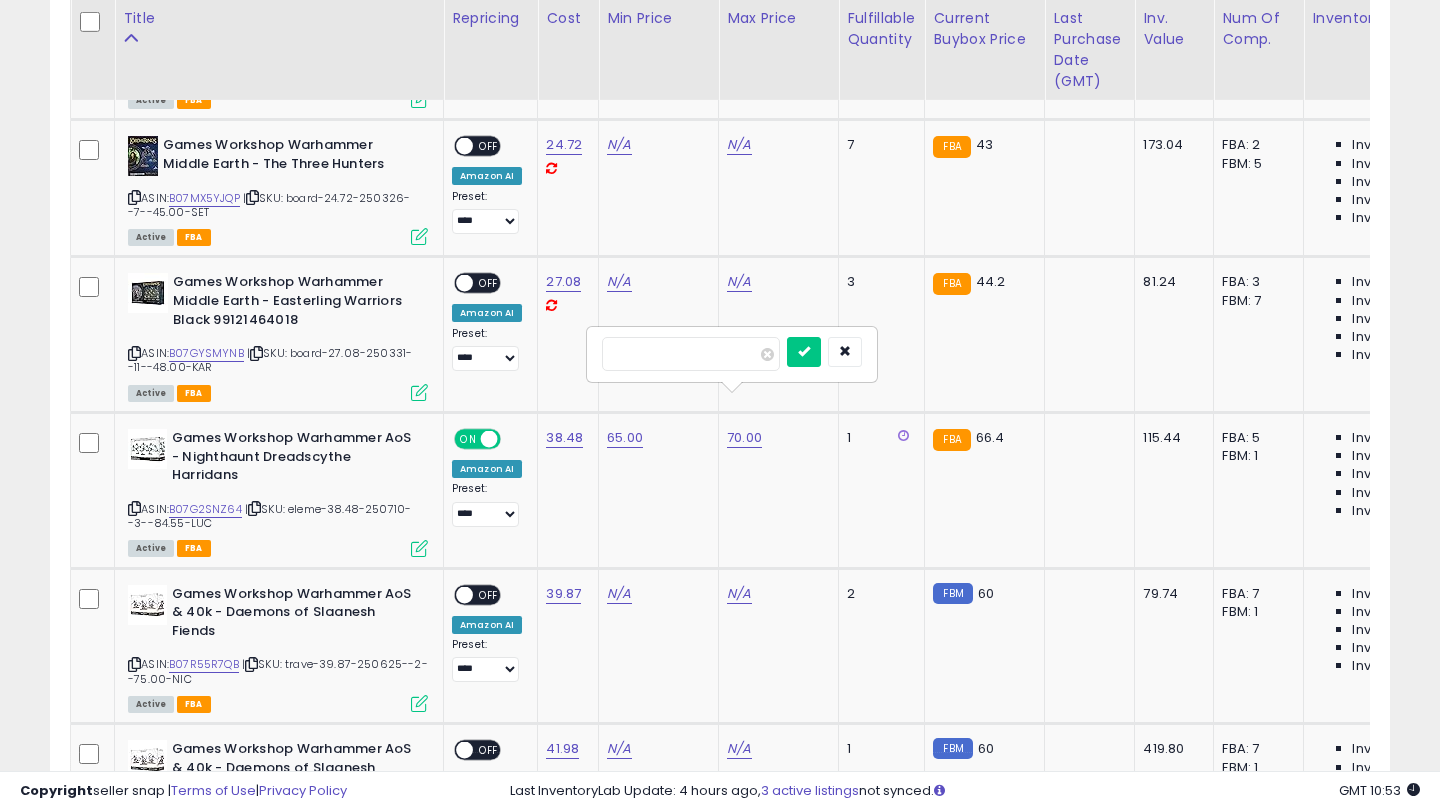 type on "**" 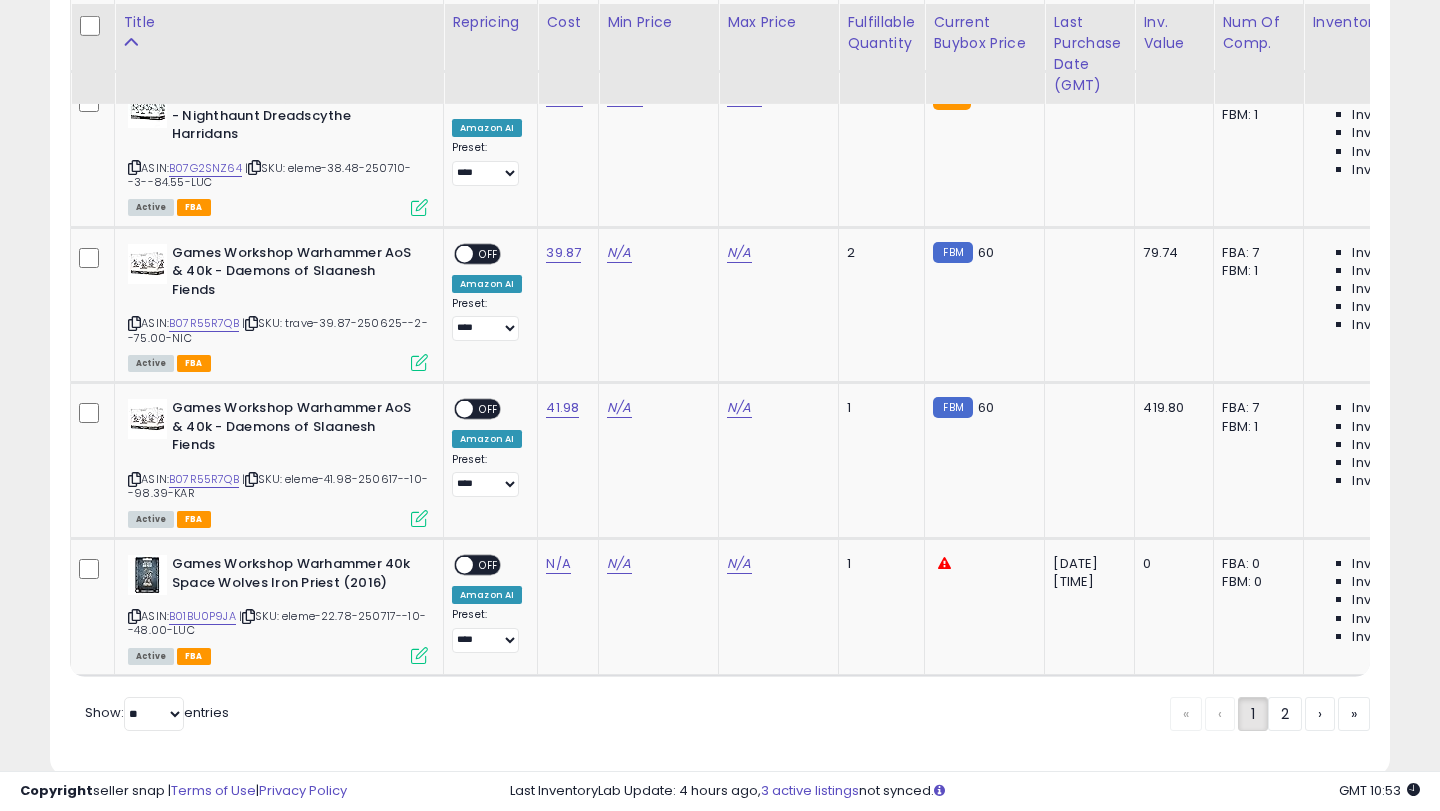 scroll, scrollTop: 8130, scrollLeft: 0, axis: vertical 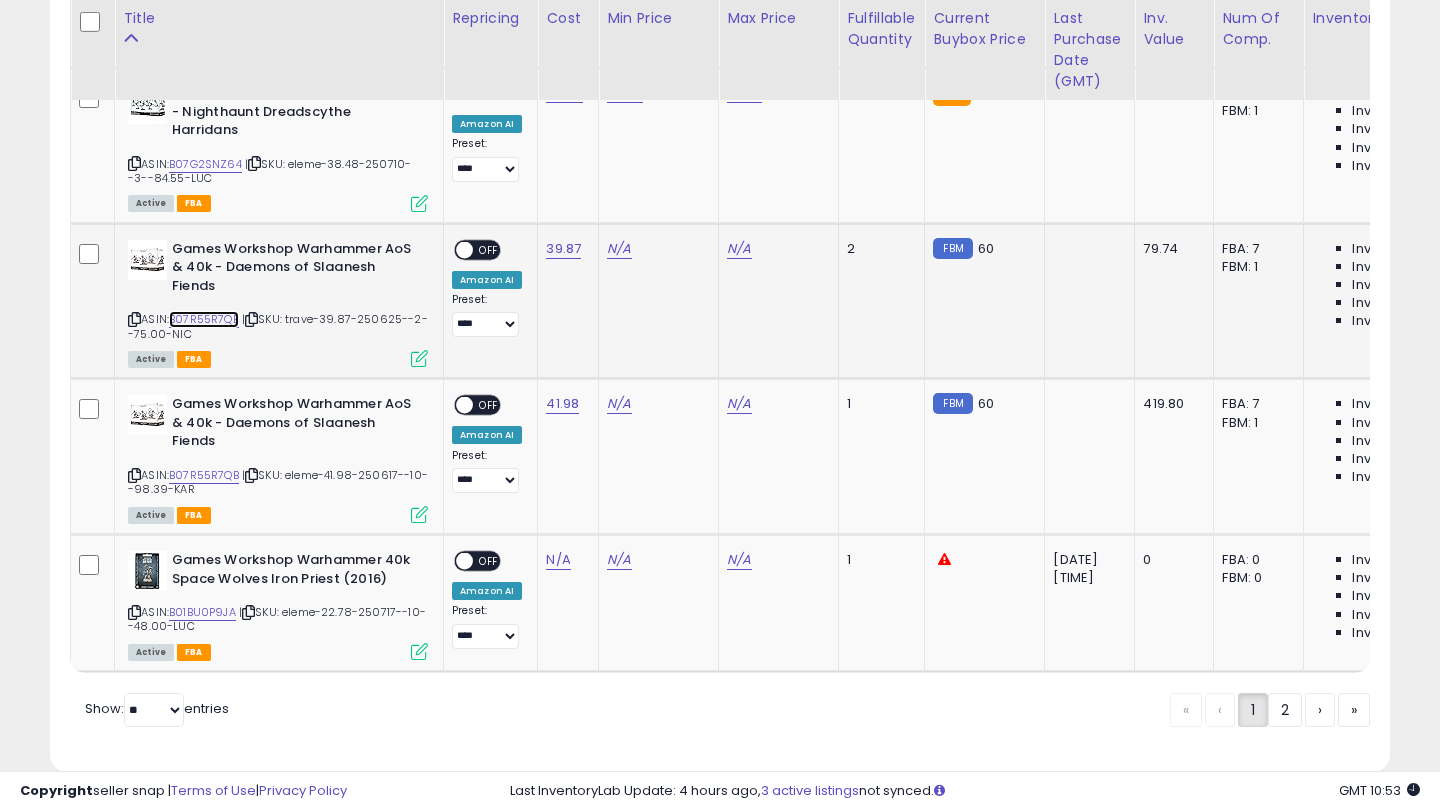 click on "B07R55R7QB" at bounding box center (204, 319) 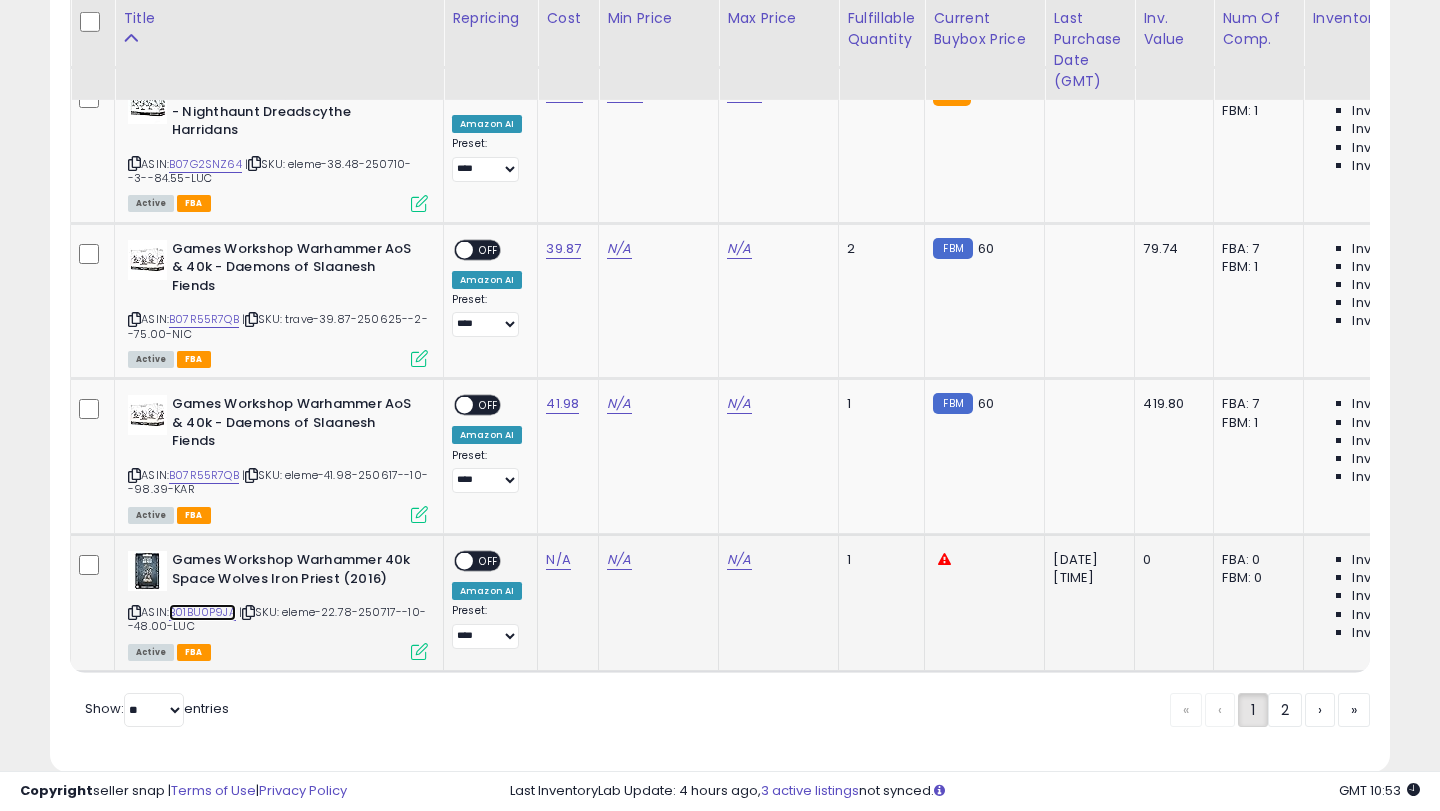 click on "B01BU0P9JA" at bounding box center (202, 612) 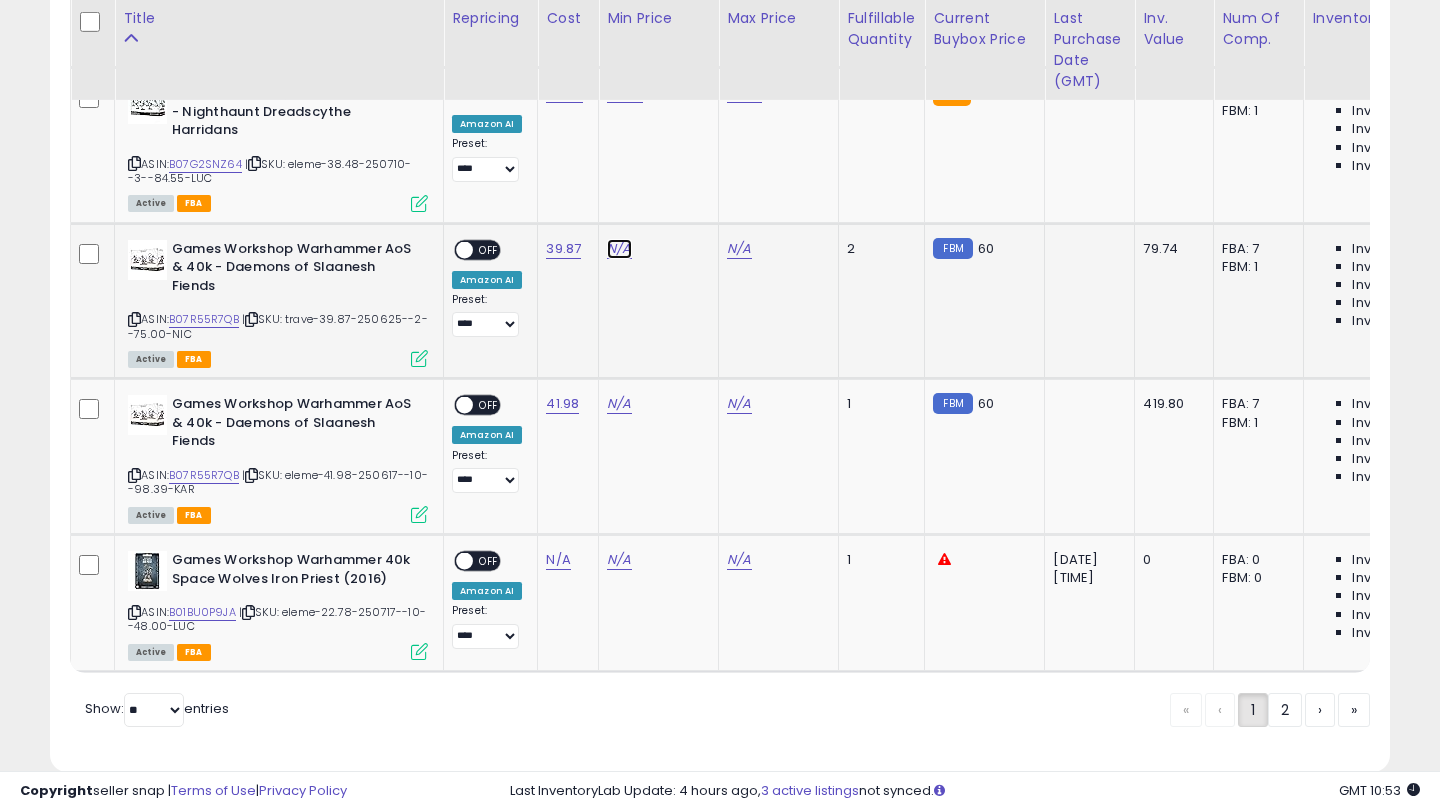 click on "N/A" at bounding box center (619, -6985) 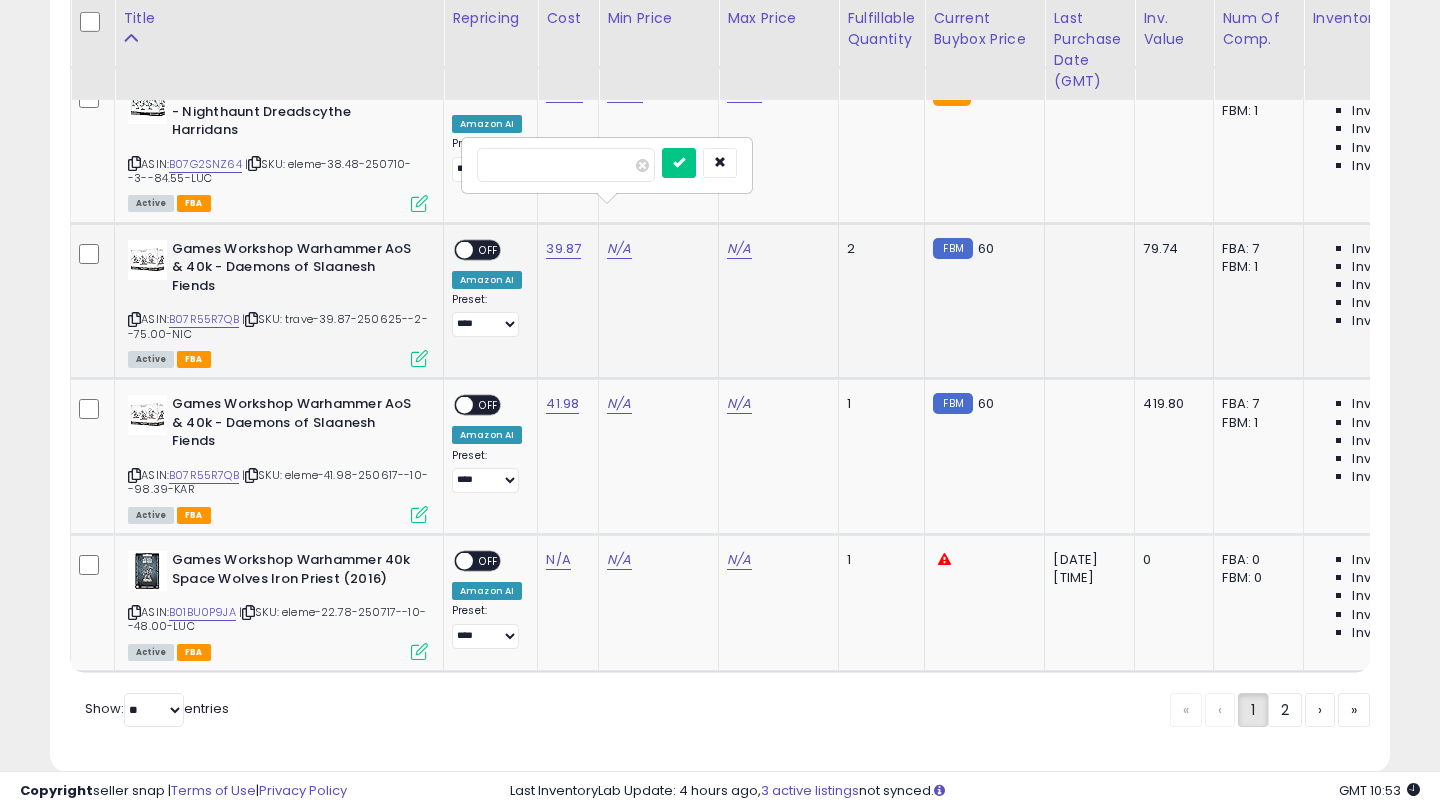 type on "**" 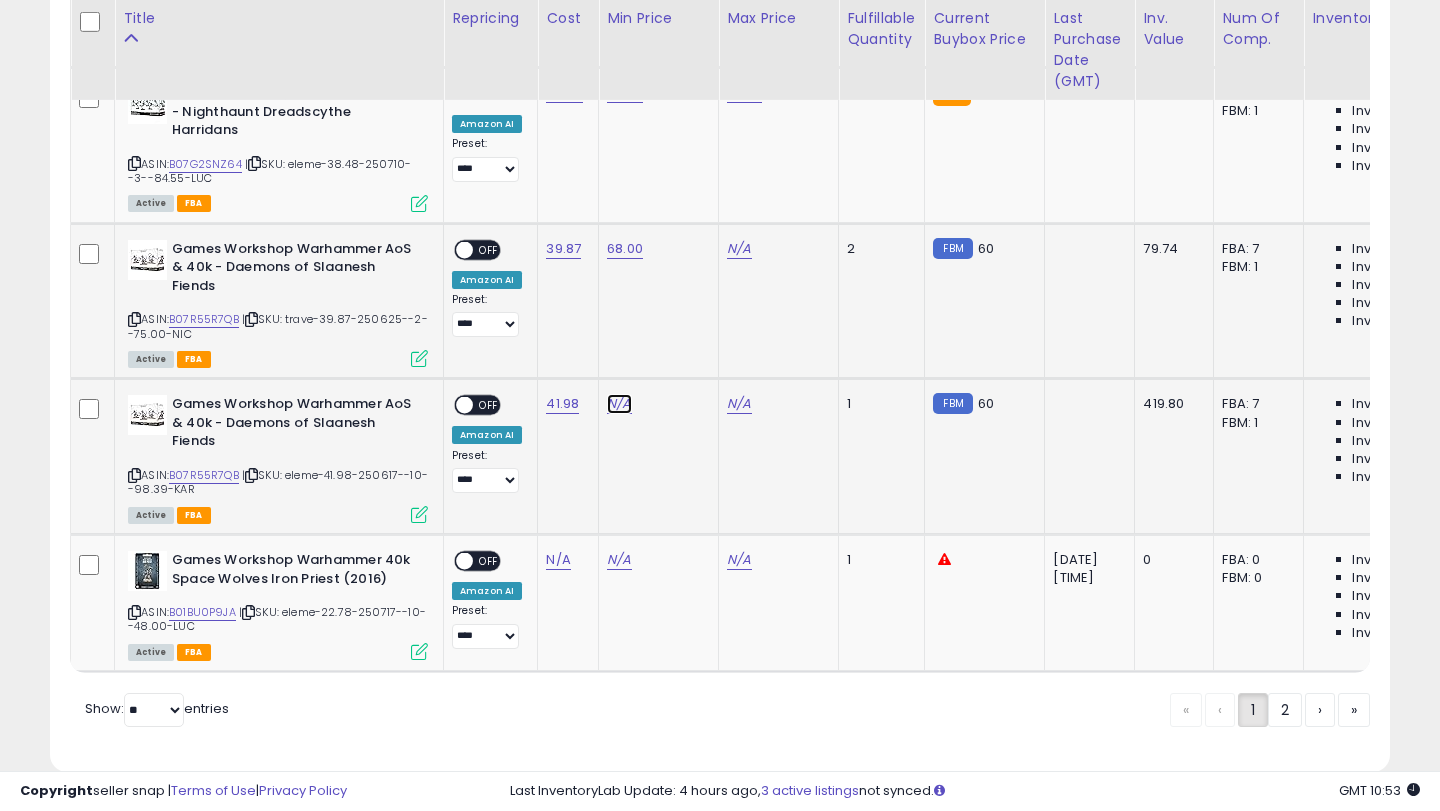 click on "N/A" at bounding box center [619, -6985] 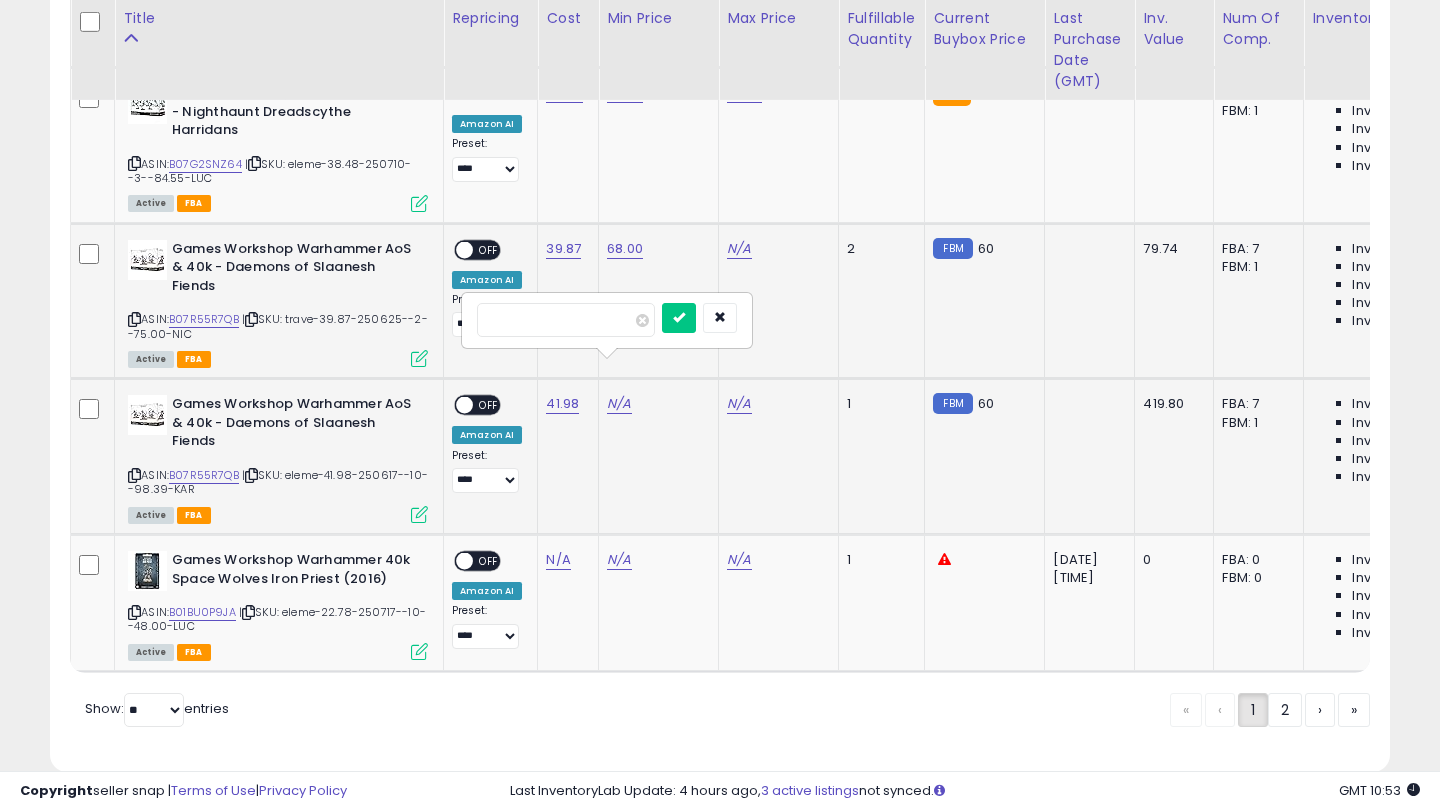 type on "**" 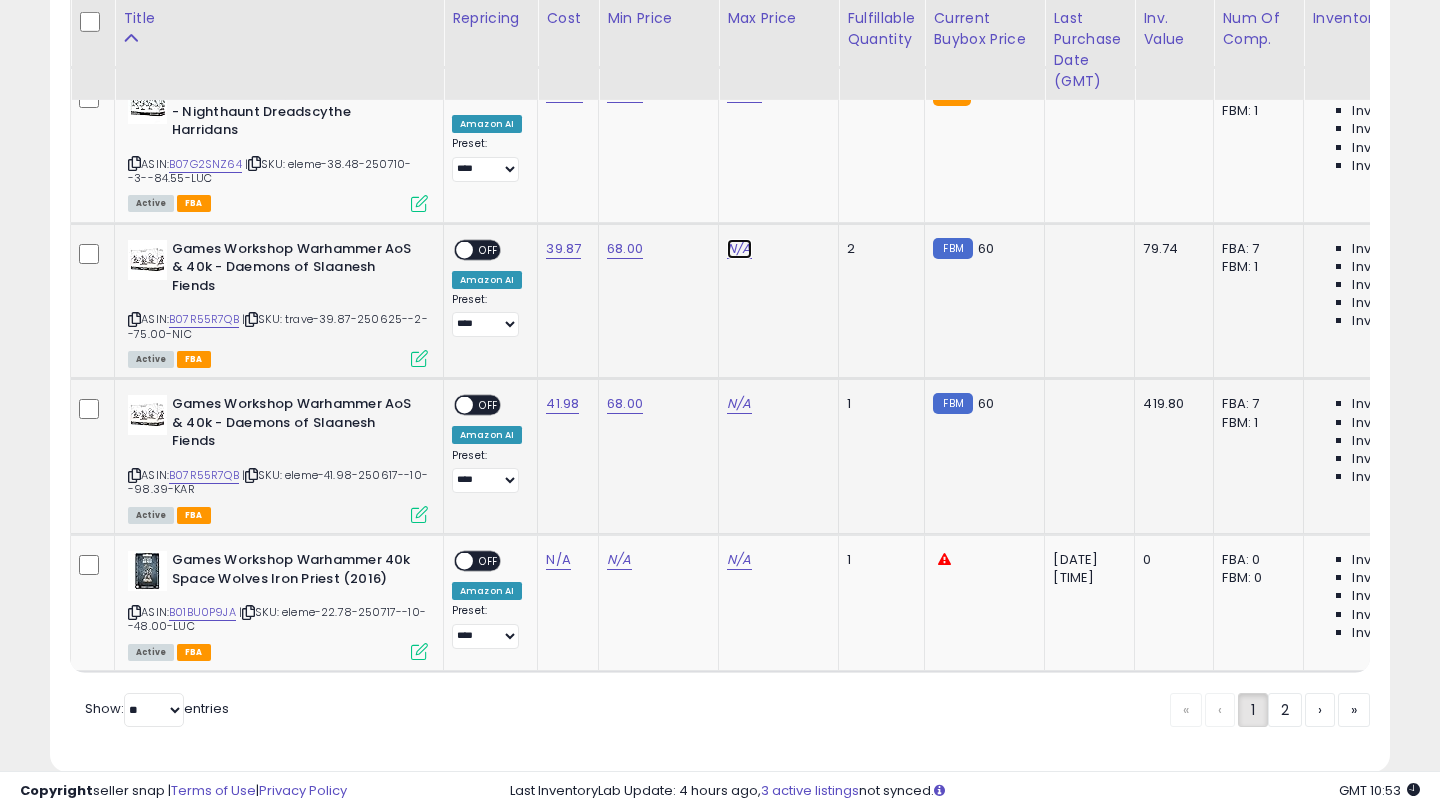click on "N/A" at bounding box center [739, -6985] 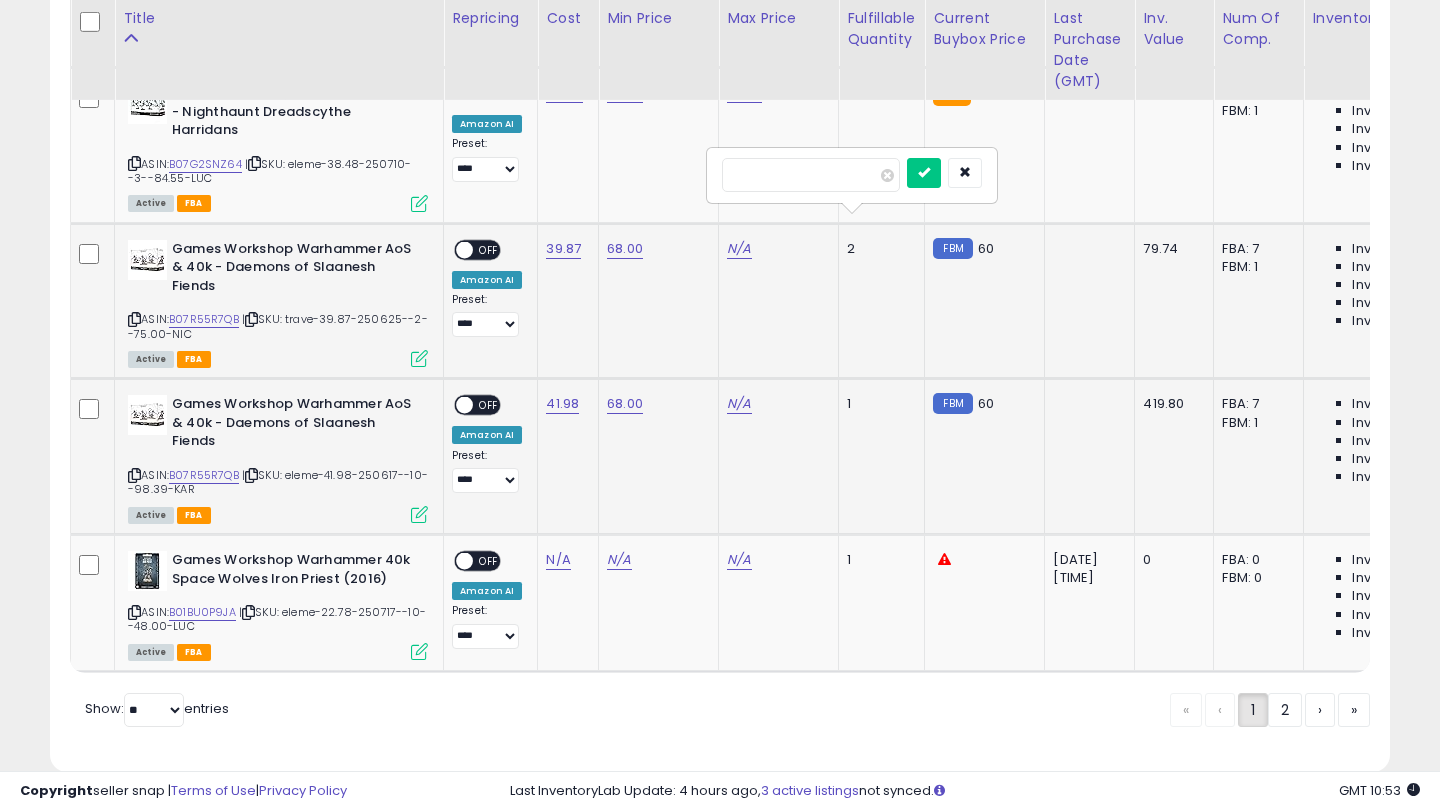 type on "**" 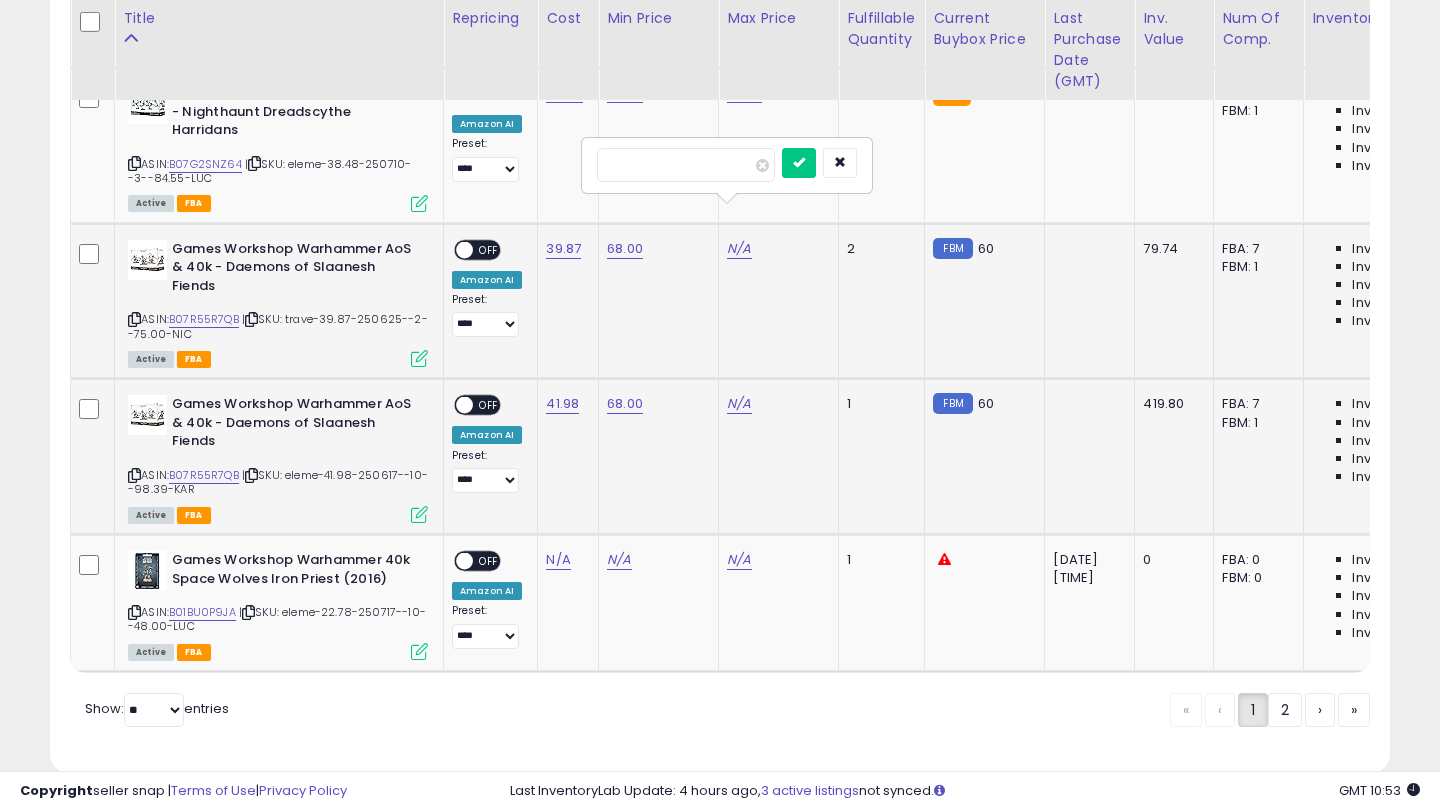 click at bounding box center (799, 163) 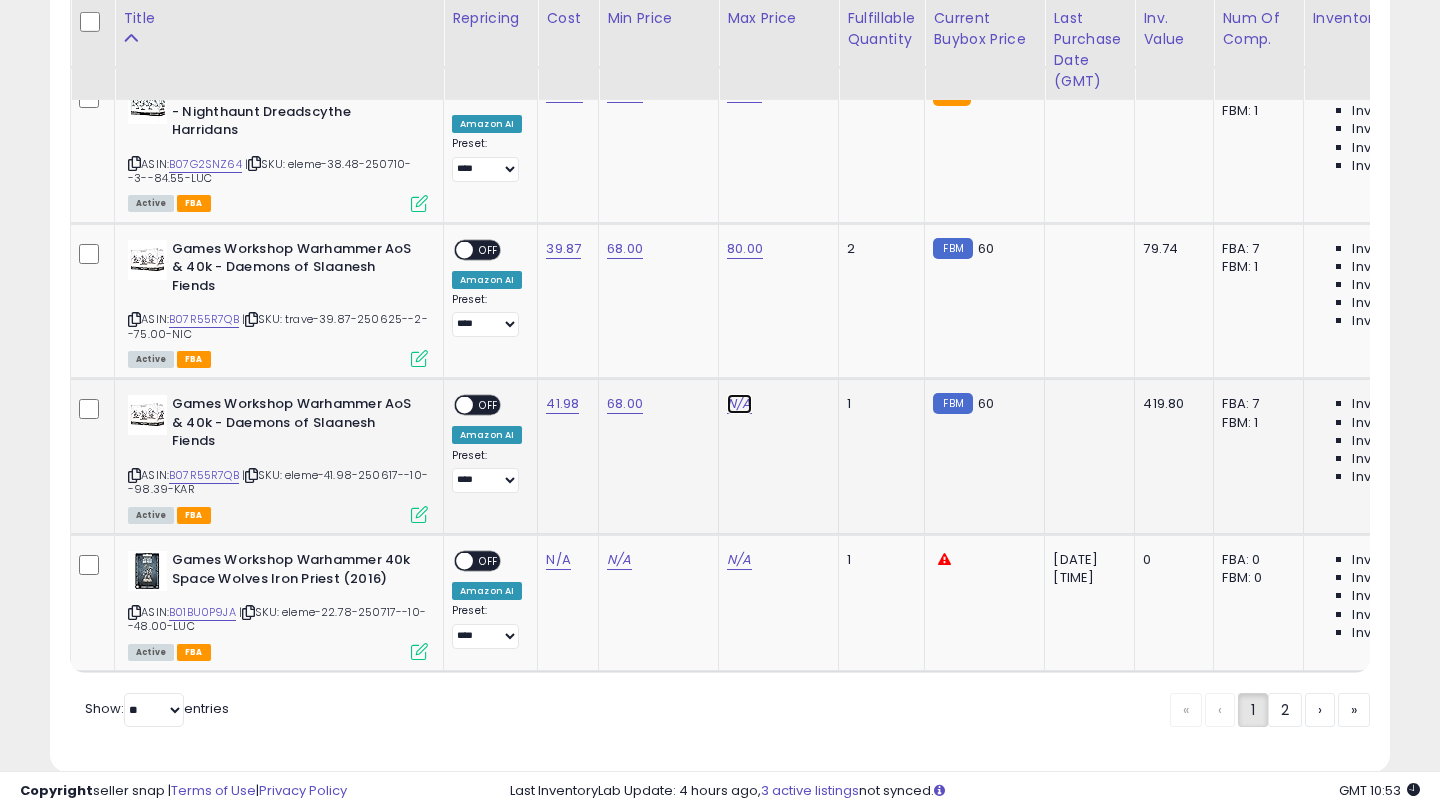 click on "N/A" at bounding box center (739, -6985) 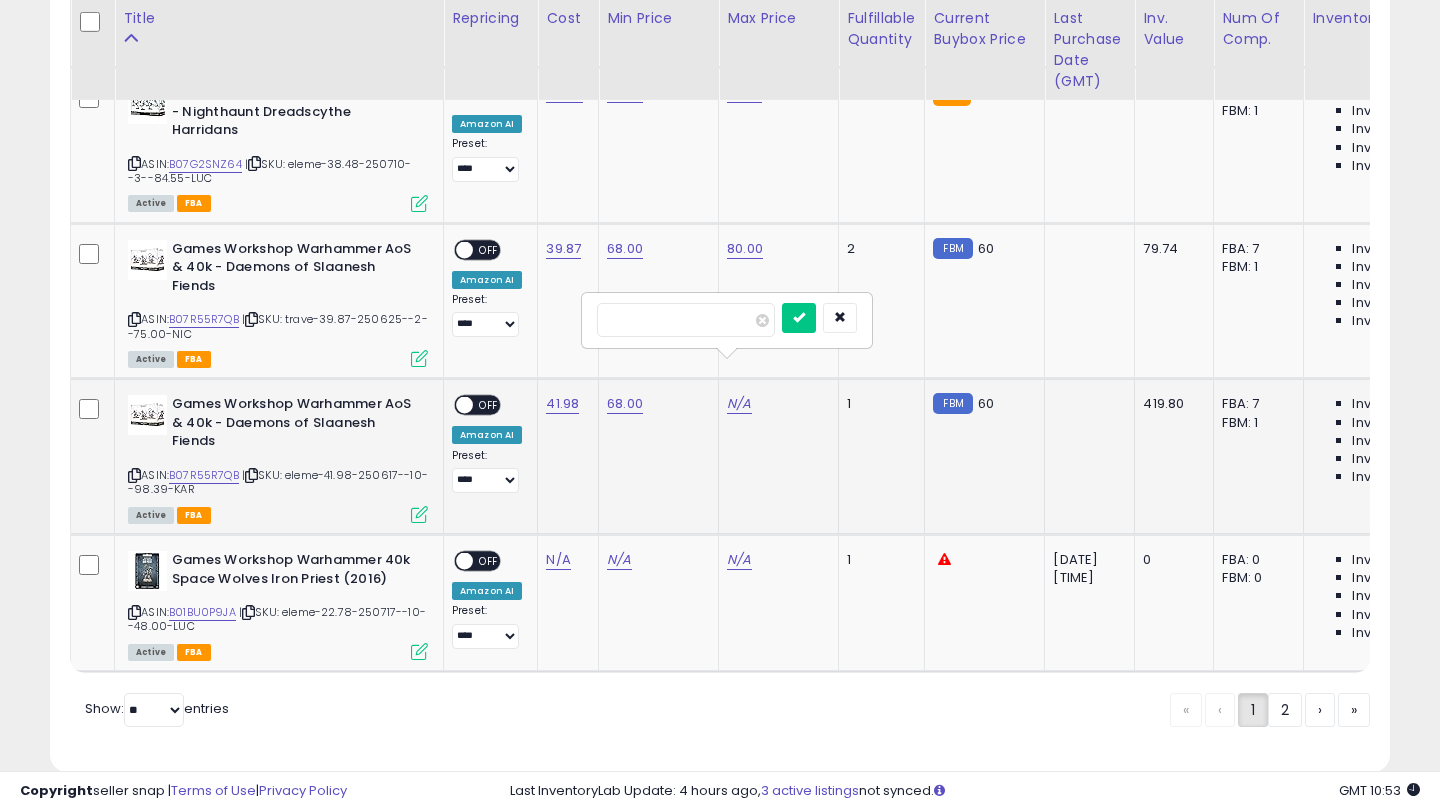 type on "**" 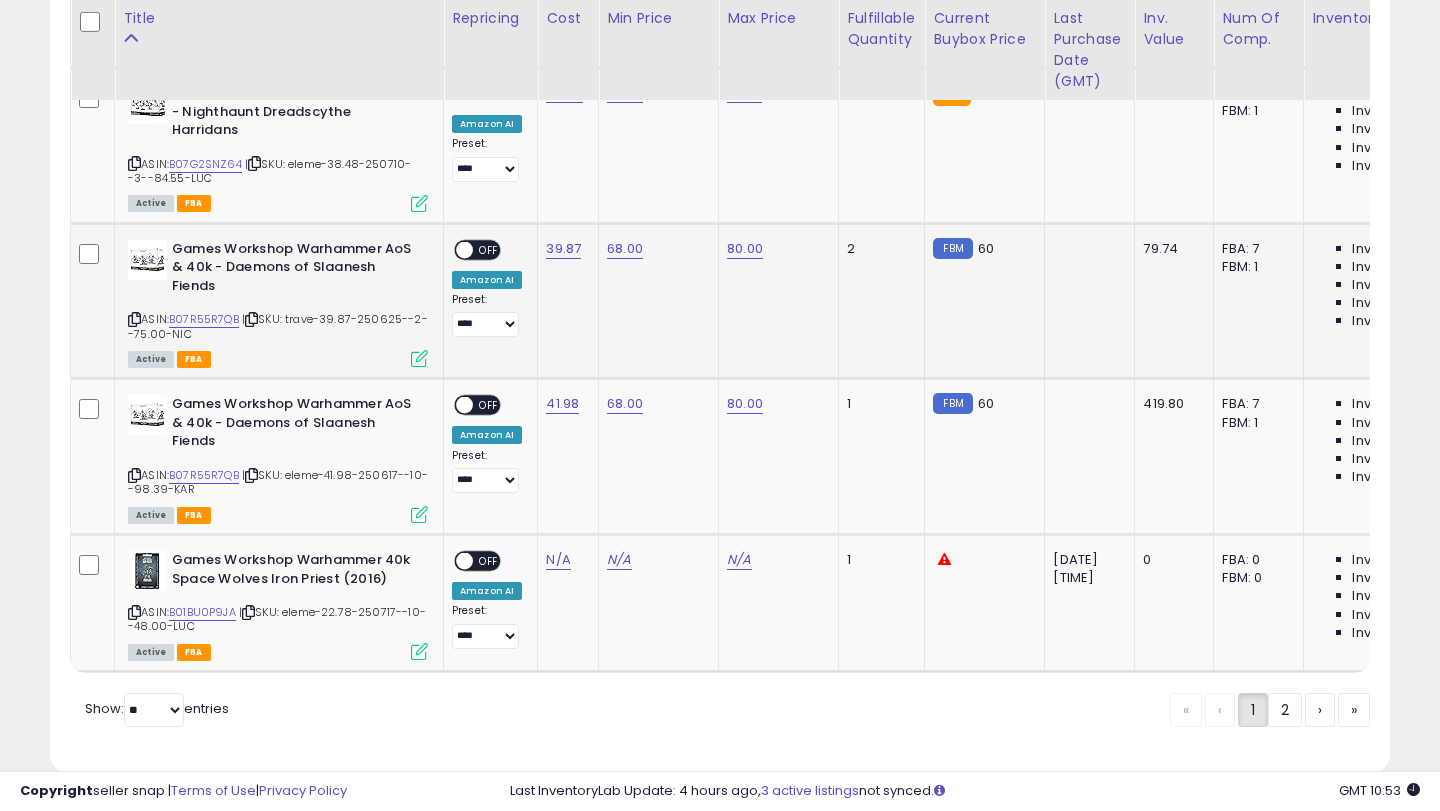 click on "OFF" at bounding box center (489, 249) 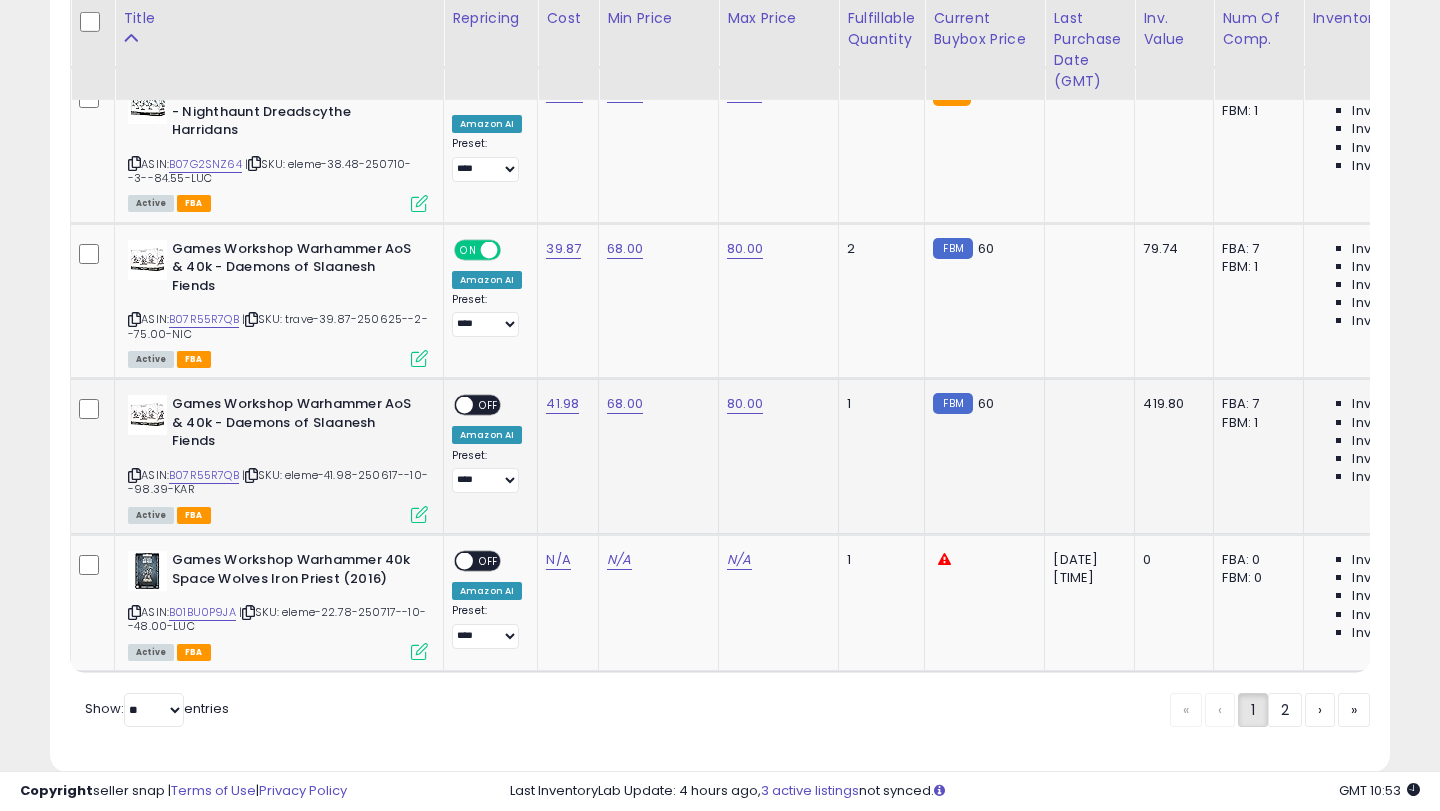 click on "OFF" at bounding box center [489, 405] 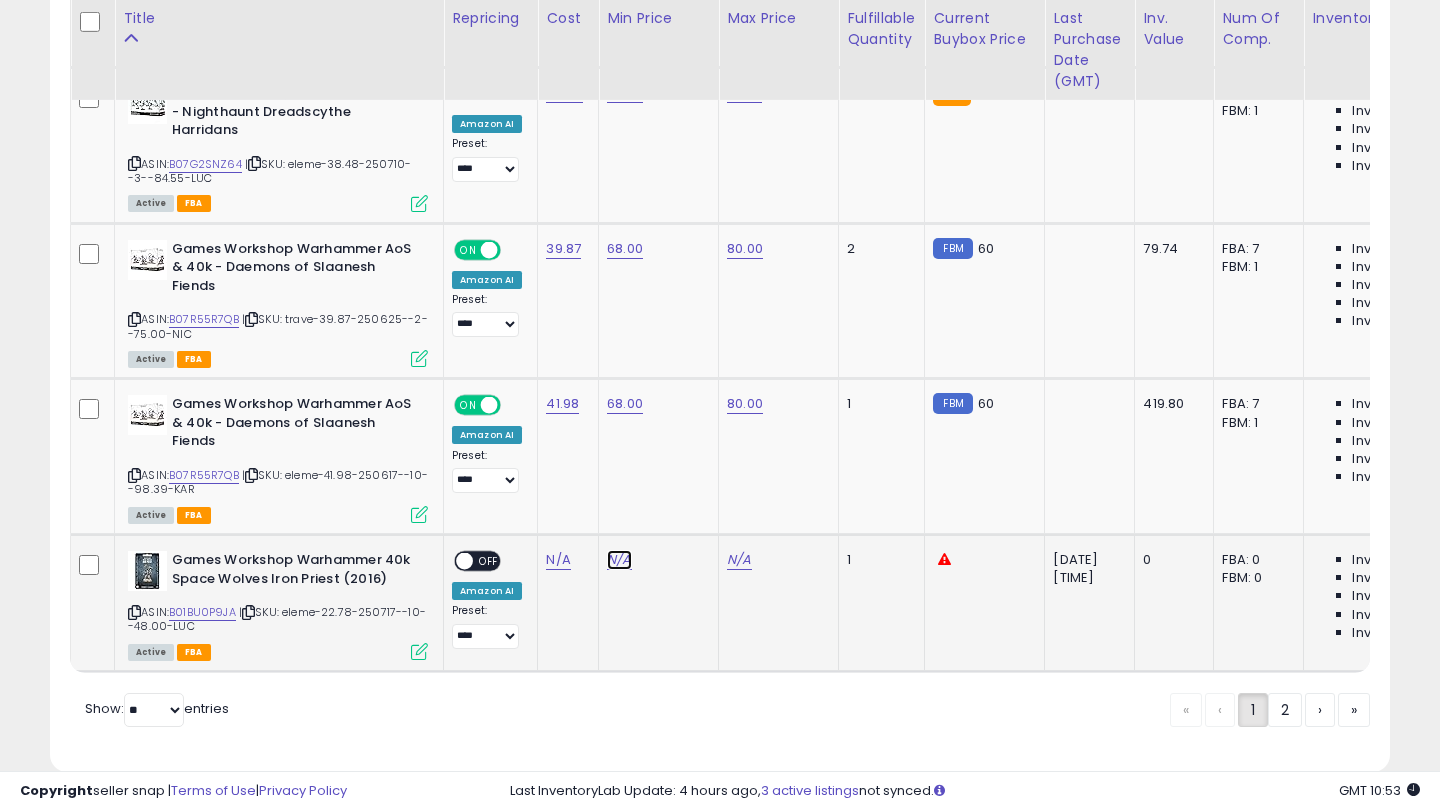 click on "N/A" at bounding box center [619, -6985] 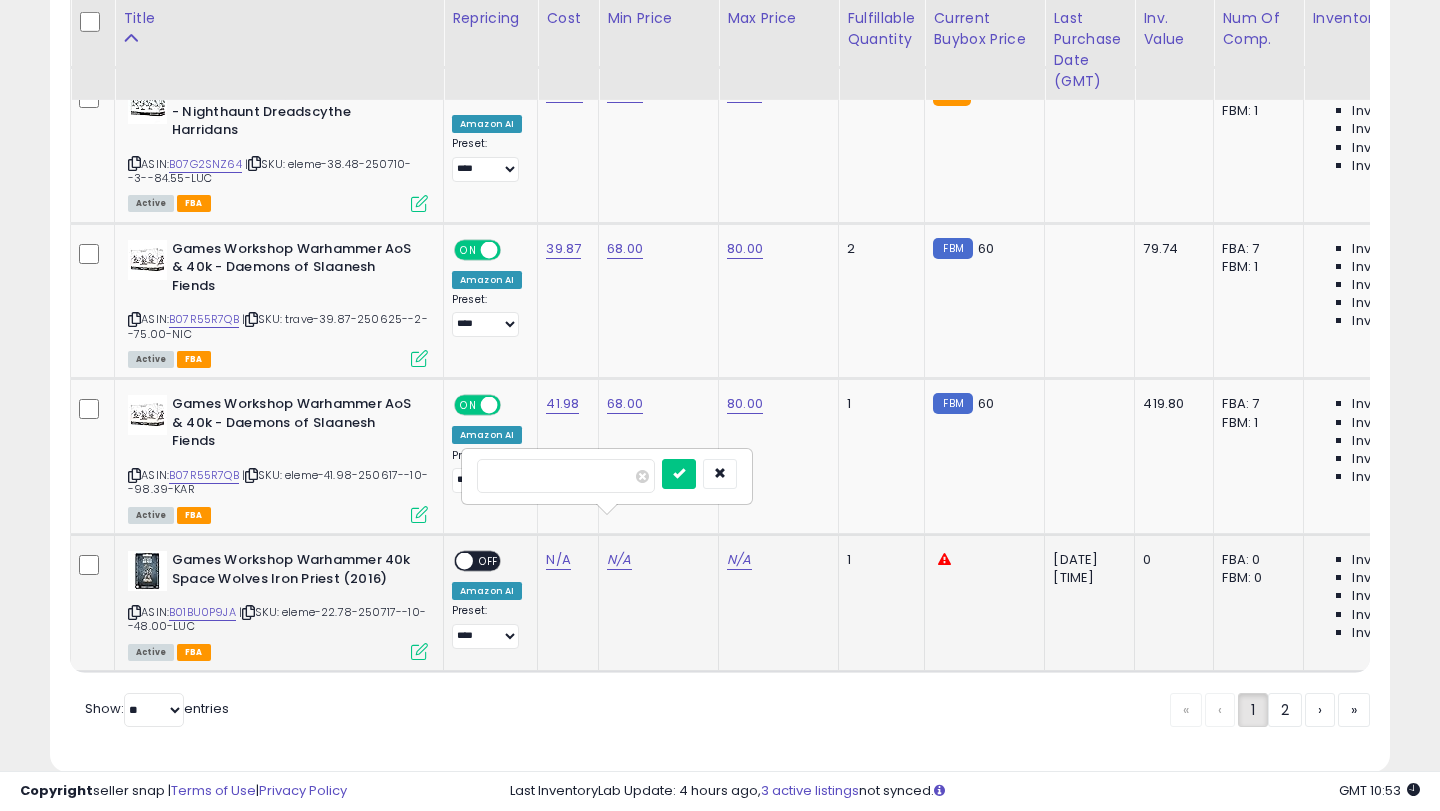 type on "**" 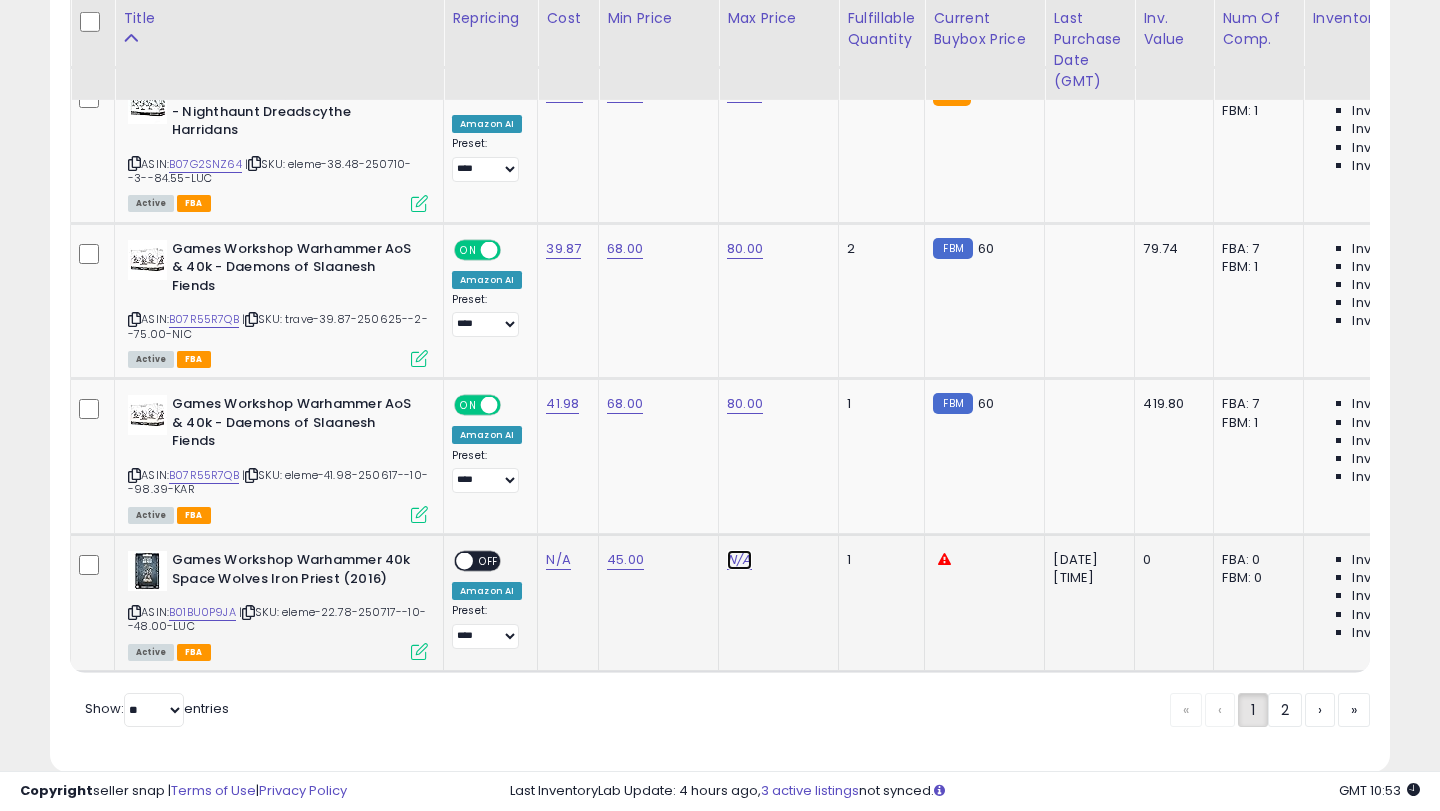 click on "N/A" at bounding box center [739, -6985] 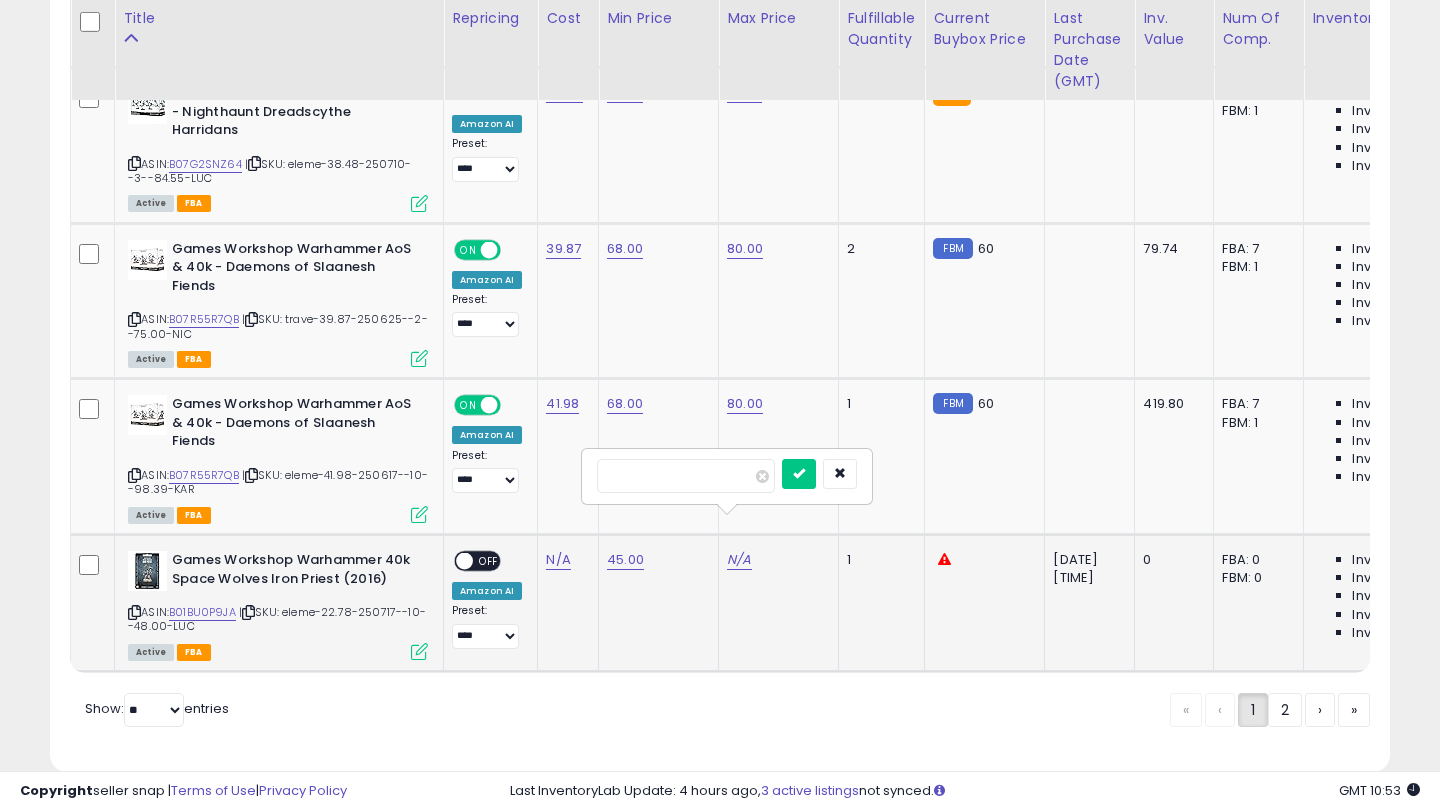 type on "**" 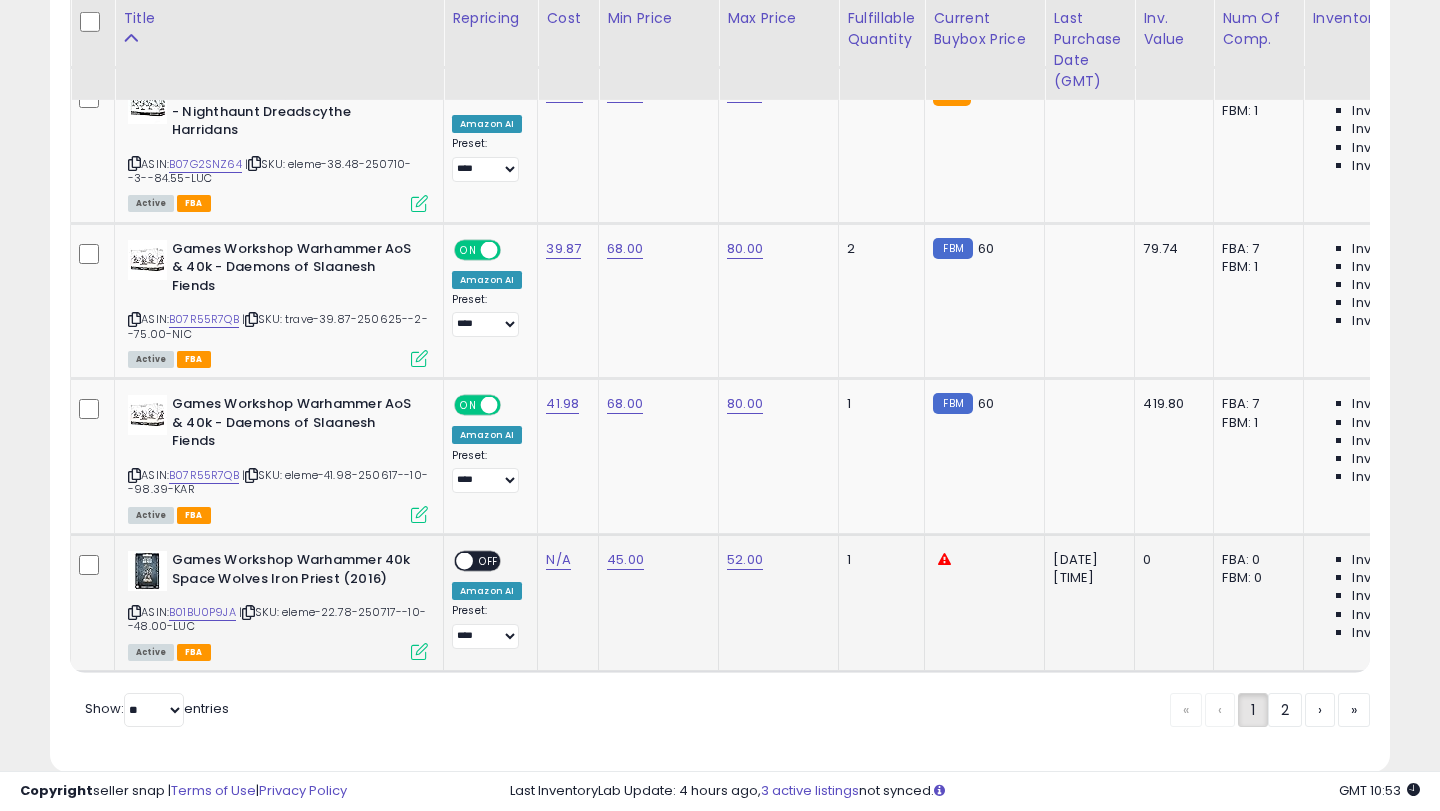 click on "OFF" at bounding box center (489, 561) 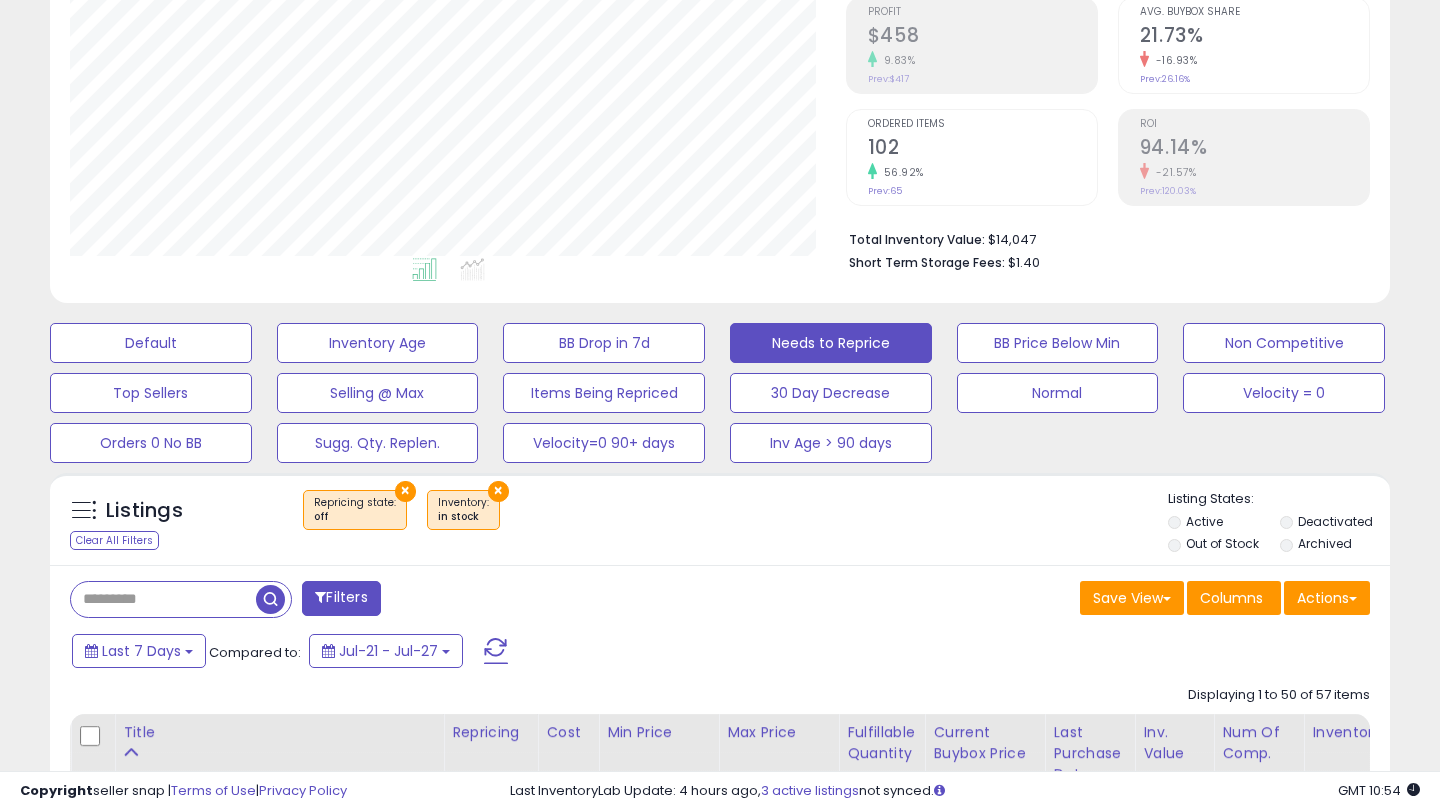 scroll, scrollTop: 348, scrollLeft: 0, axis: vertical 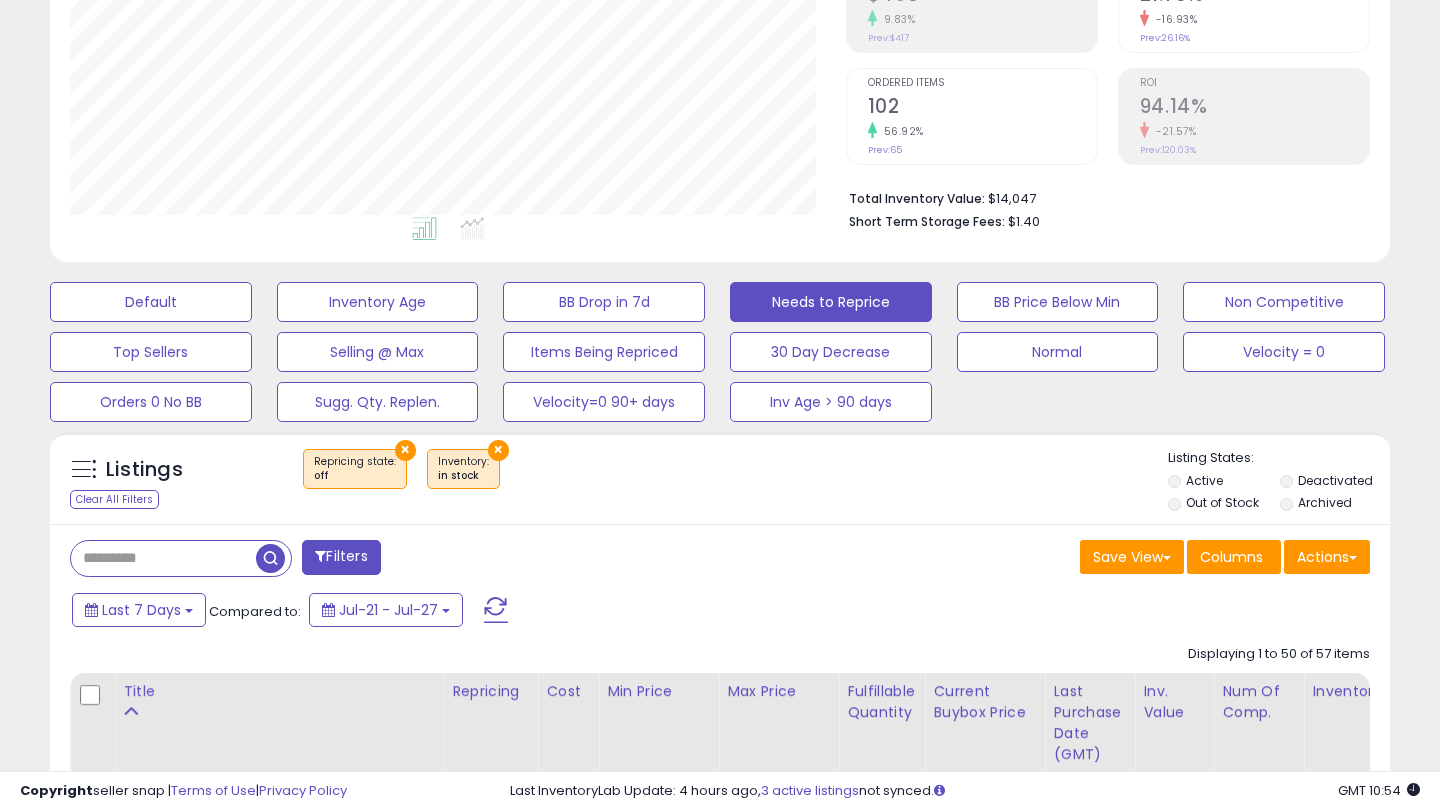click at bounding box center (496, 610) 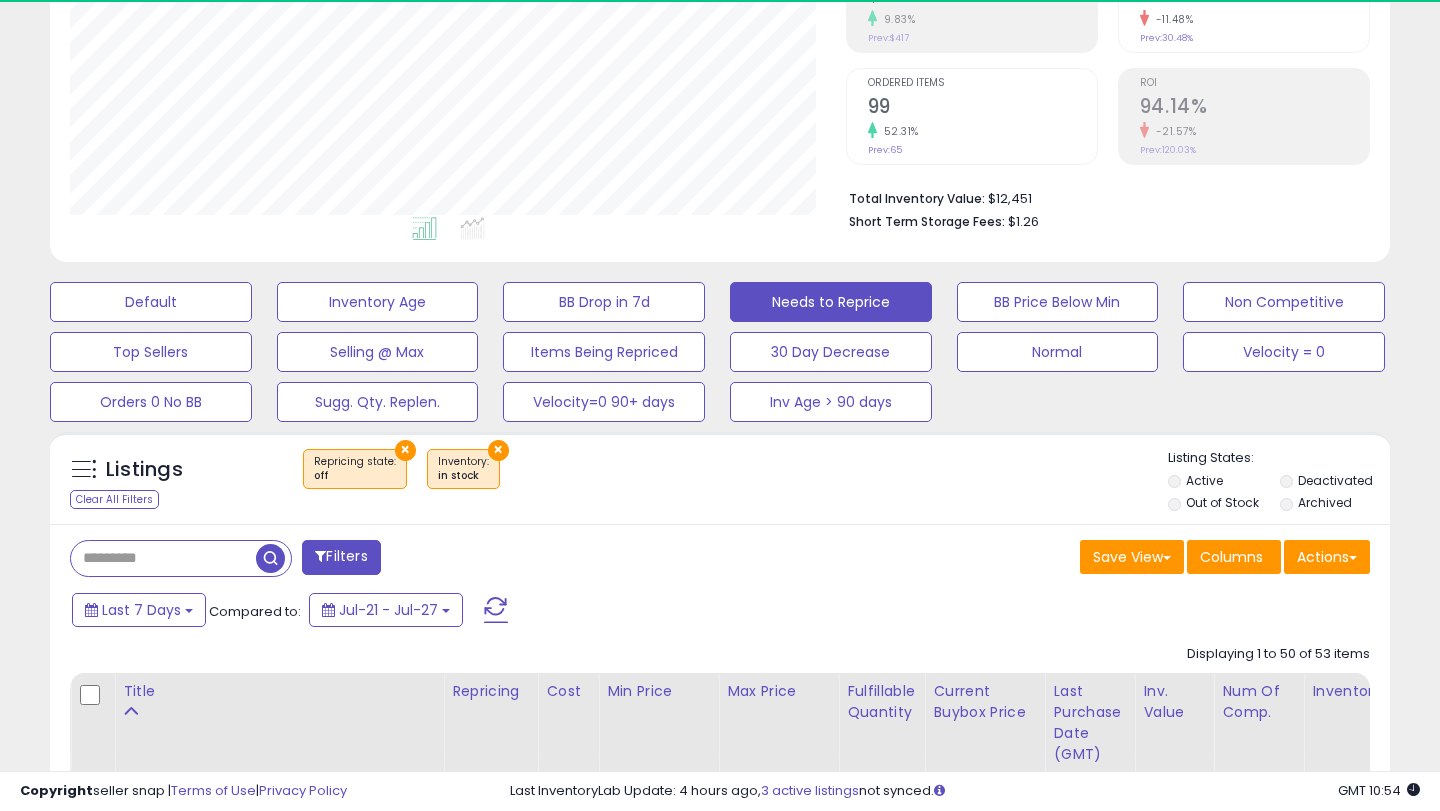 scroll, scrollTop: 999590, scrollLeft: 999224, axis: both 